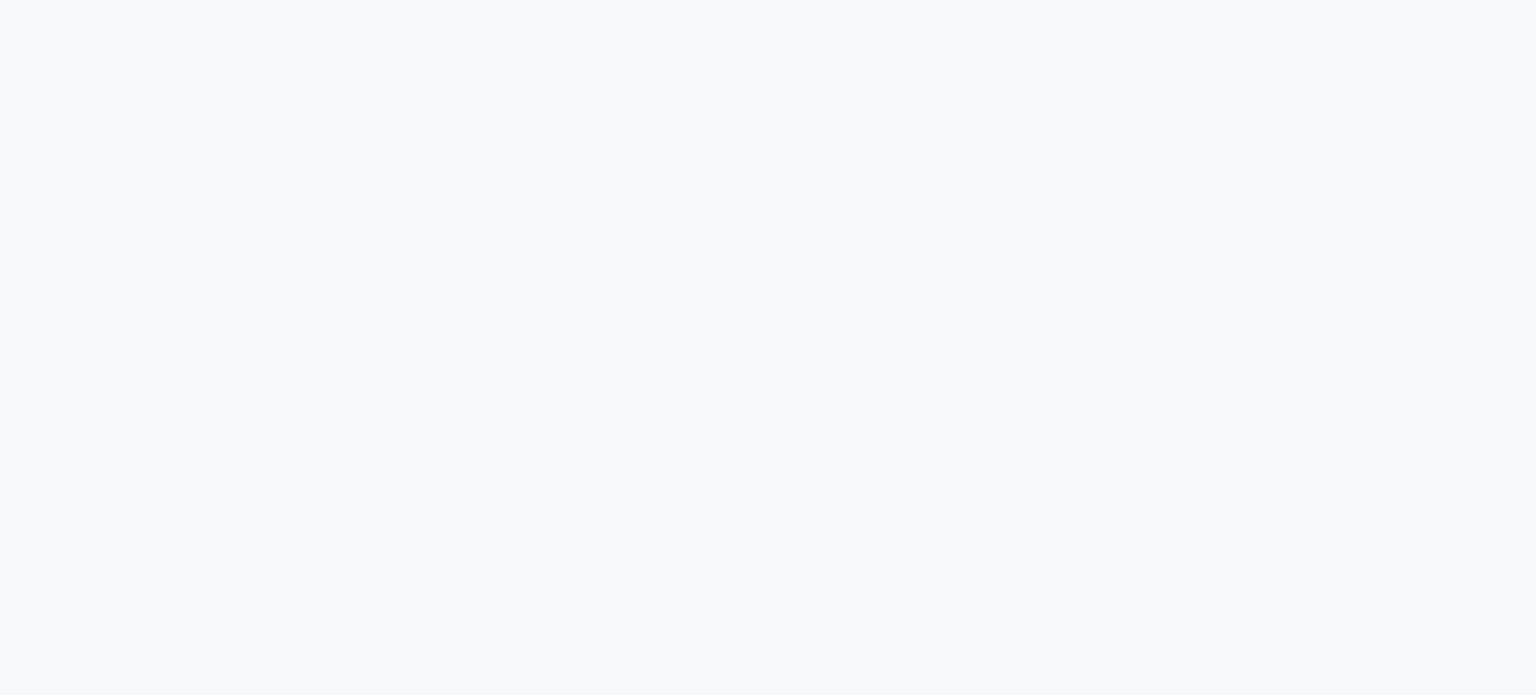 scroll, scrollTop: 0, scrollLeft: 0, axis: both 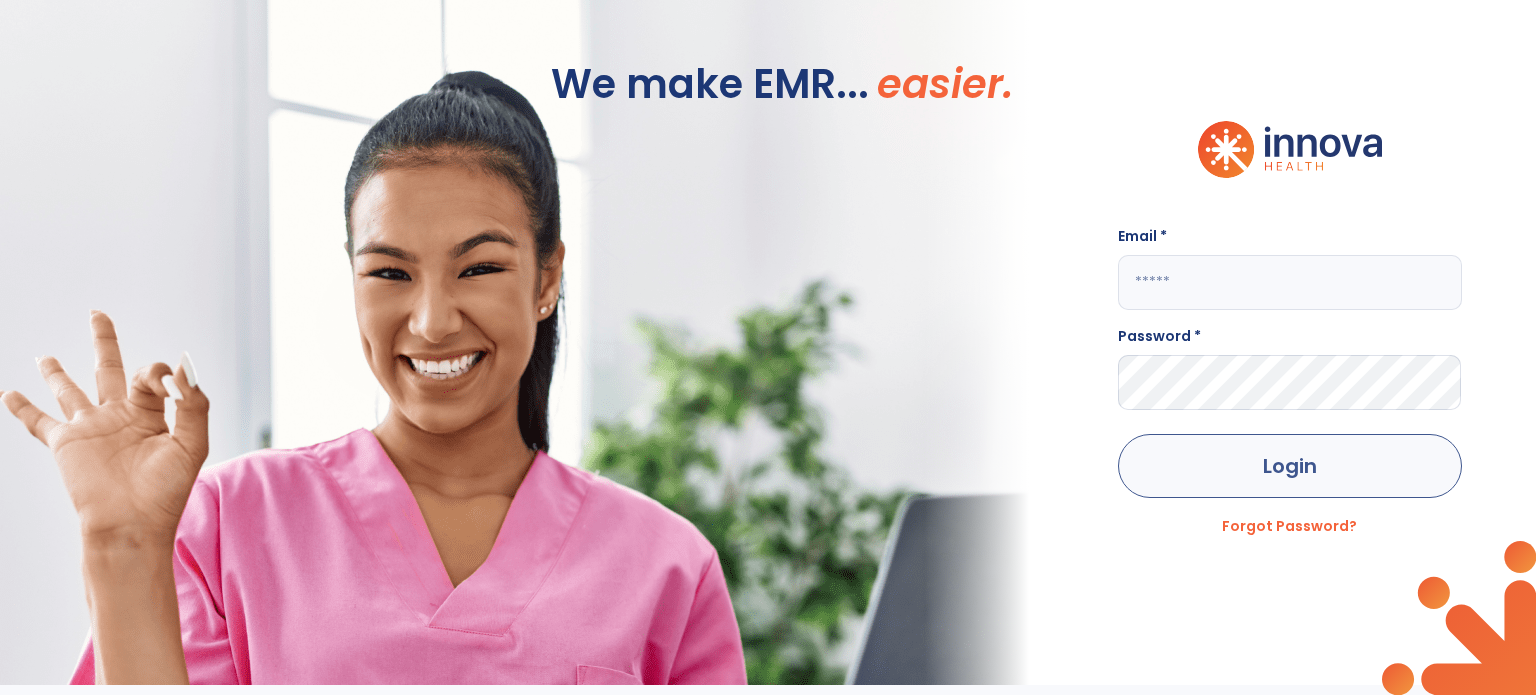 type on "**********" 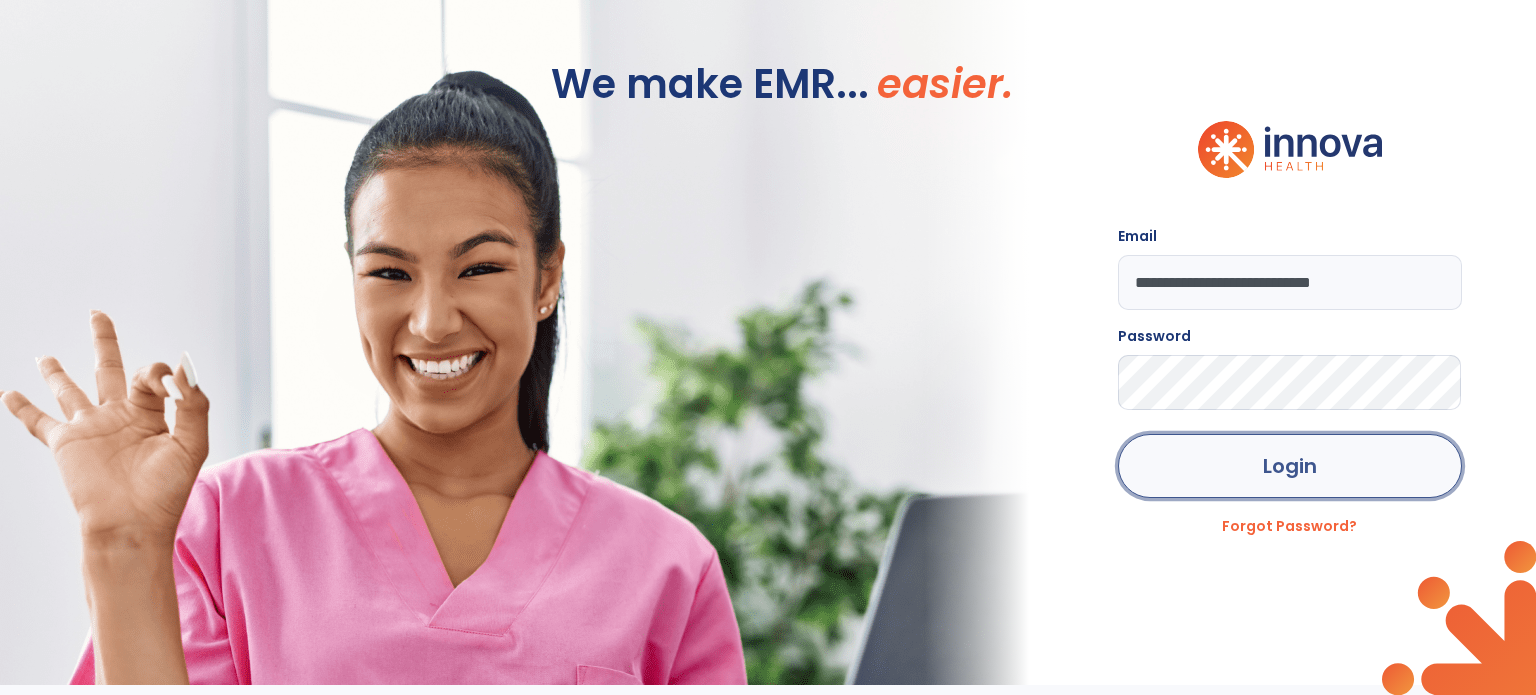 click on "Login" 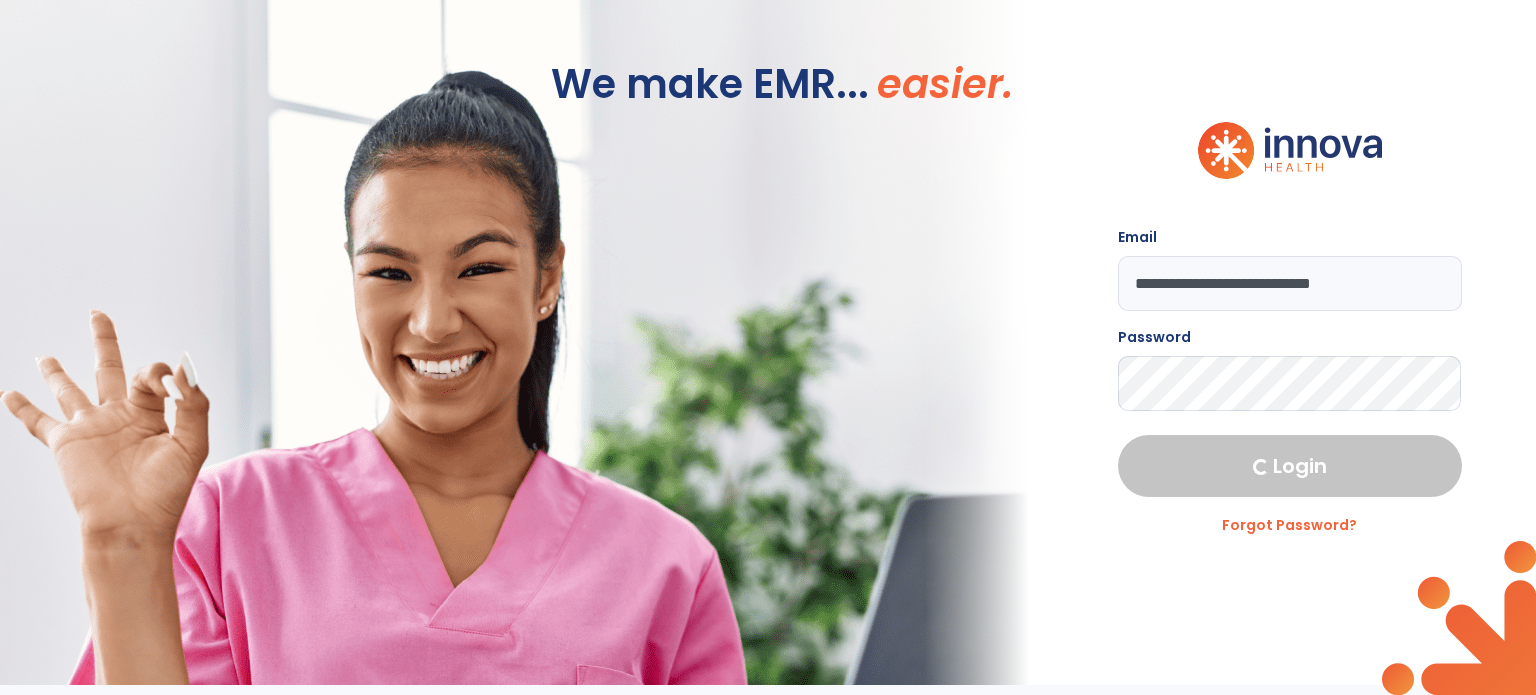 select on "***" 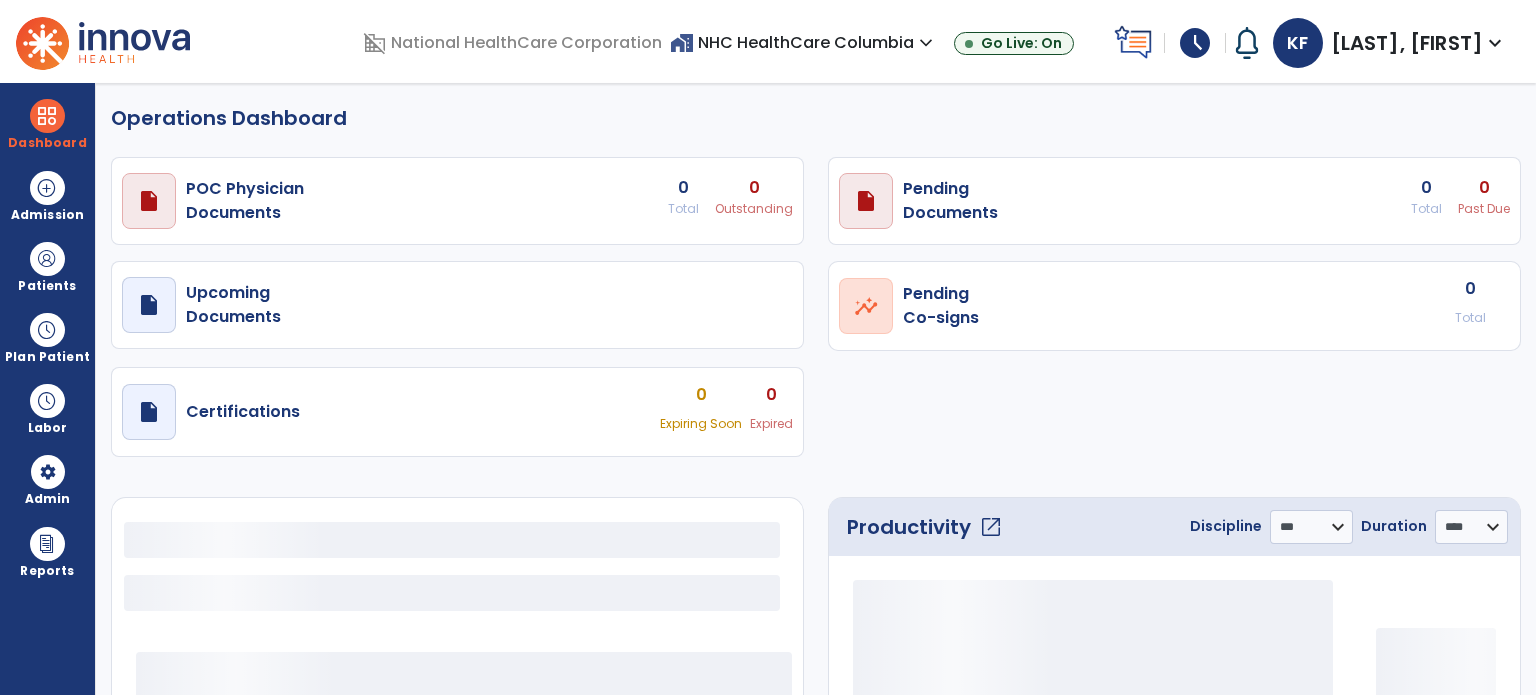 select on "***" 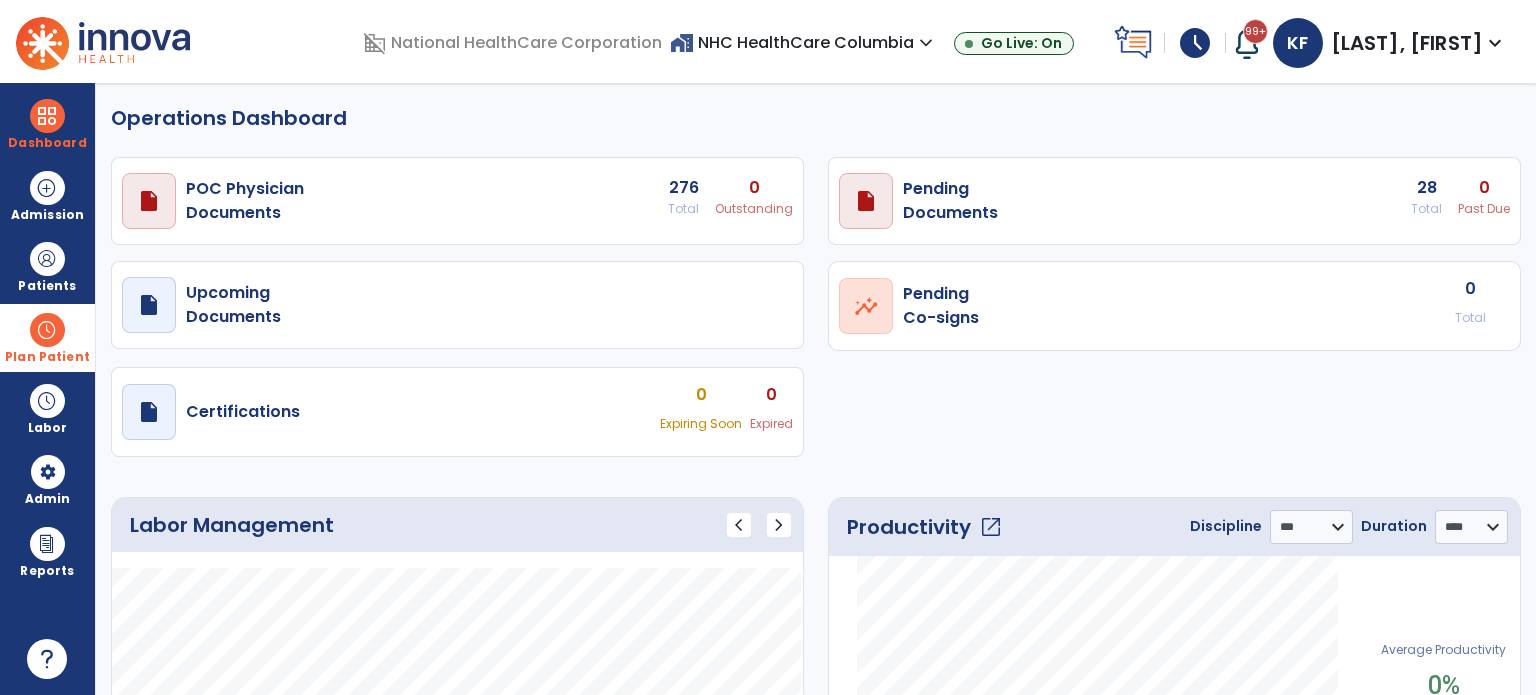 click on "Plan Patient" at bounding box center [47, 266] 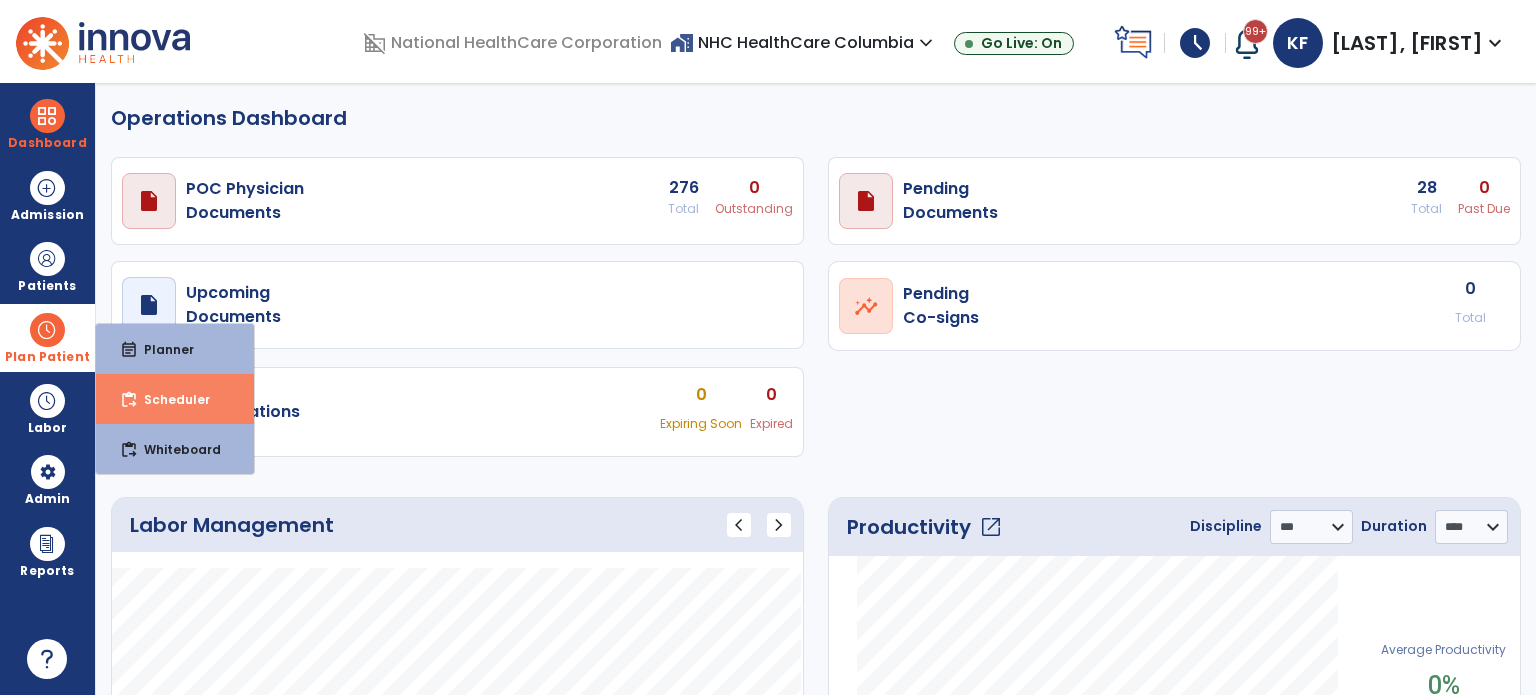 click on "content_paste_go  Scheduler" at bounding box center (175, 399) 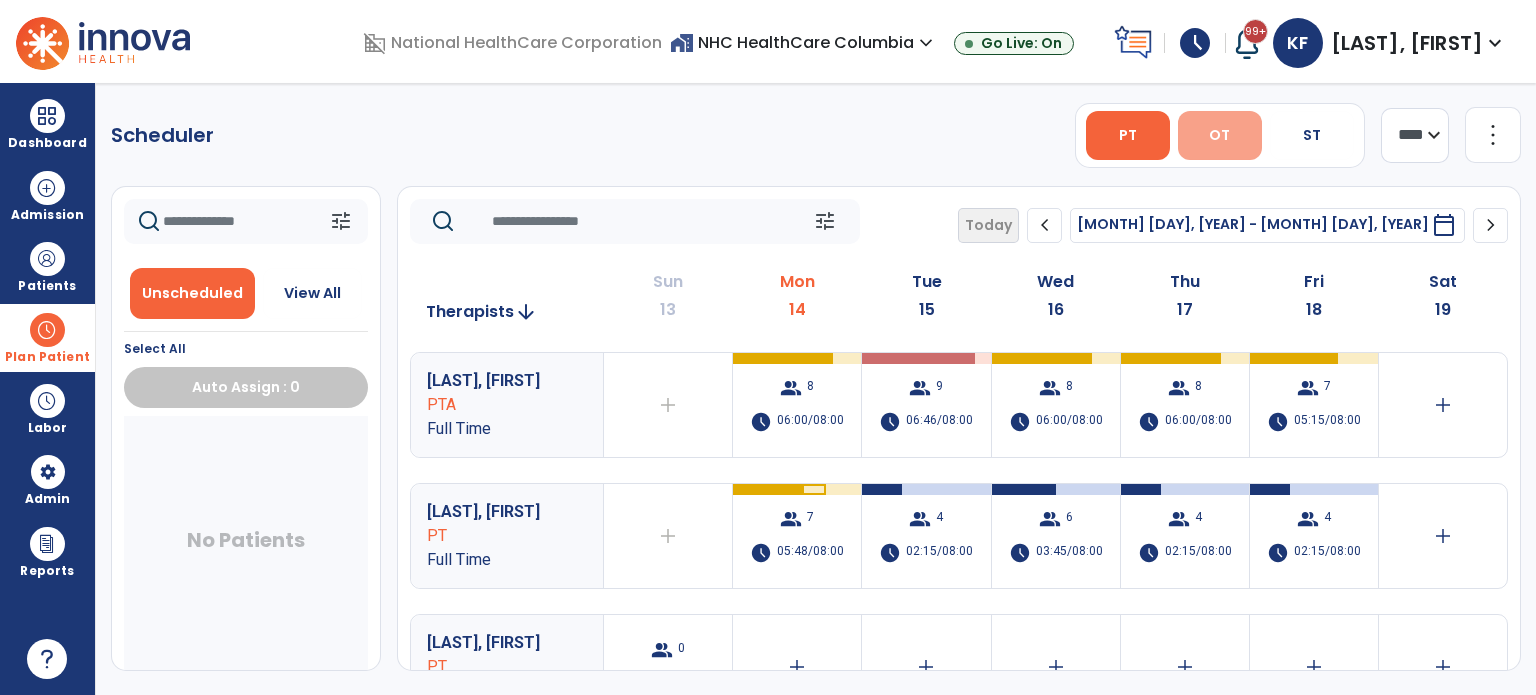 click on "OT" at bounding box center [1220, 135] 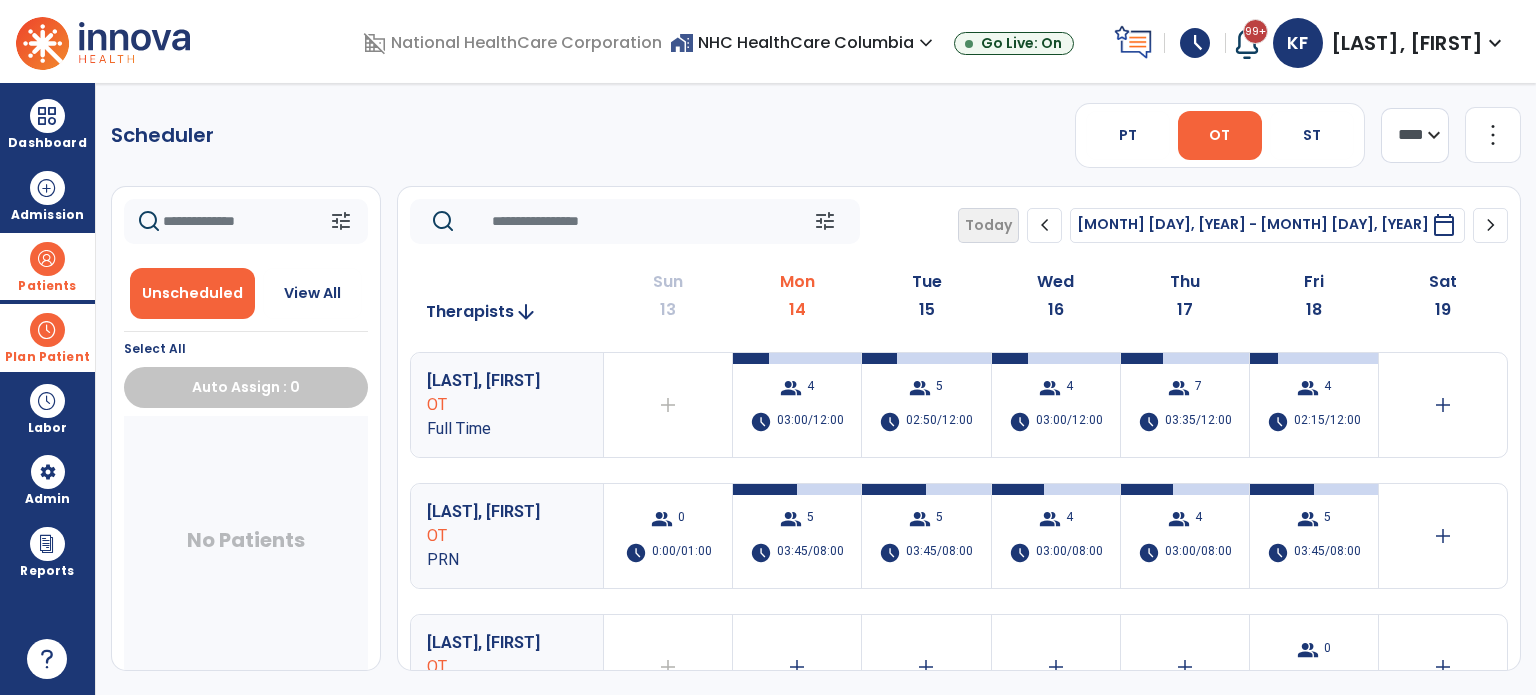 click at bounding box center [47, 259] 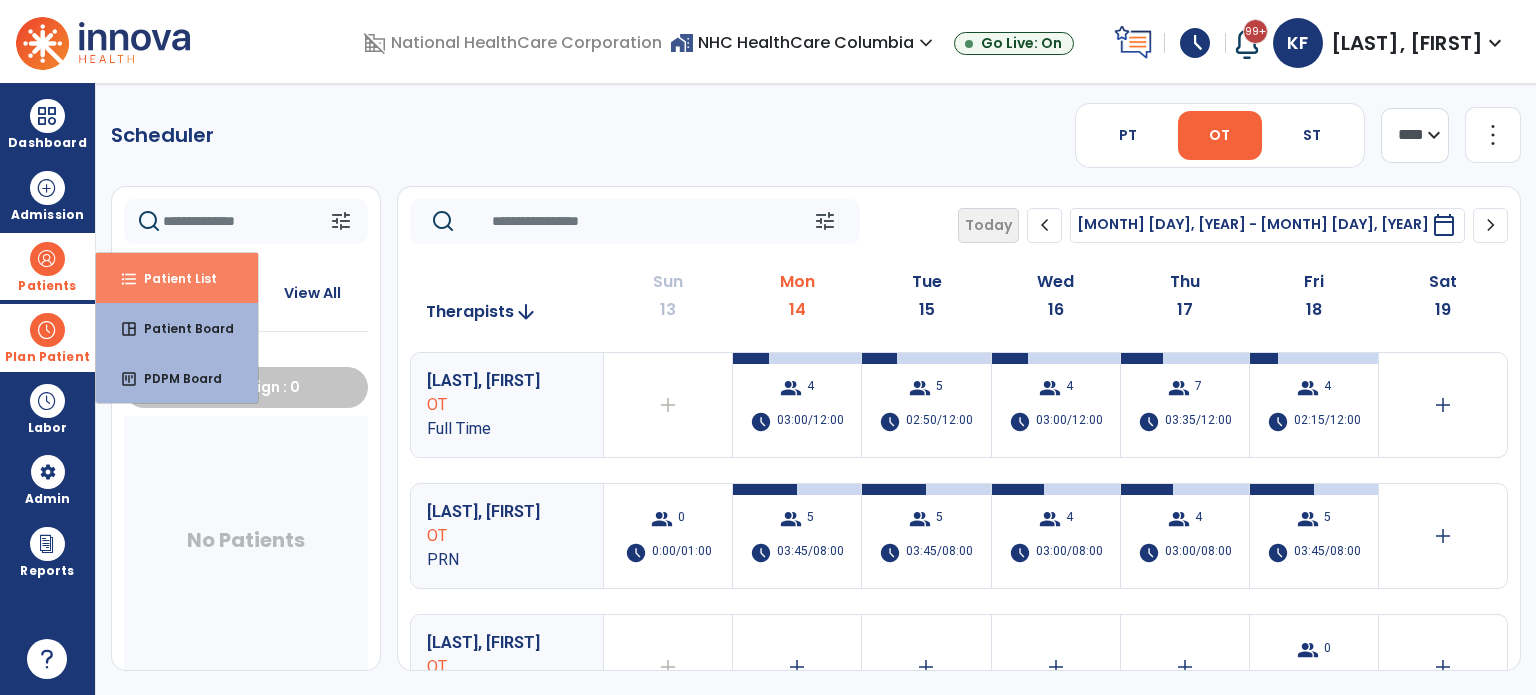 click on "Patient List" at bounding box center [172, 278] 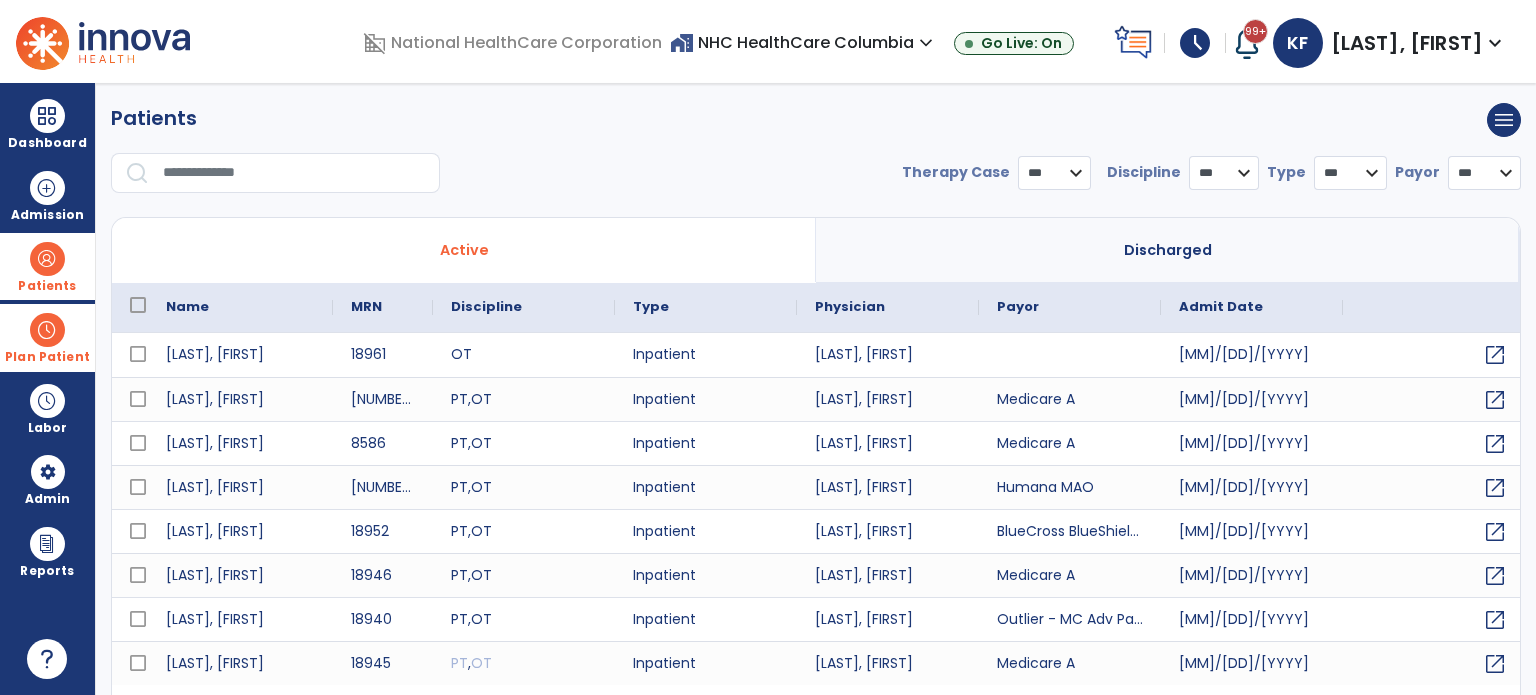select on "***" 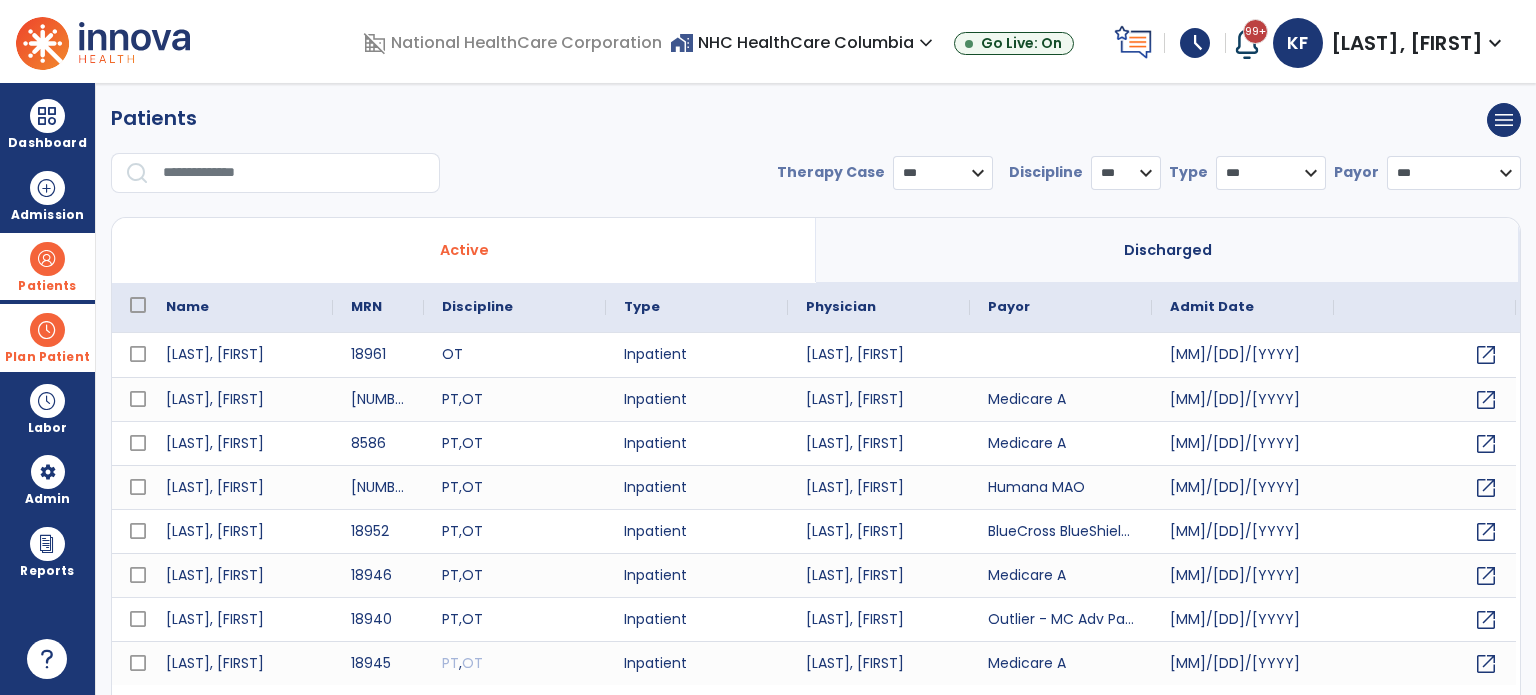click at bounding box center (294, 173) 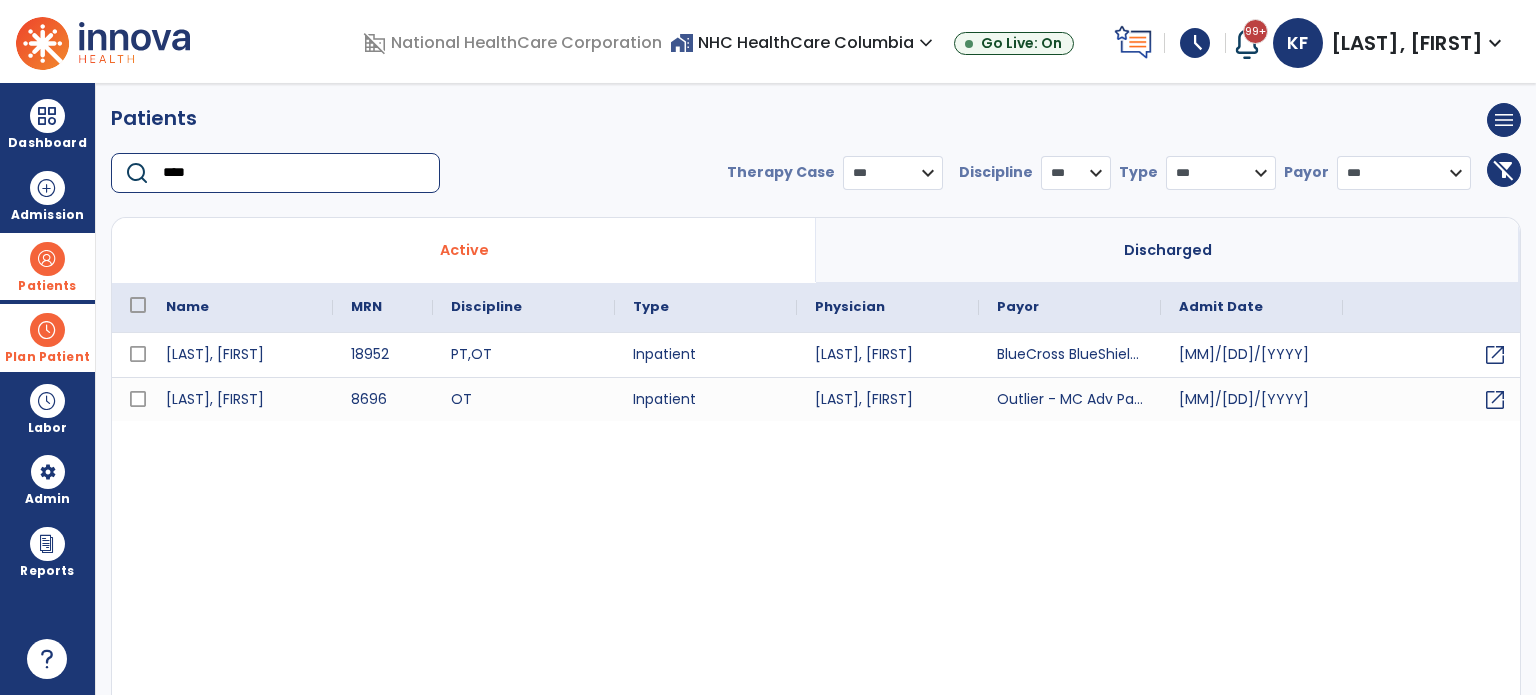 type on "****" 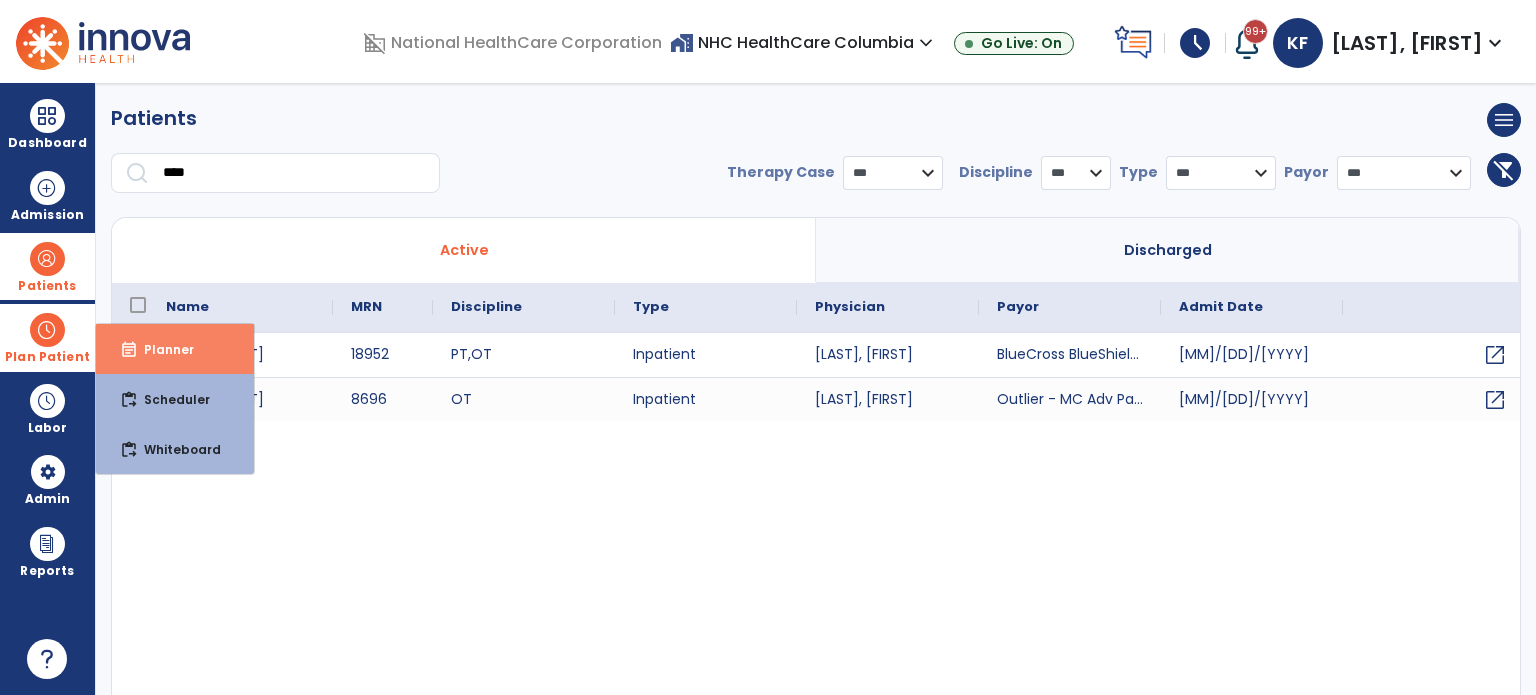 click on "event_note" at bounding box center (129, 350) 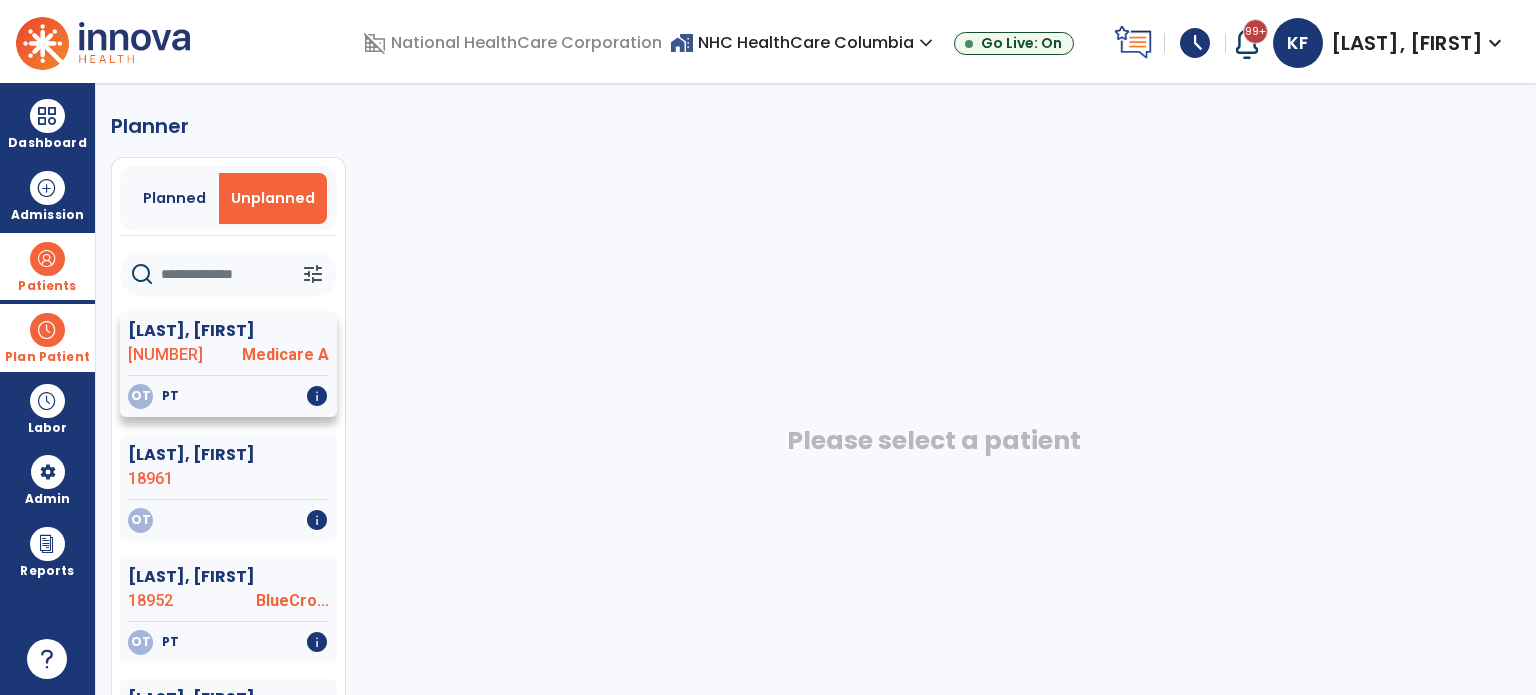 click on "[LAST], [FIRST] [NUMBER]" 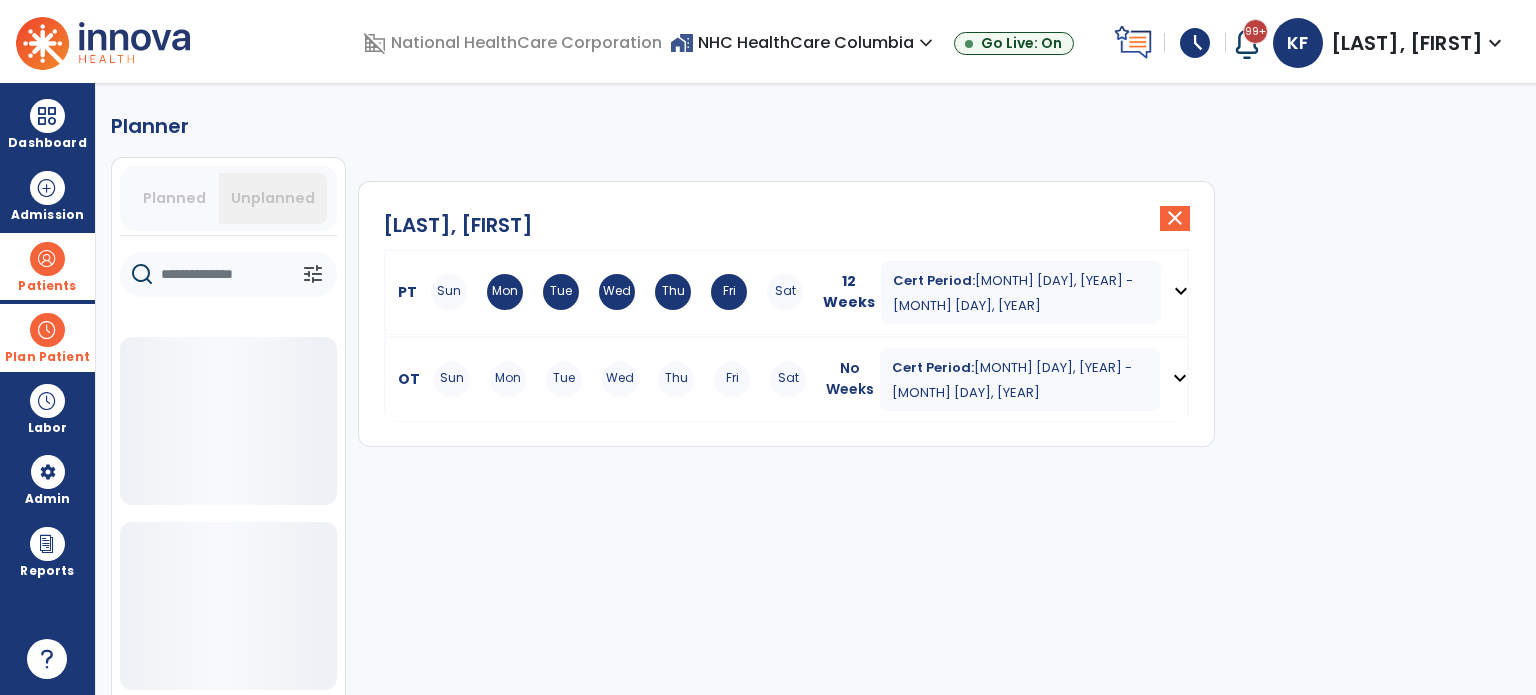 click on "Mon" at bounding box center (508, 379) 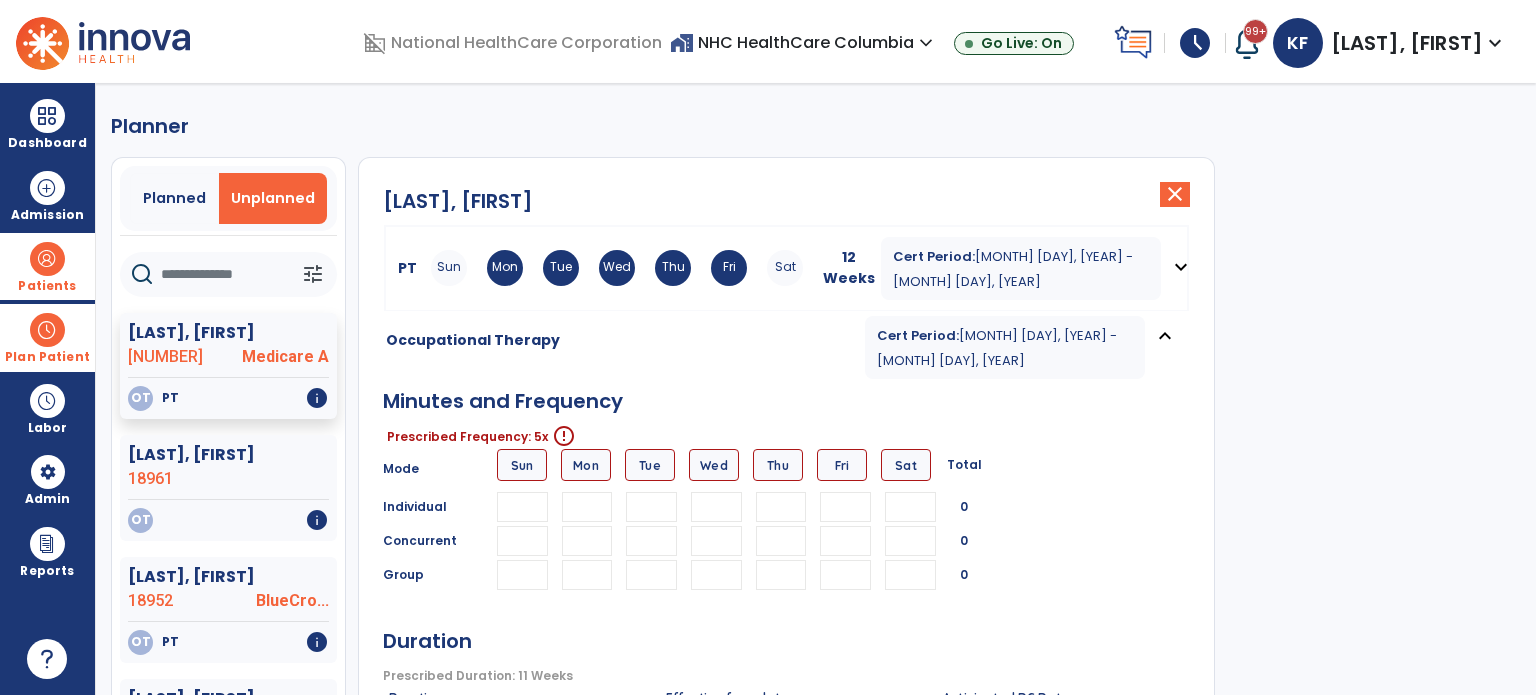 click at bounding box center (587, 507) 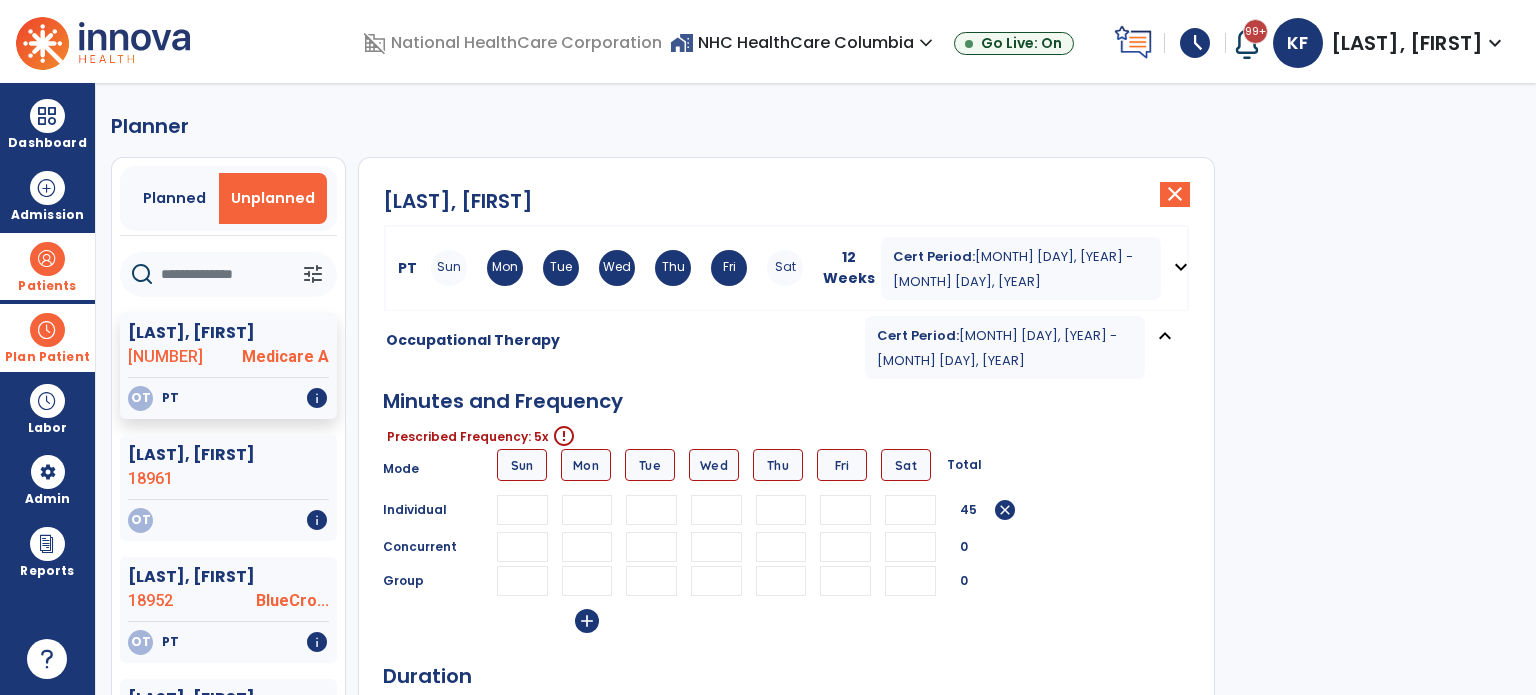 type on "**" 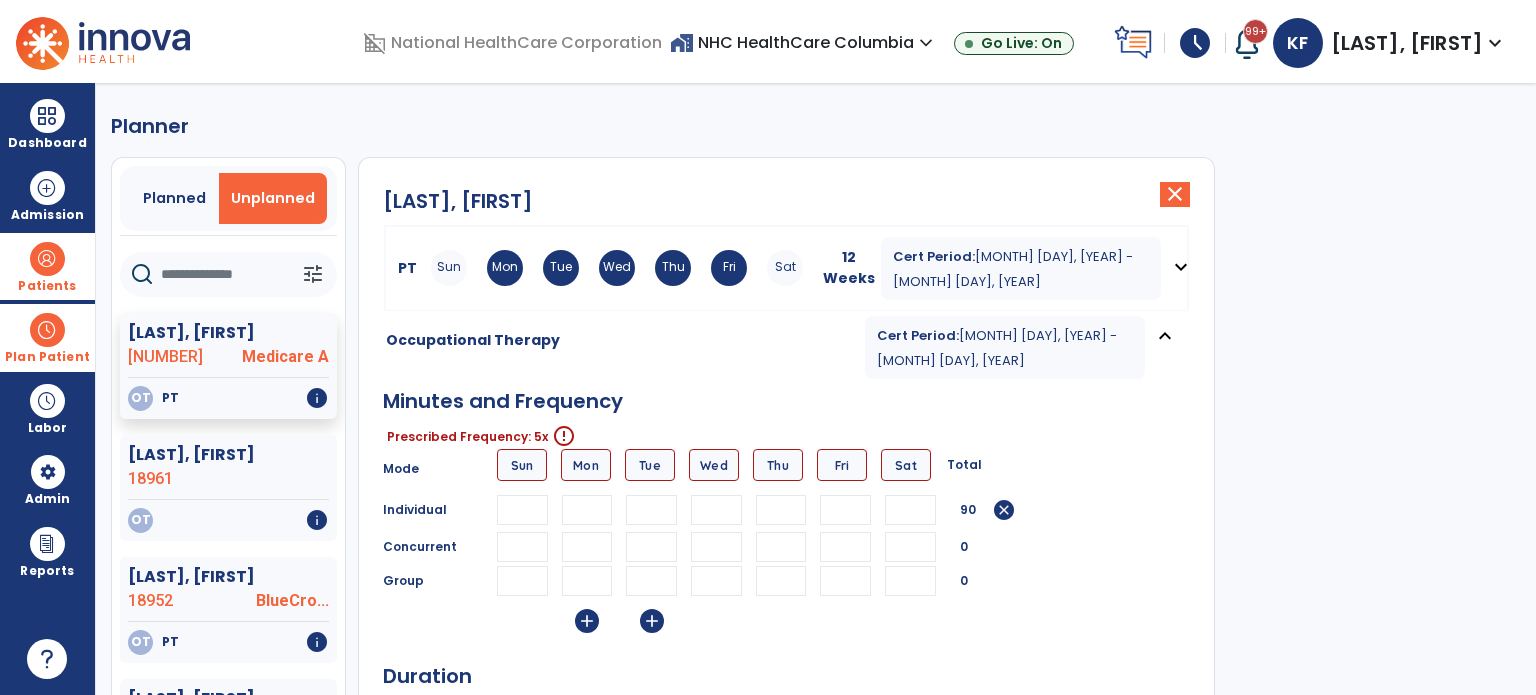 type on "**" 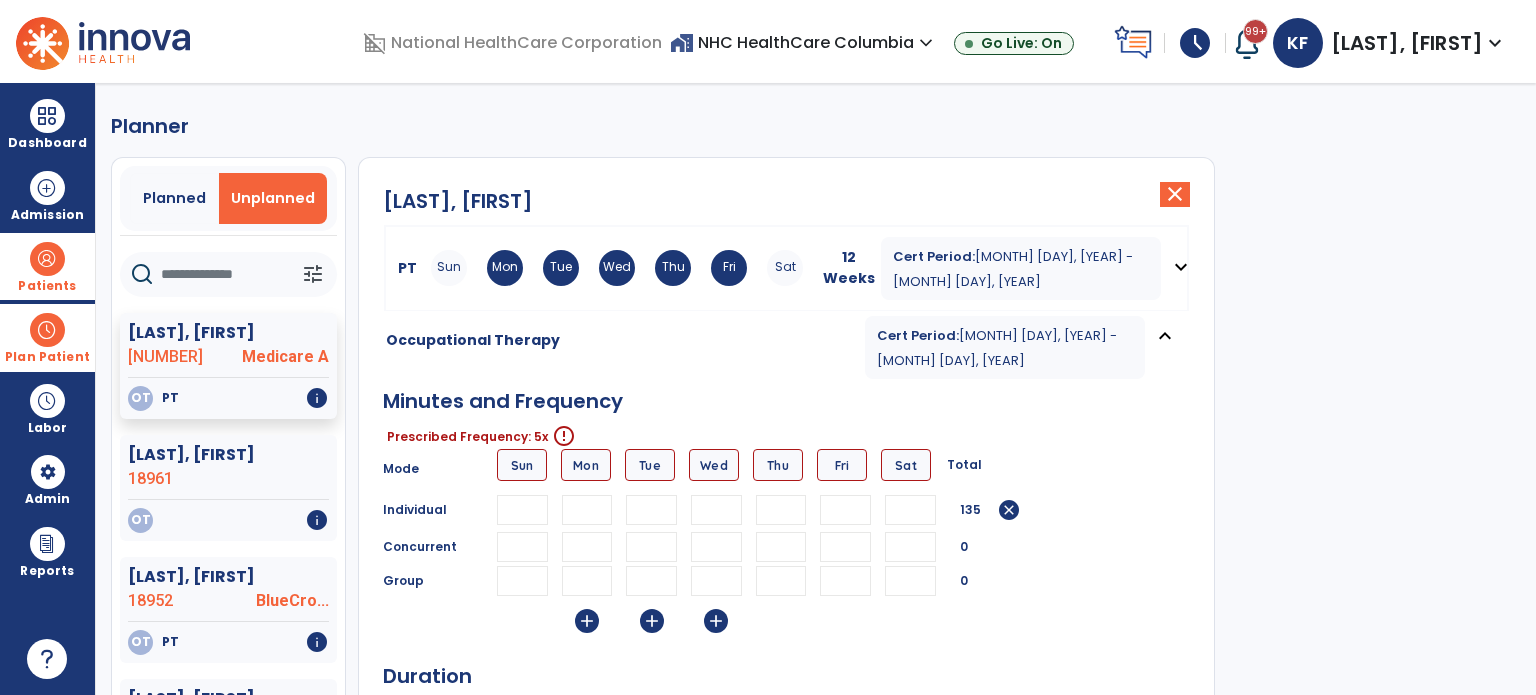 type on "**" 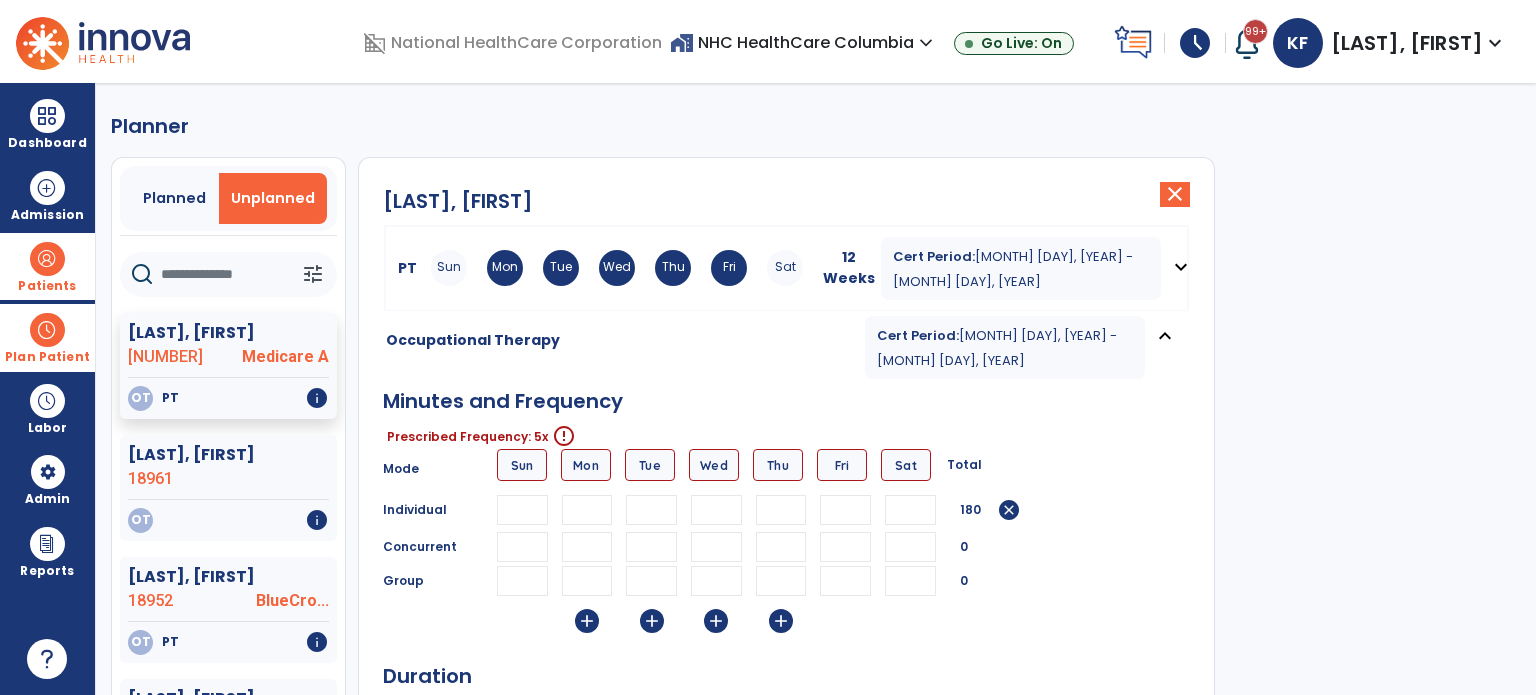 type on "**" 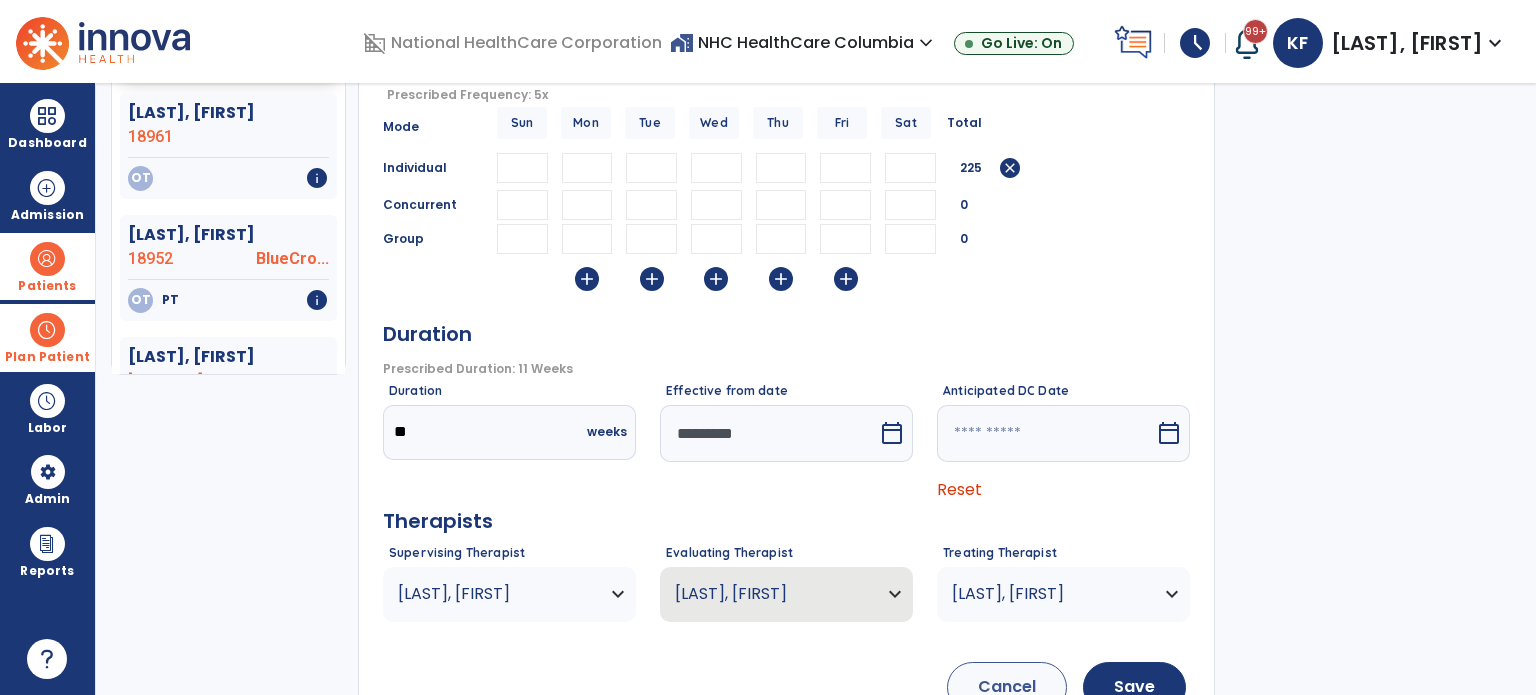 scroll, scrollTop: 376, scrollLeft: 0, axis: vertical 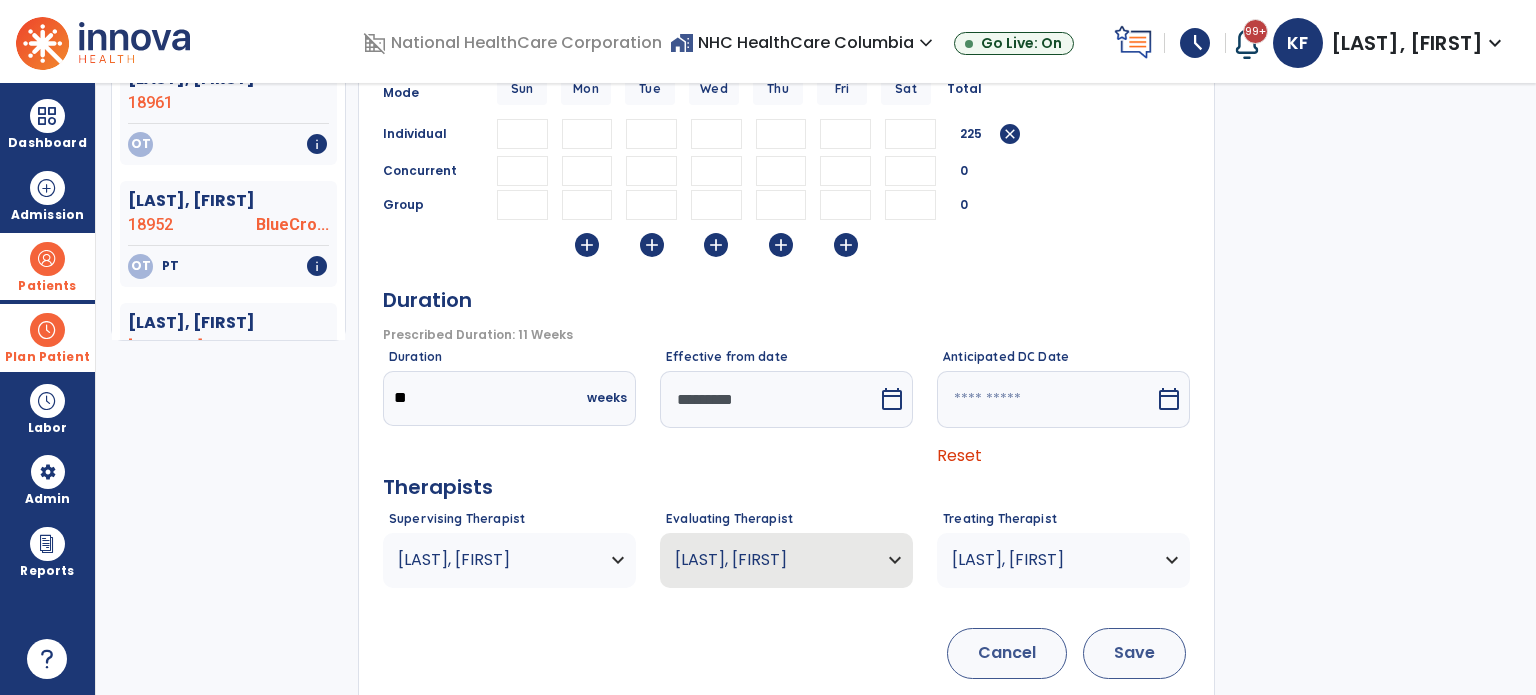 type on "**" 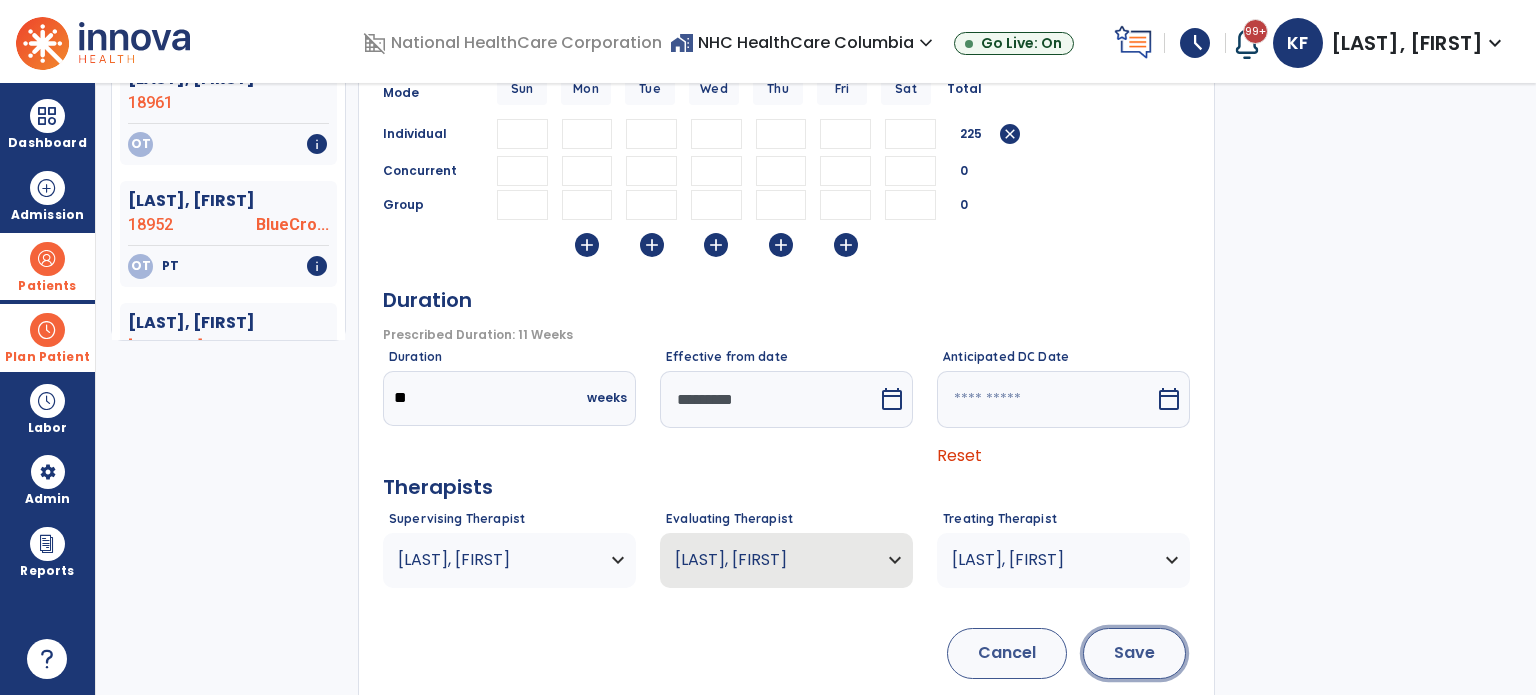 click on "Save" at bounding box center (1134, 653) 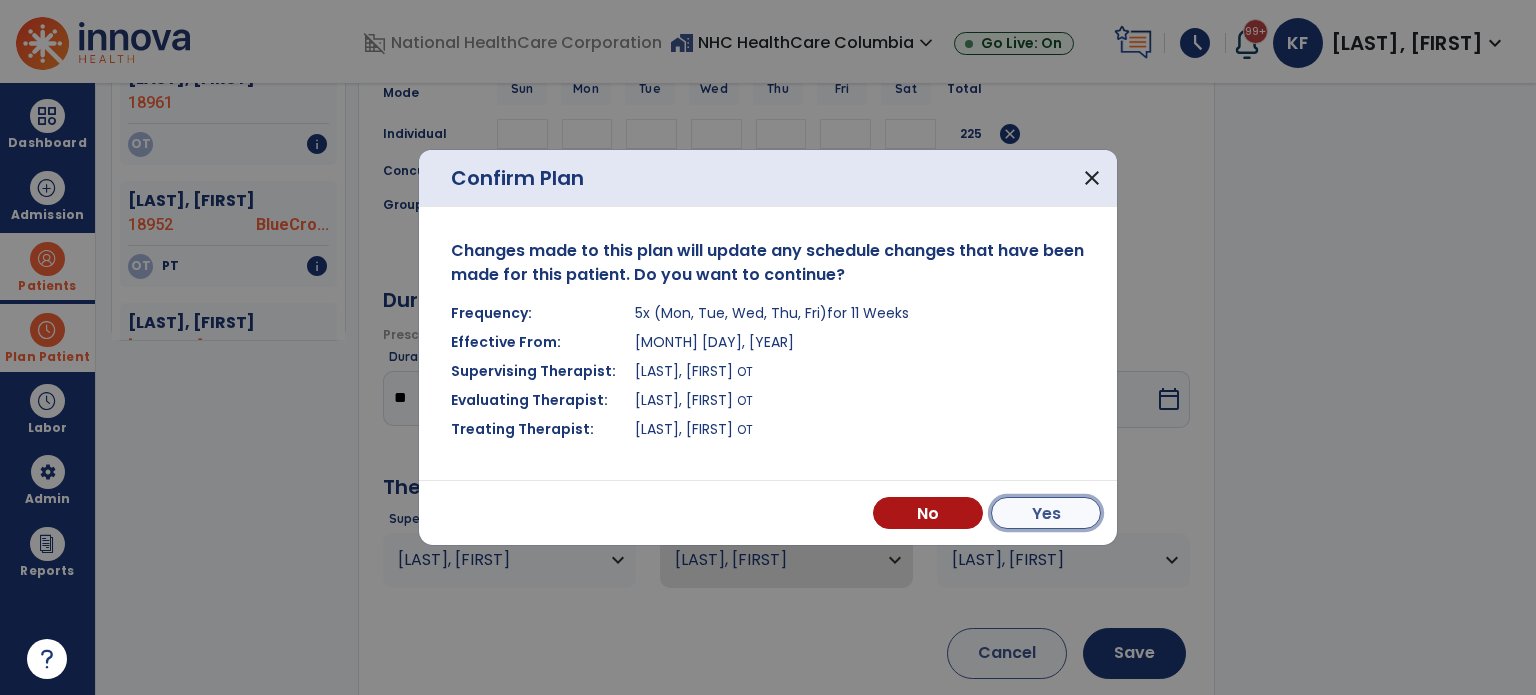 click on "Yes" at bounding box center (1046, 513) 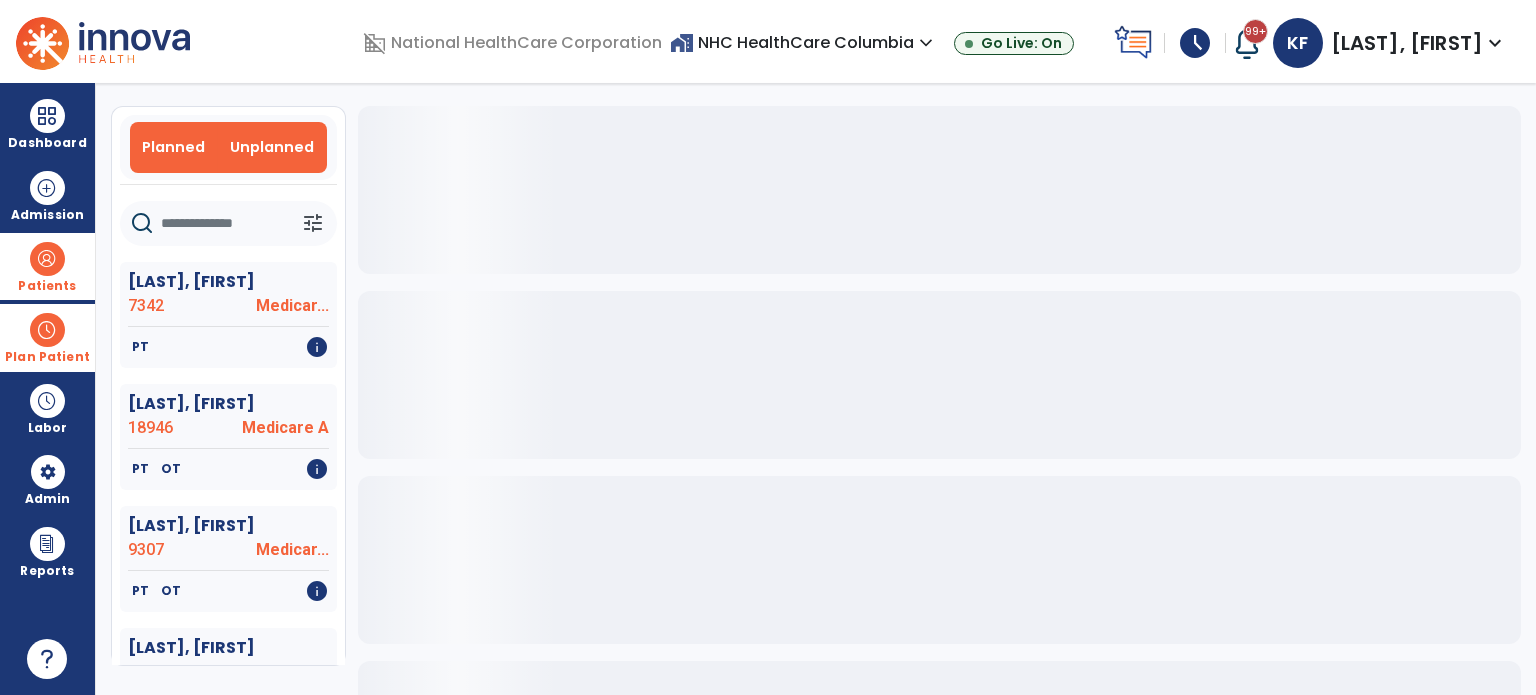 click on "Unplanned" at bounding box center [272, 147] 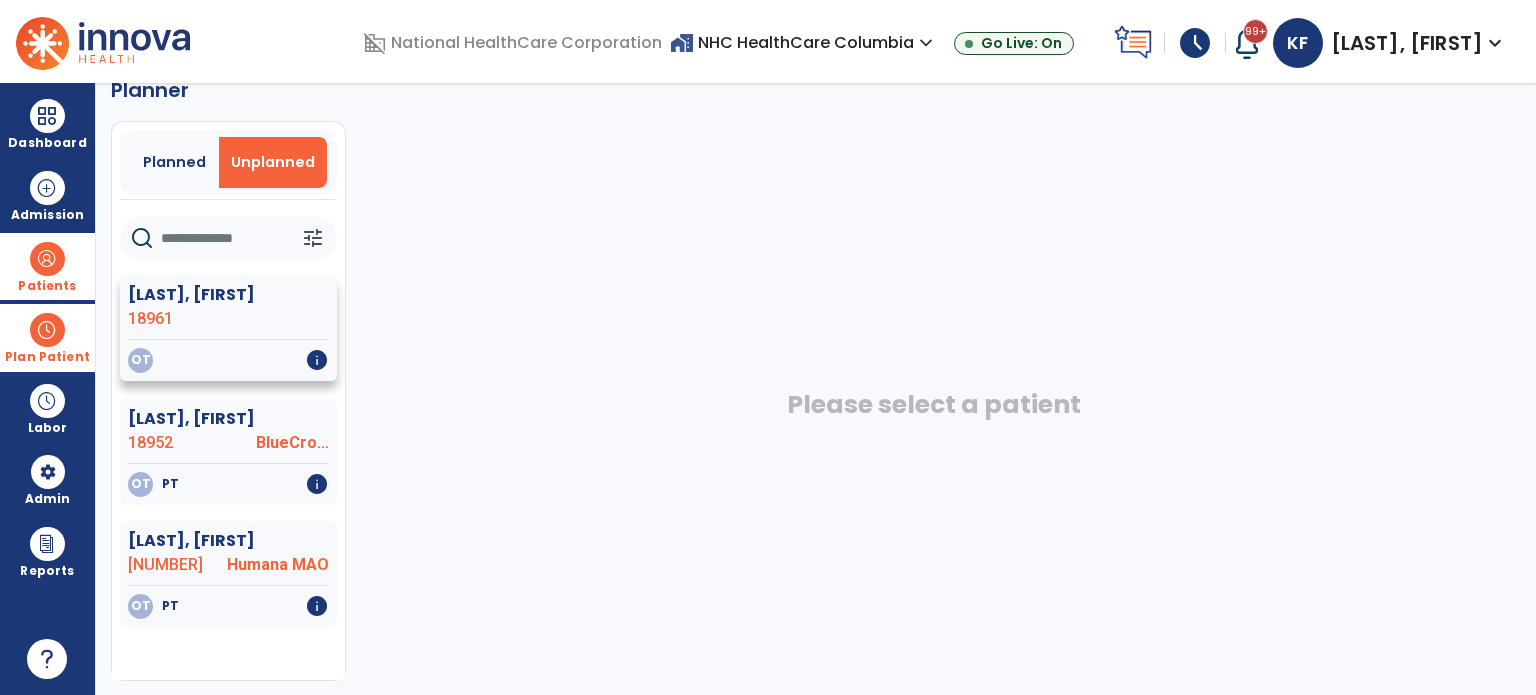 click on "[LAST], [FIRST] [NUMBER]" 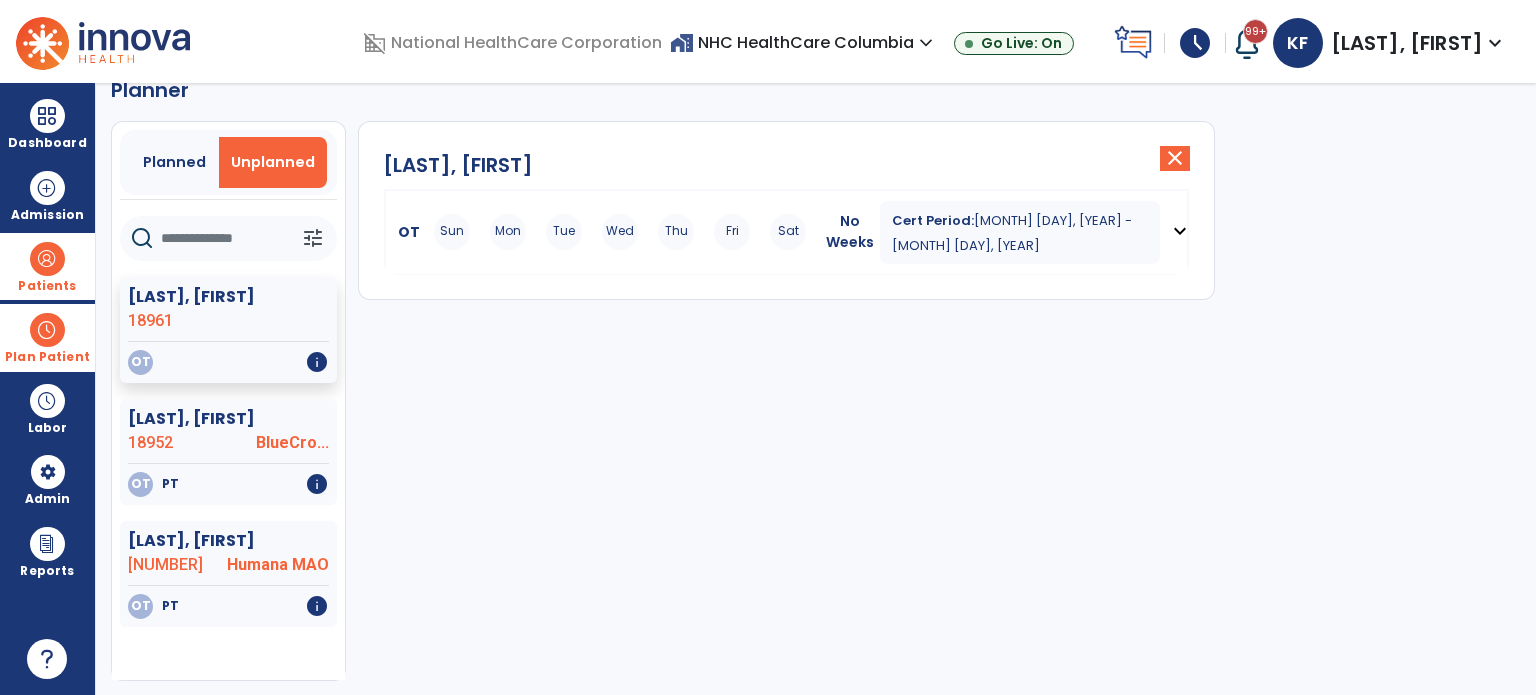 click on "Mon" at bounding box center (508, 232) 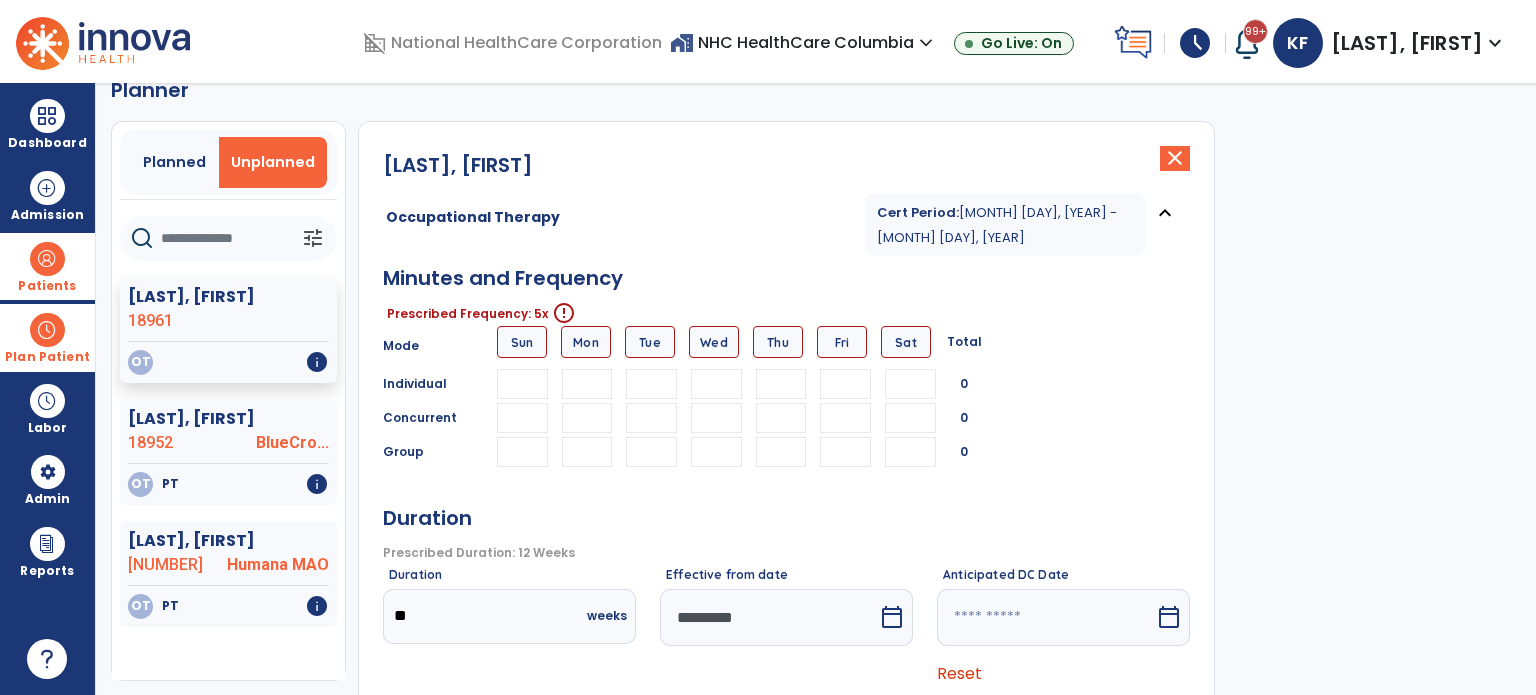 click at bounding box center [587, 384] 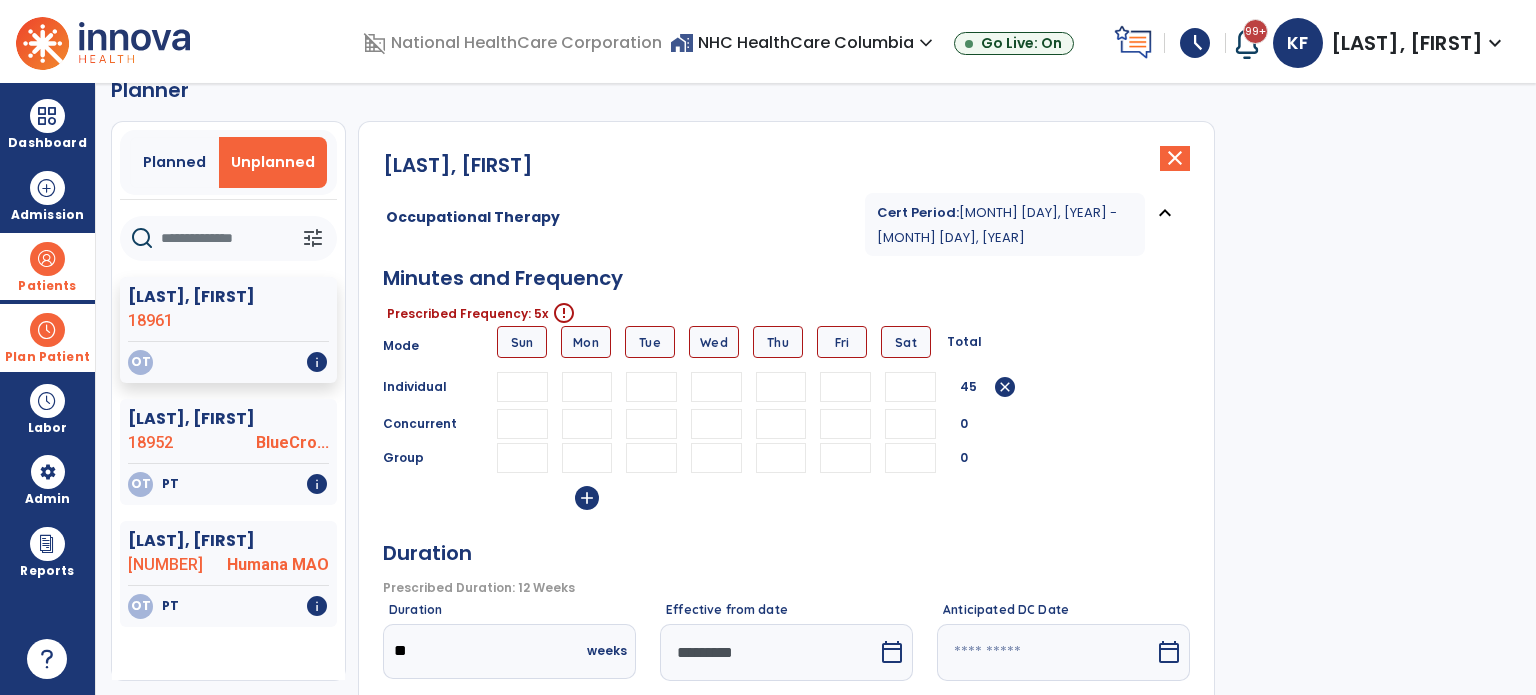 type on "**" 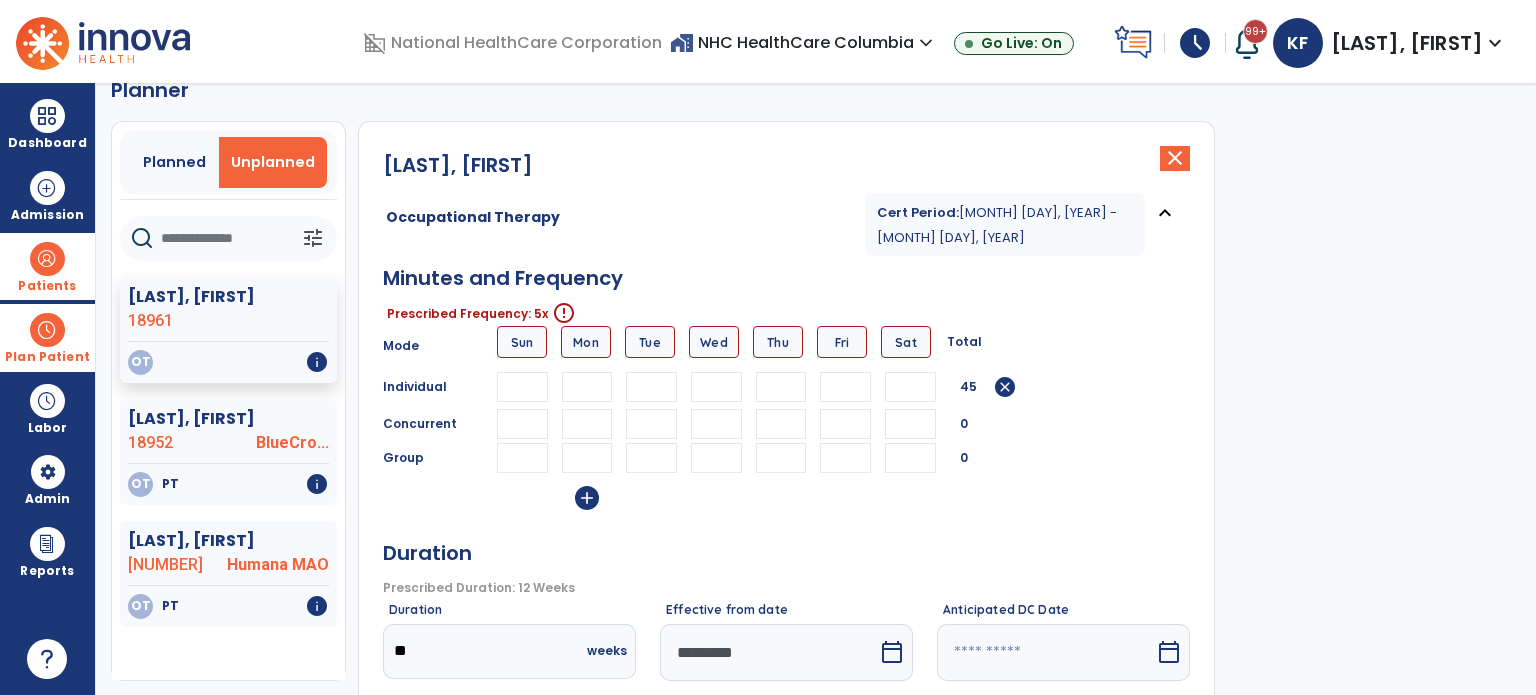 click at bounding box center [651, 387] 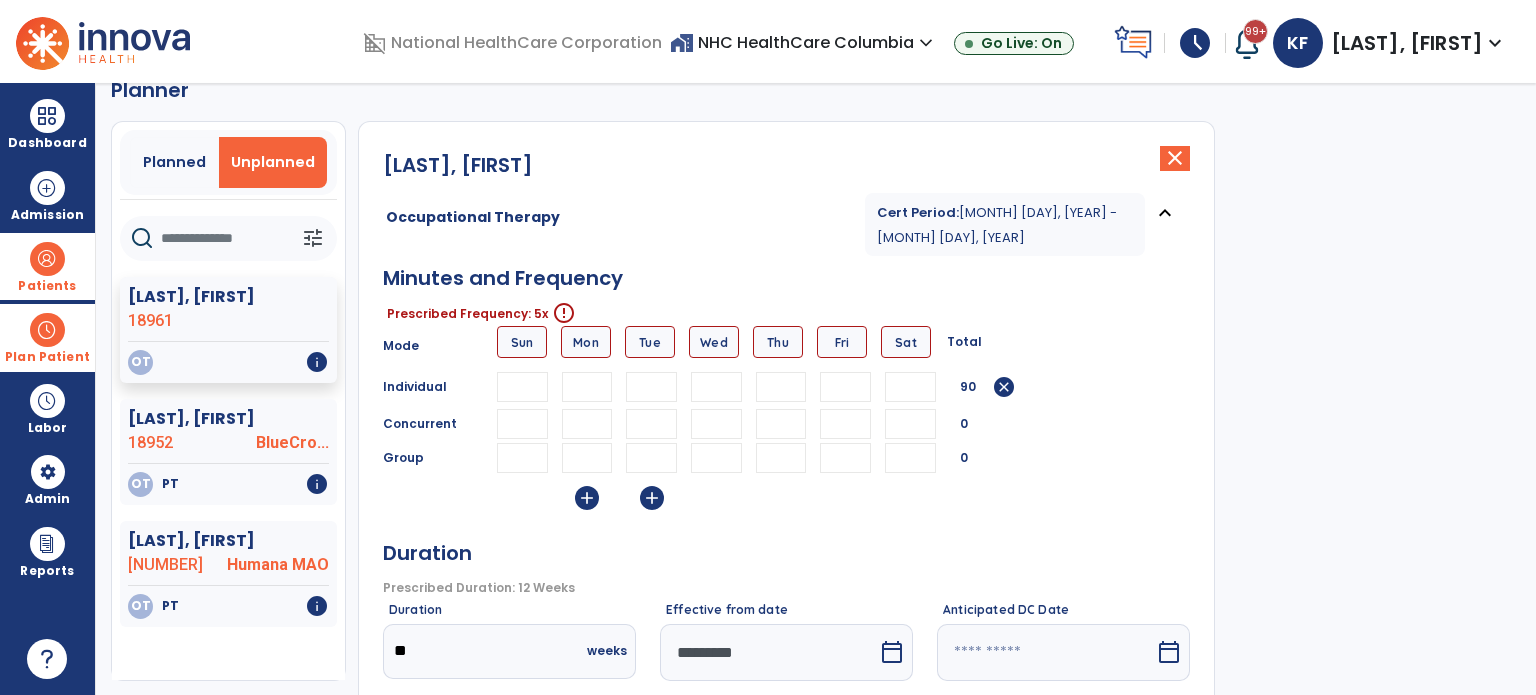 type on "**" 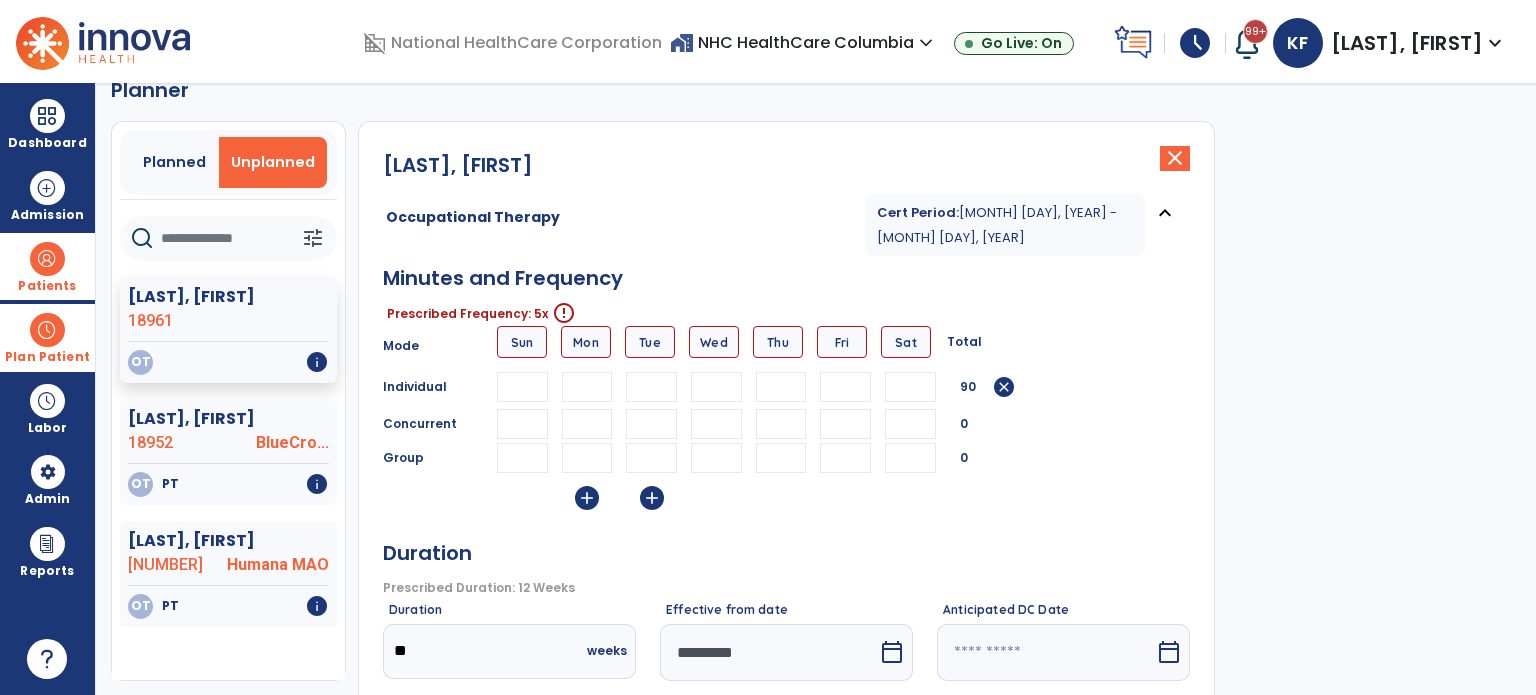 click at bounding box center (716, 387) 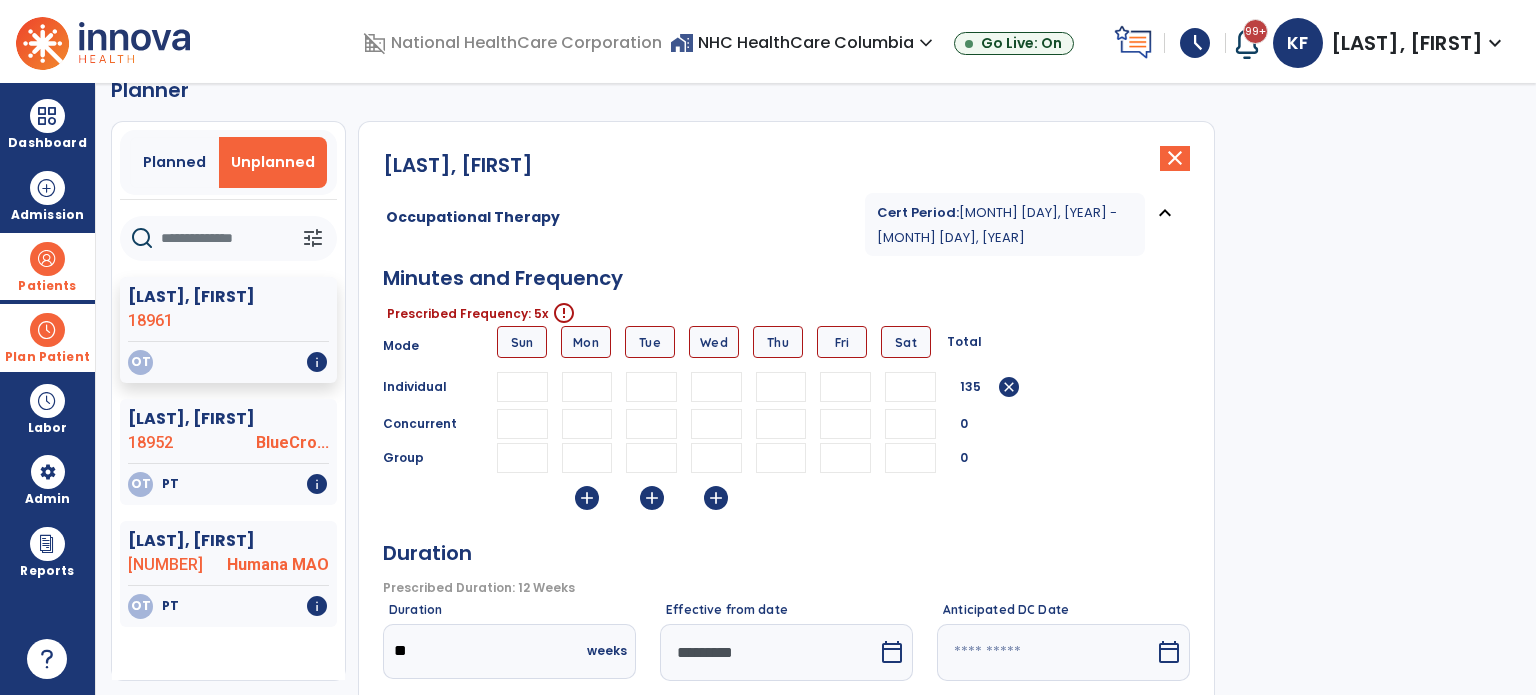 type on "**" 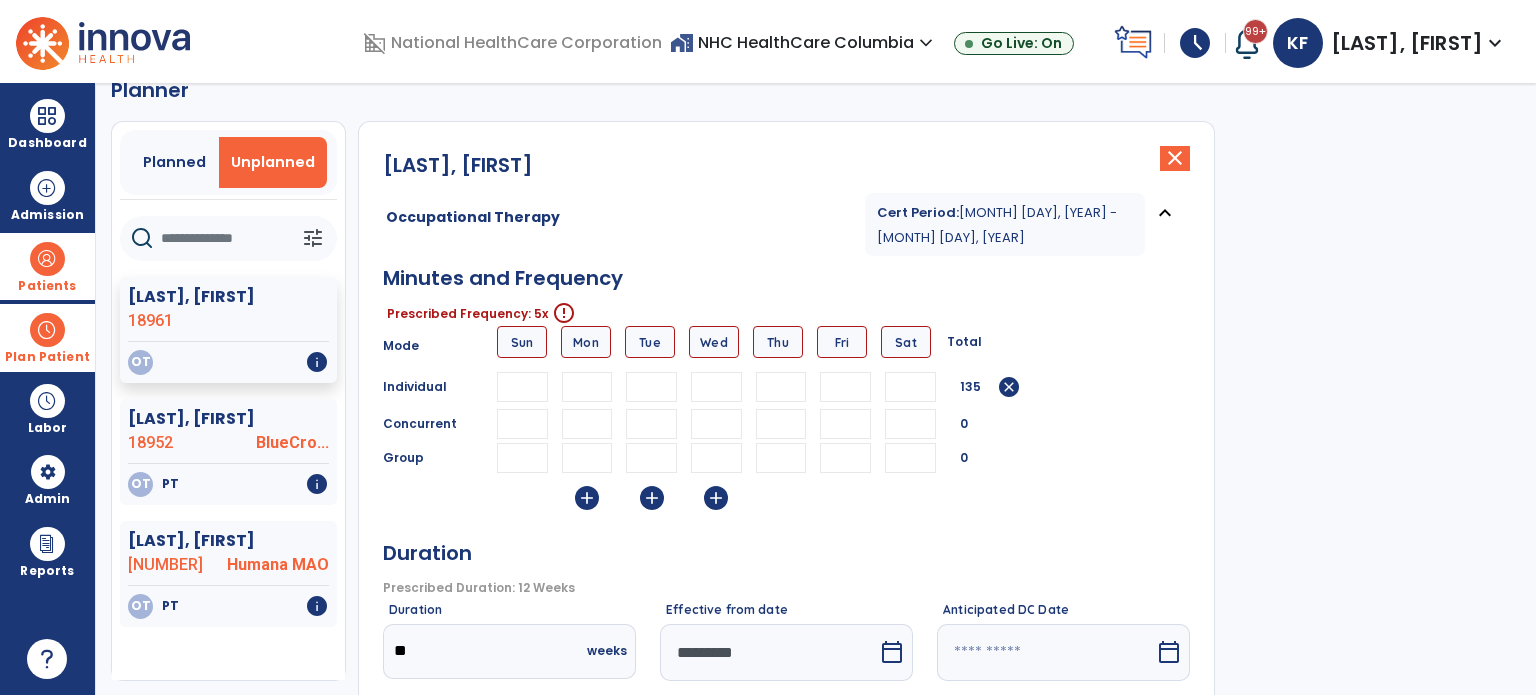 click at bounding box center (781, 387) 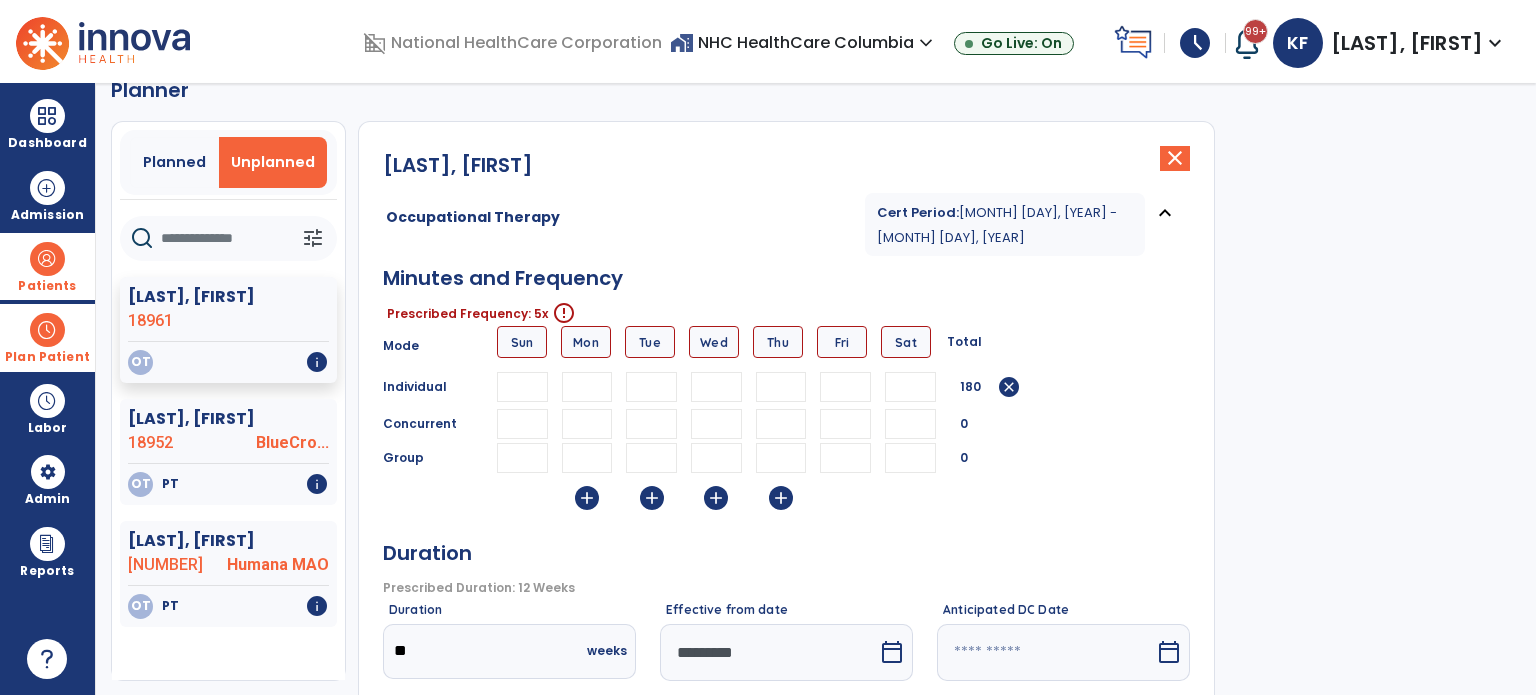 type on "**" 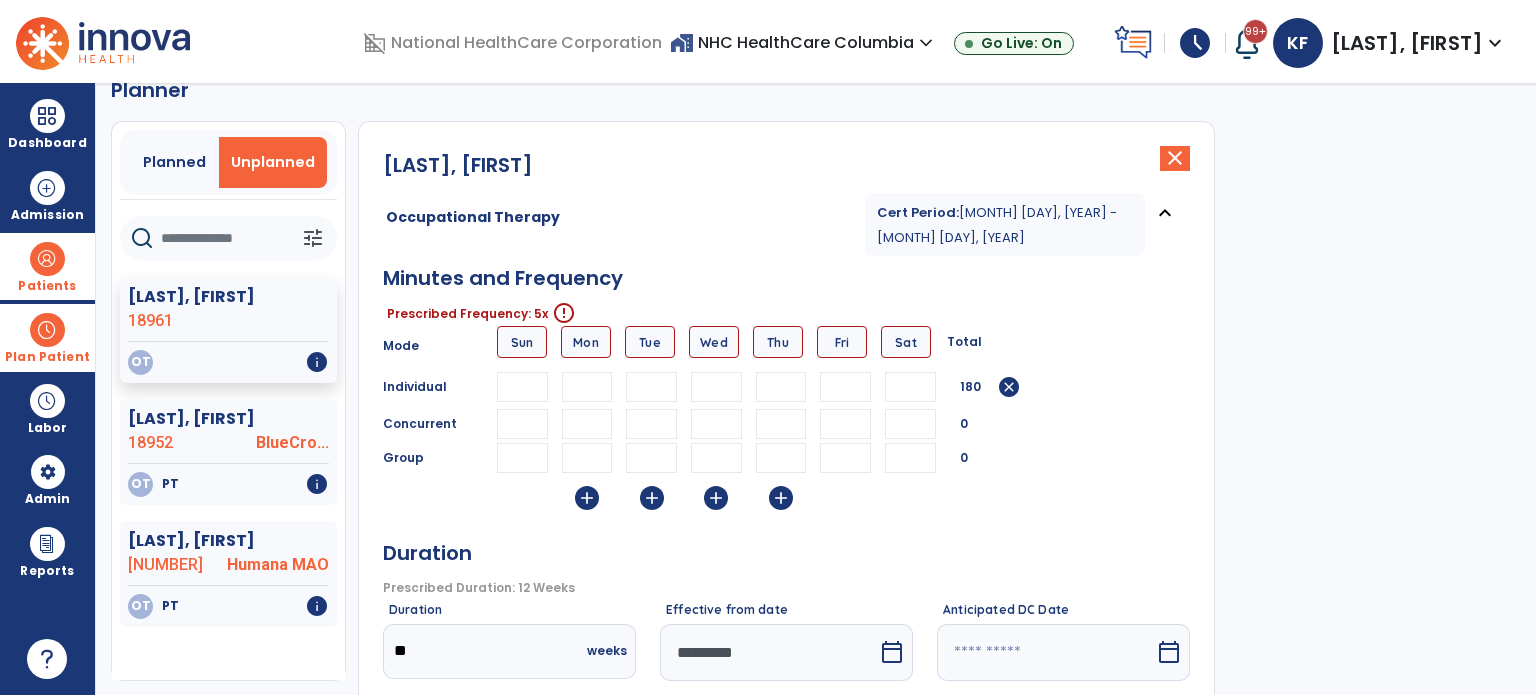 click at bounding box center (845, 387) 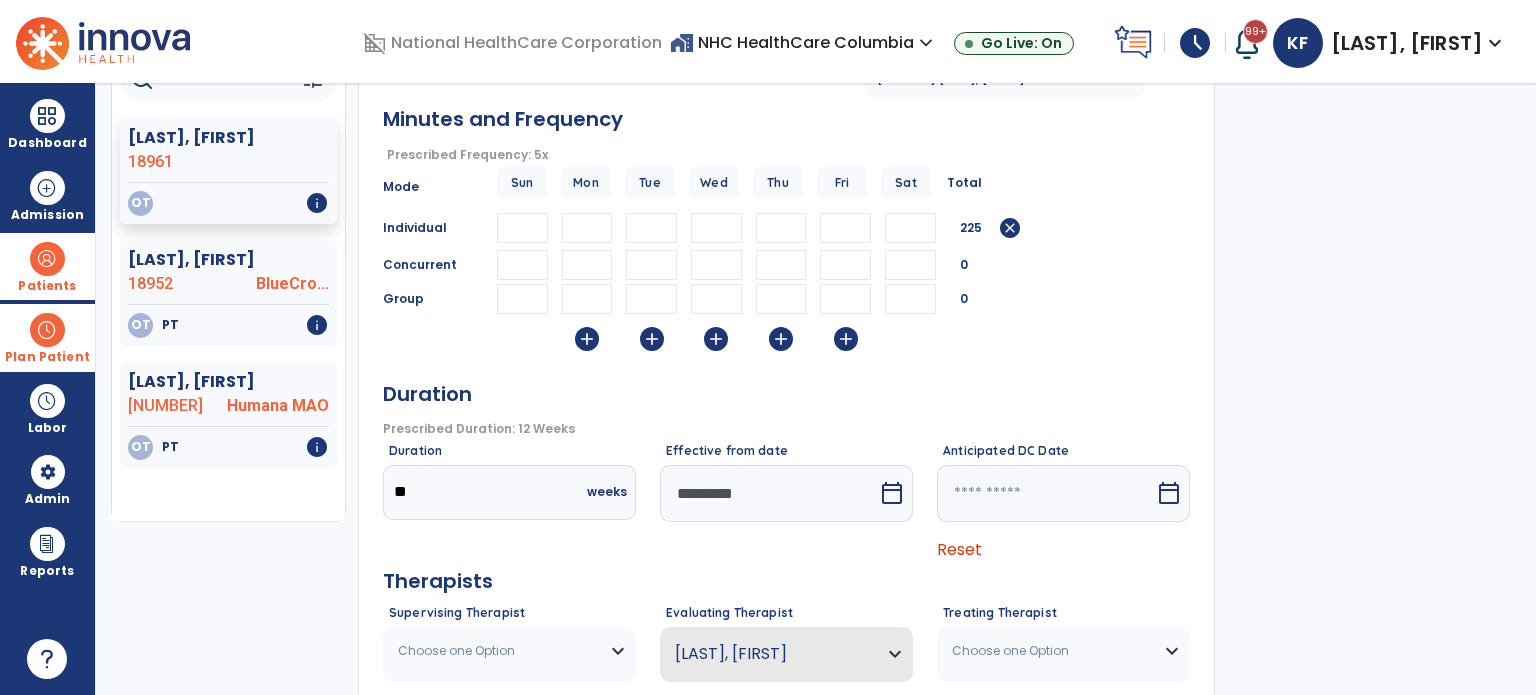 scroll, scrollTop: 300, scrollLeft: 0, axis: vertical 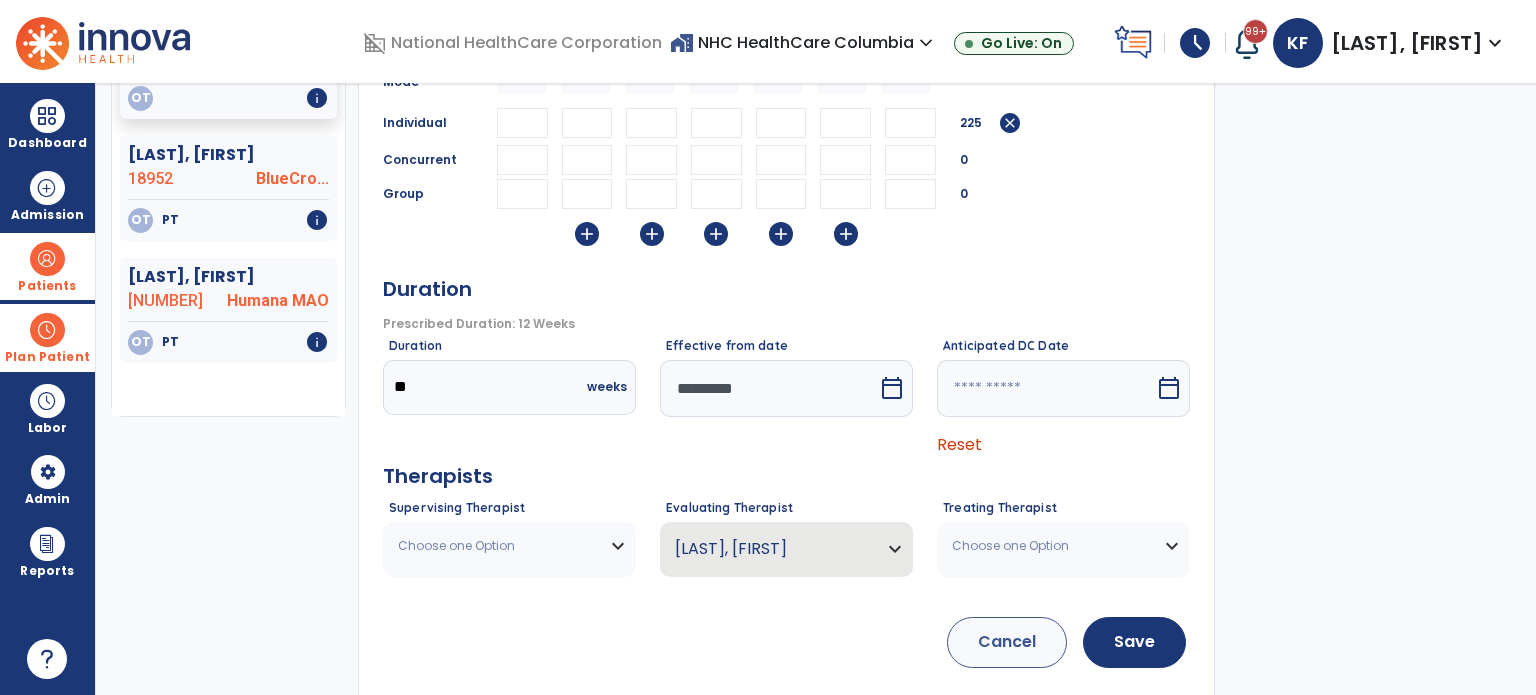 type on "**" 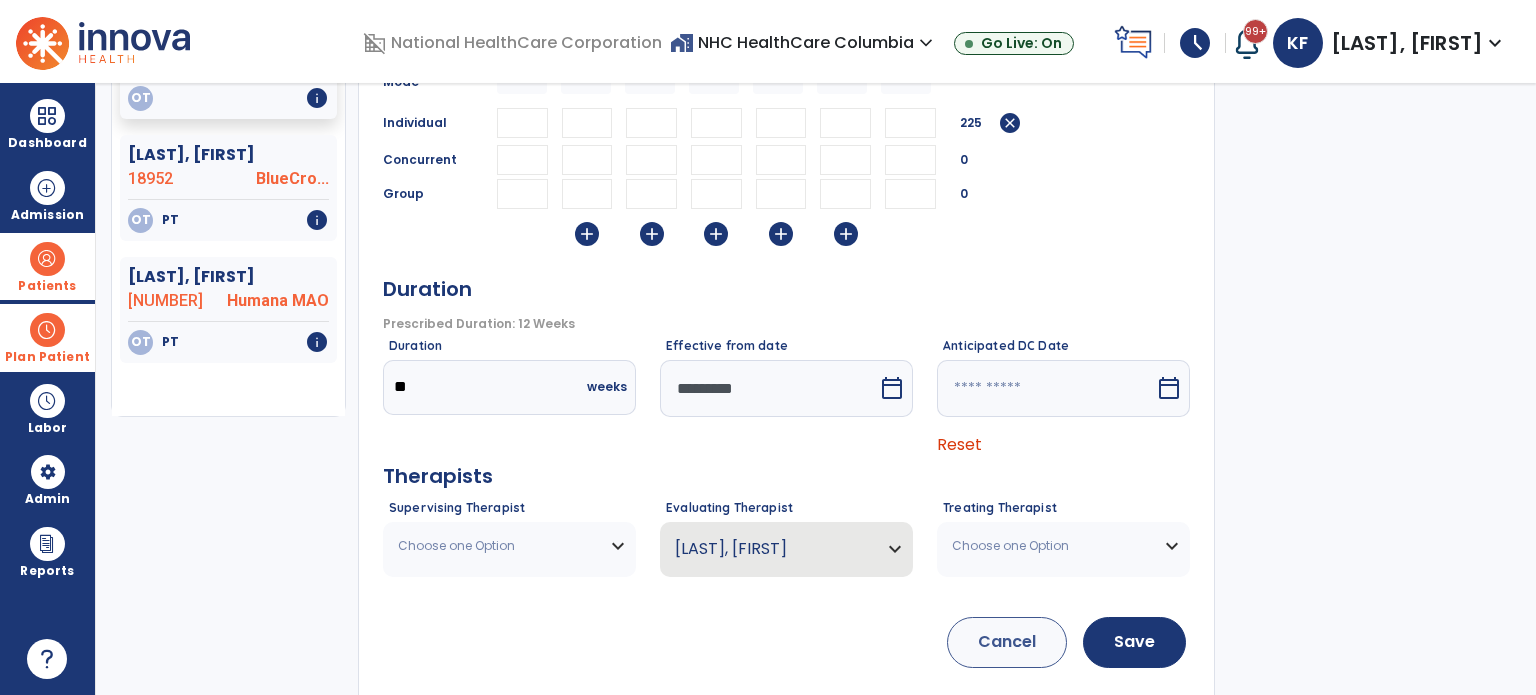 click on "Choose one Option" at bounding box center [497, 546] 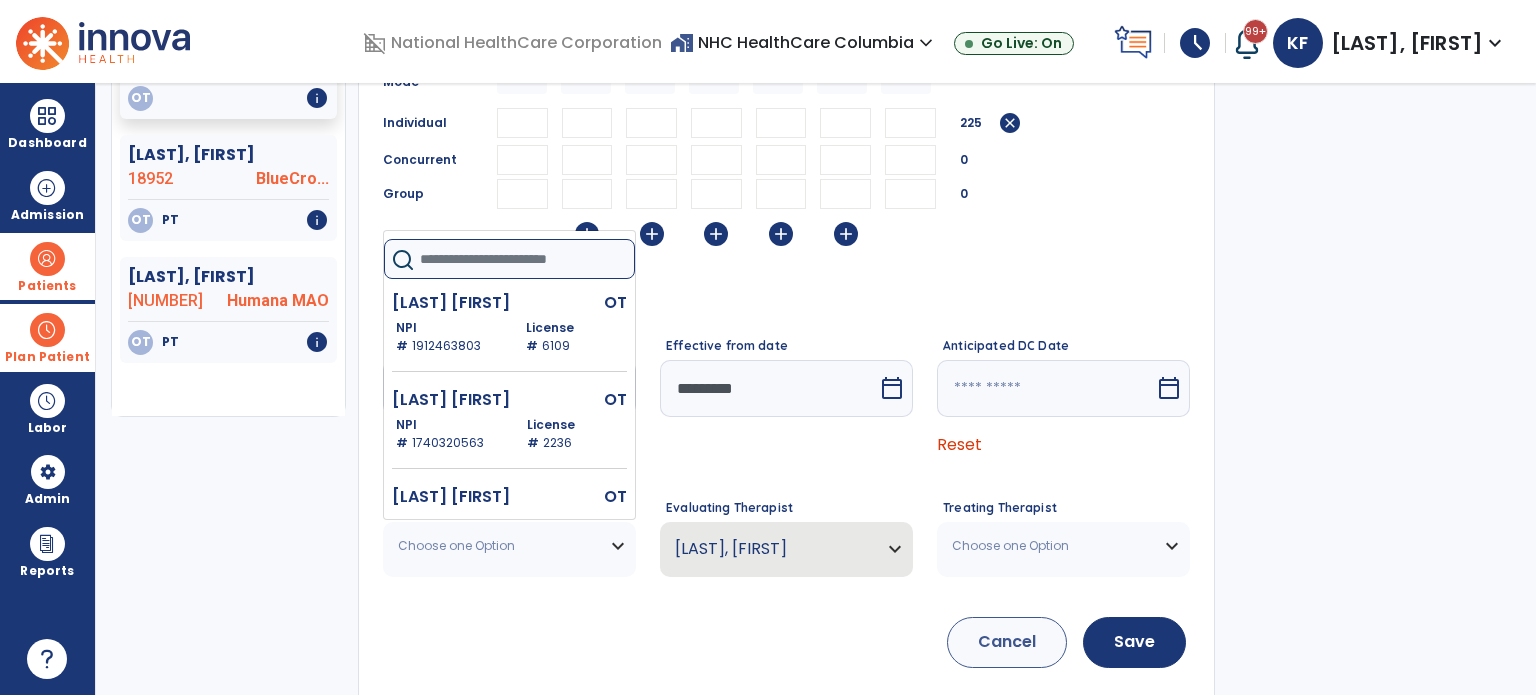 click at bounding box center (527, 259) 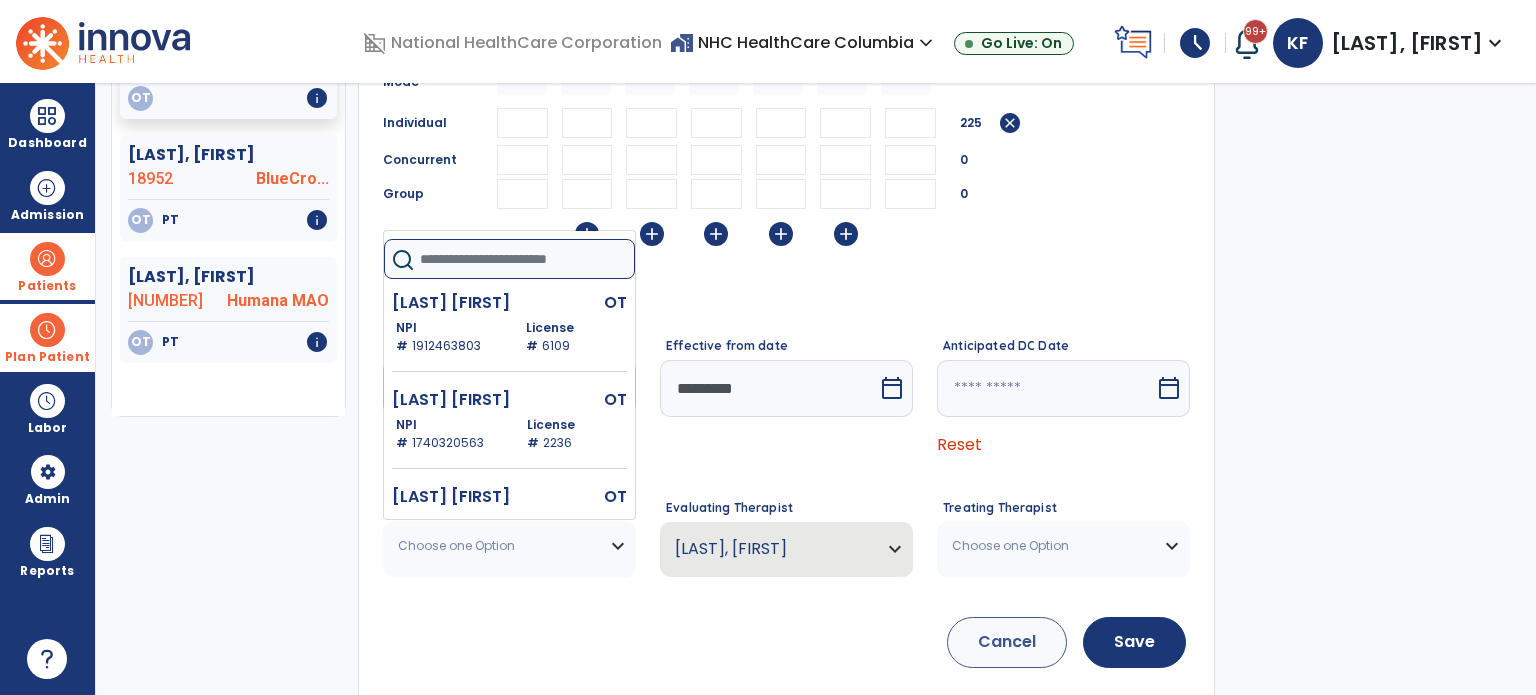 type on "*" 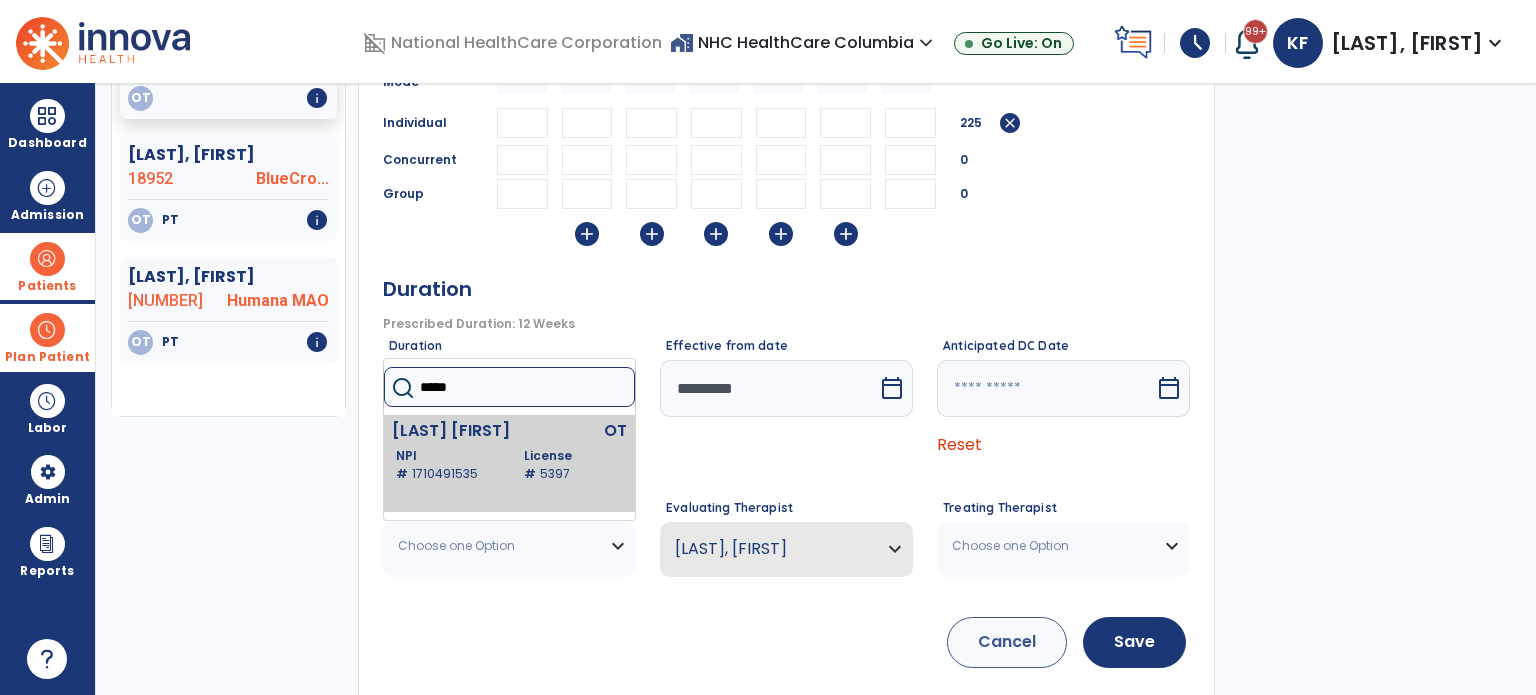 type on "*****" 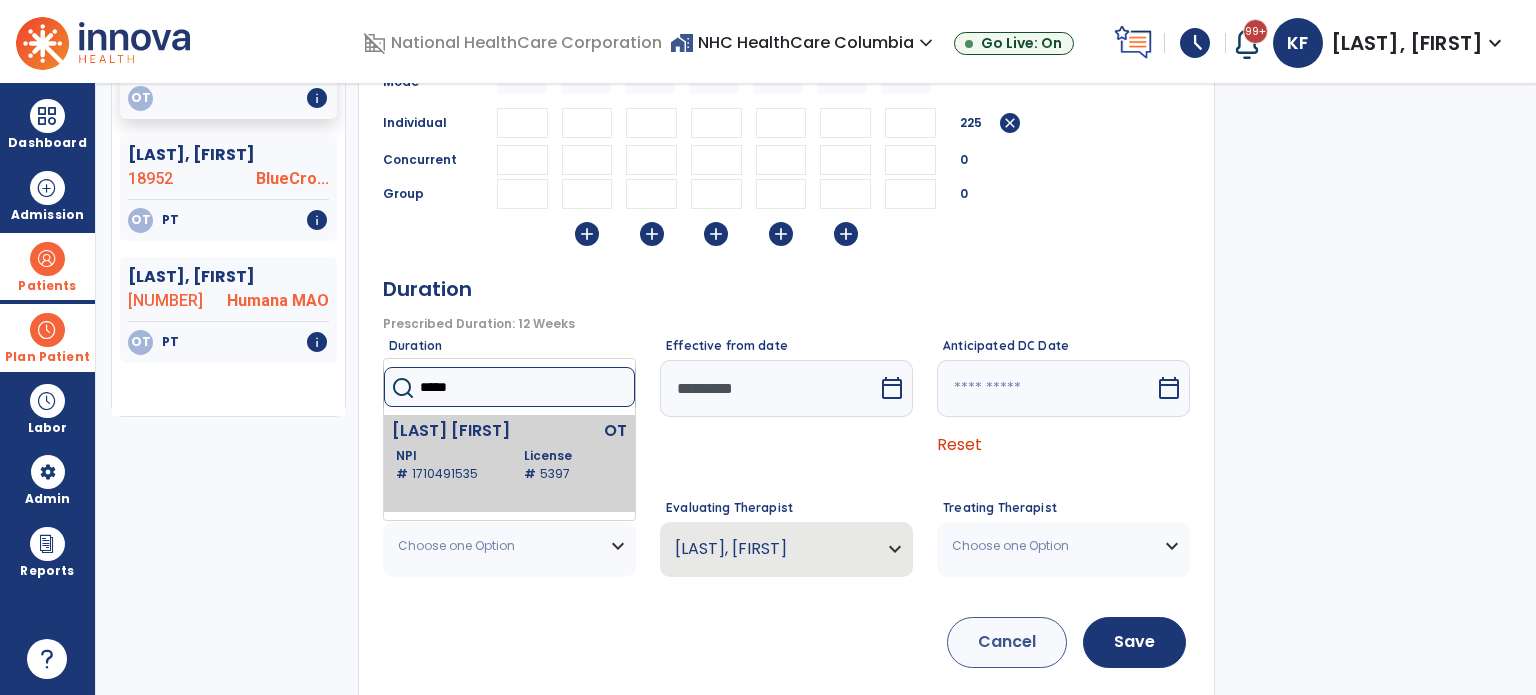 click on "1710491535" at bounding box center [445, 473] 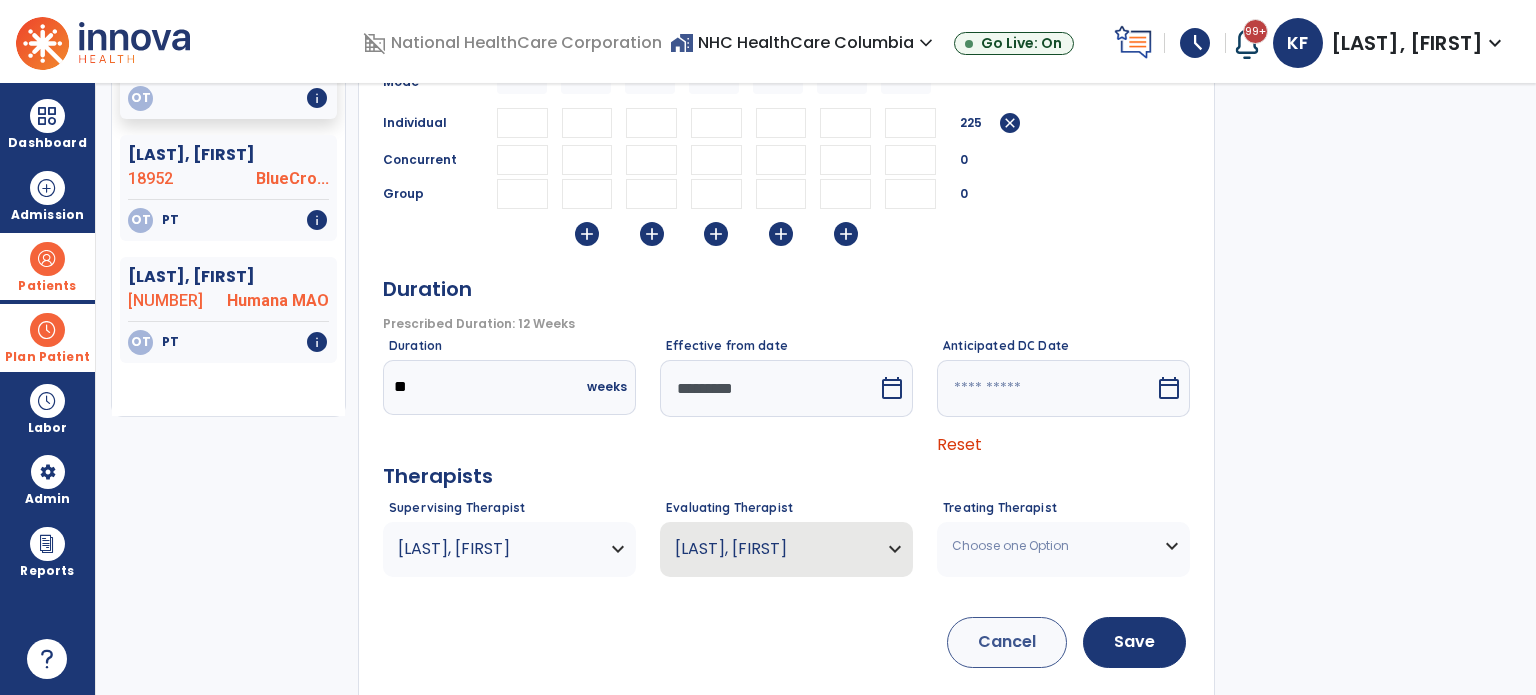 click on "Choose one Option" at bounding box center (1051, 546) 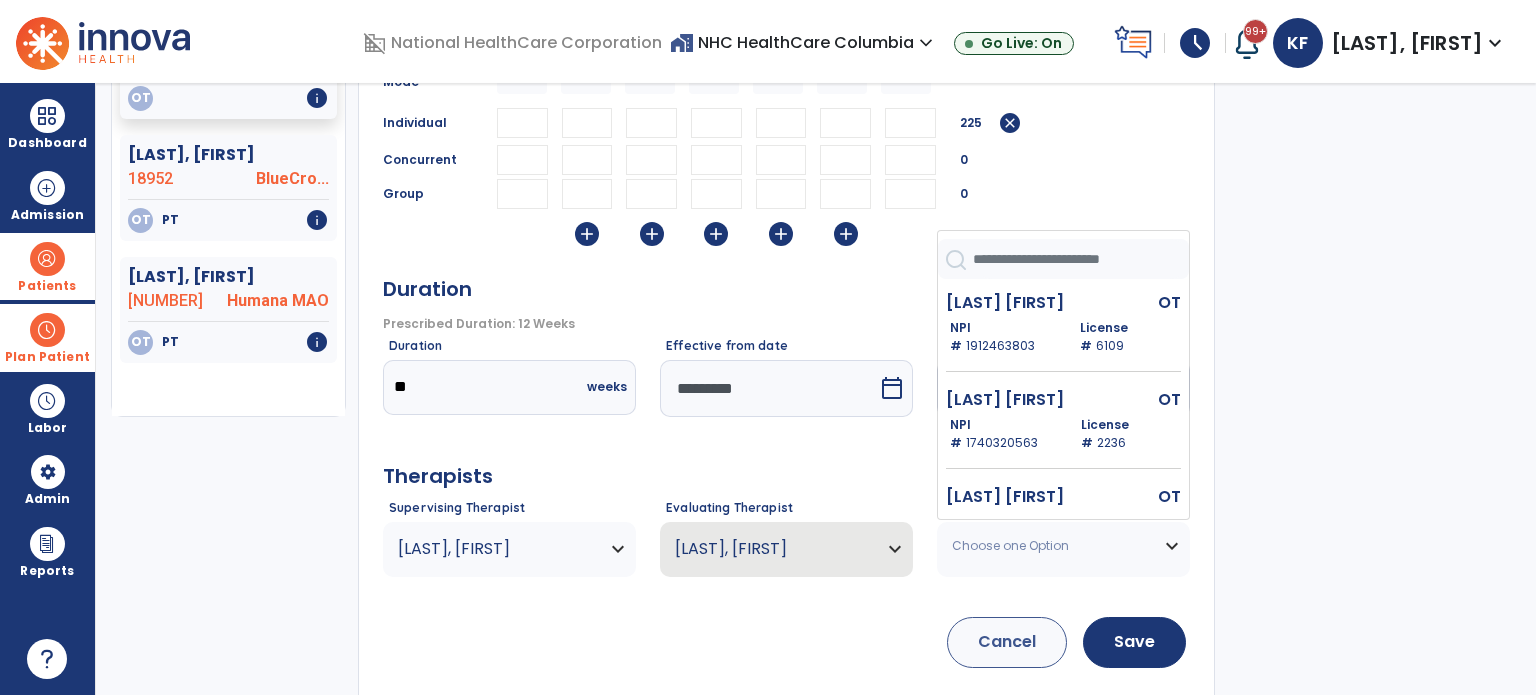 click at bounding box center [1081, 259] 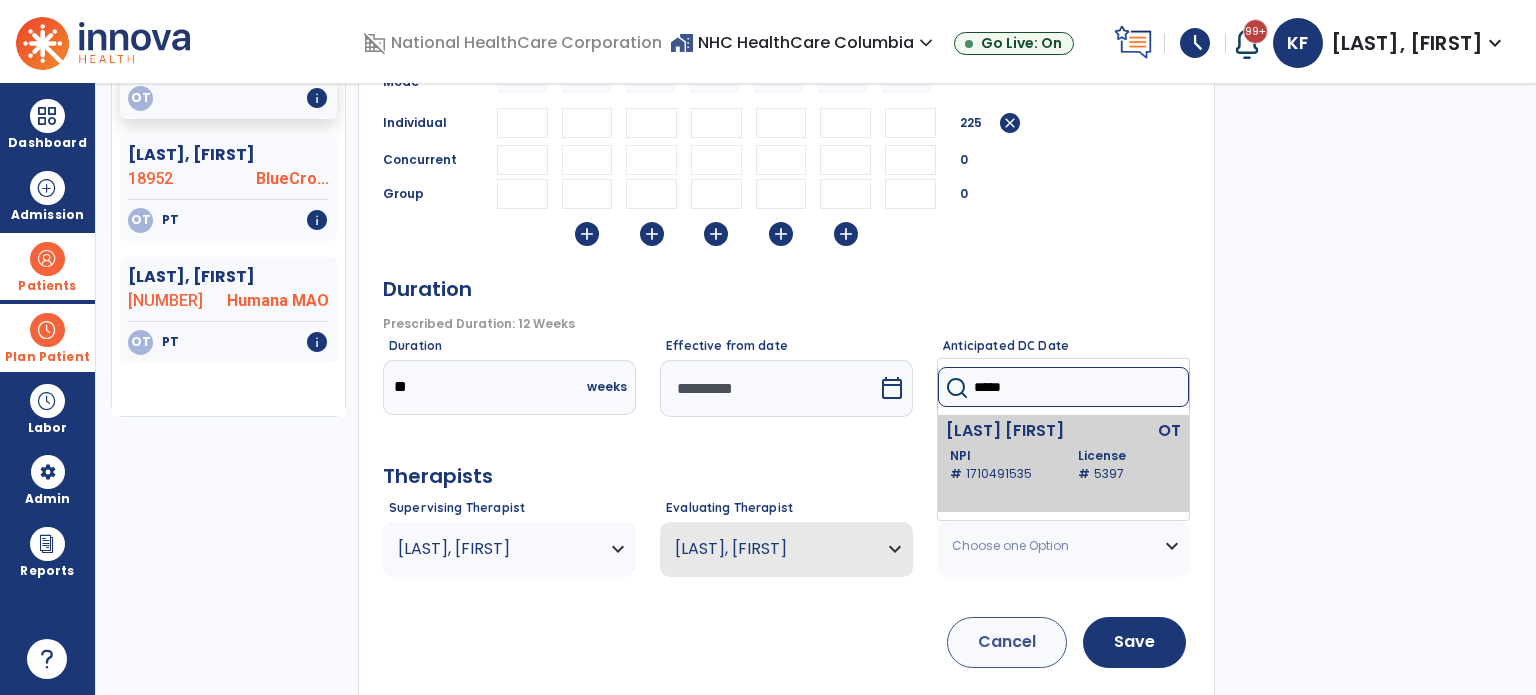 type on "*****" 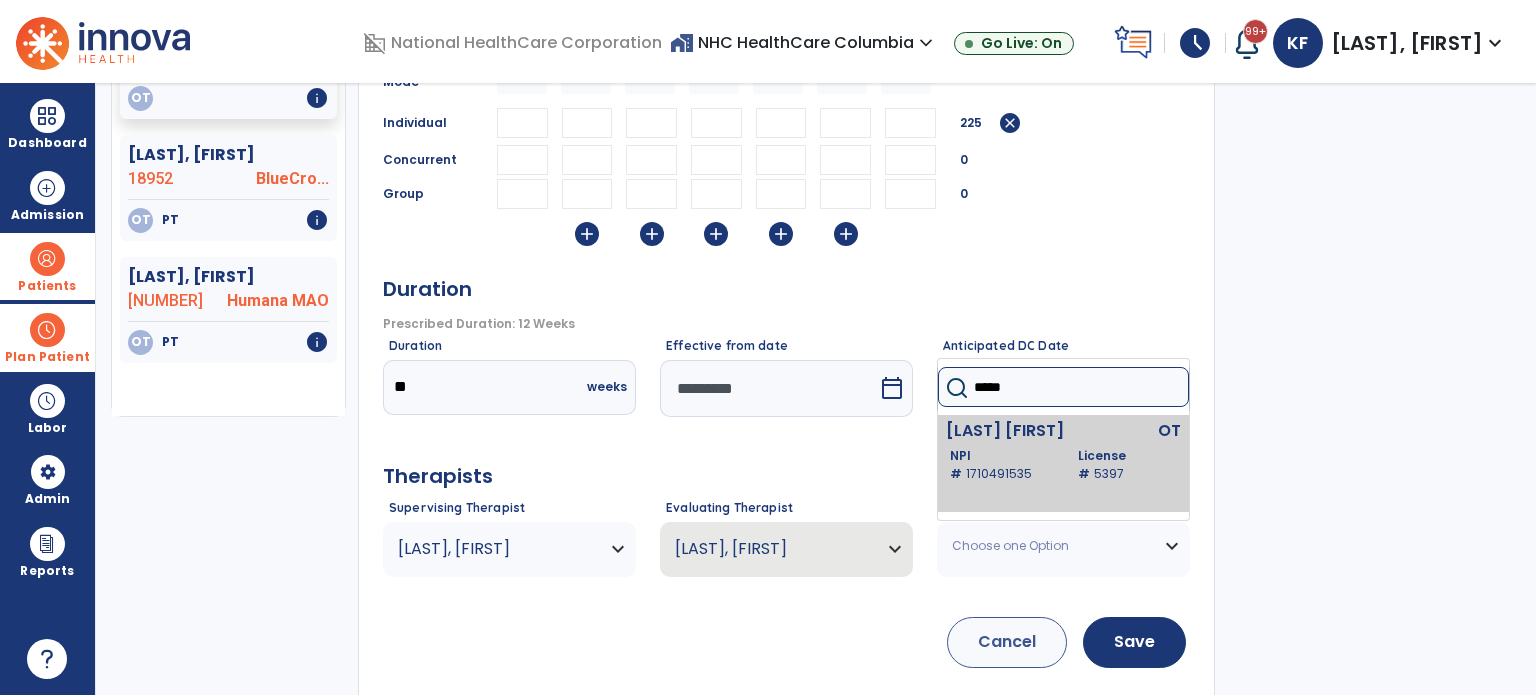click on "[LAST] [FIRST]" at bounding box center (1020, 431) 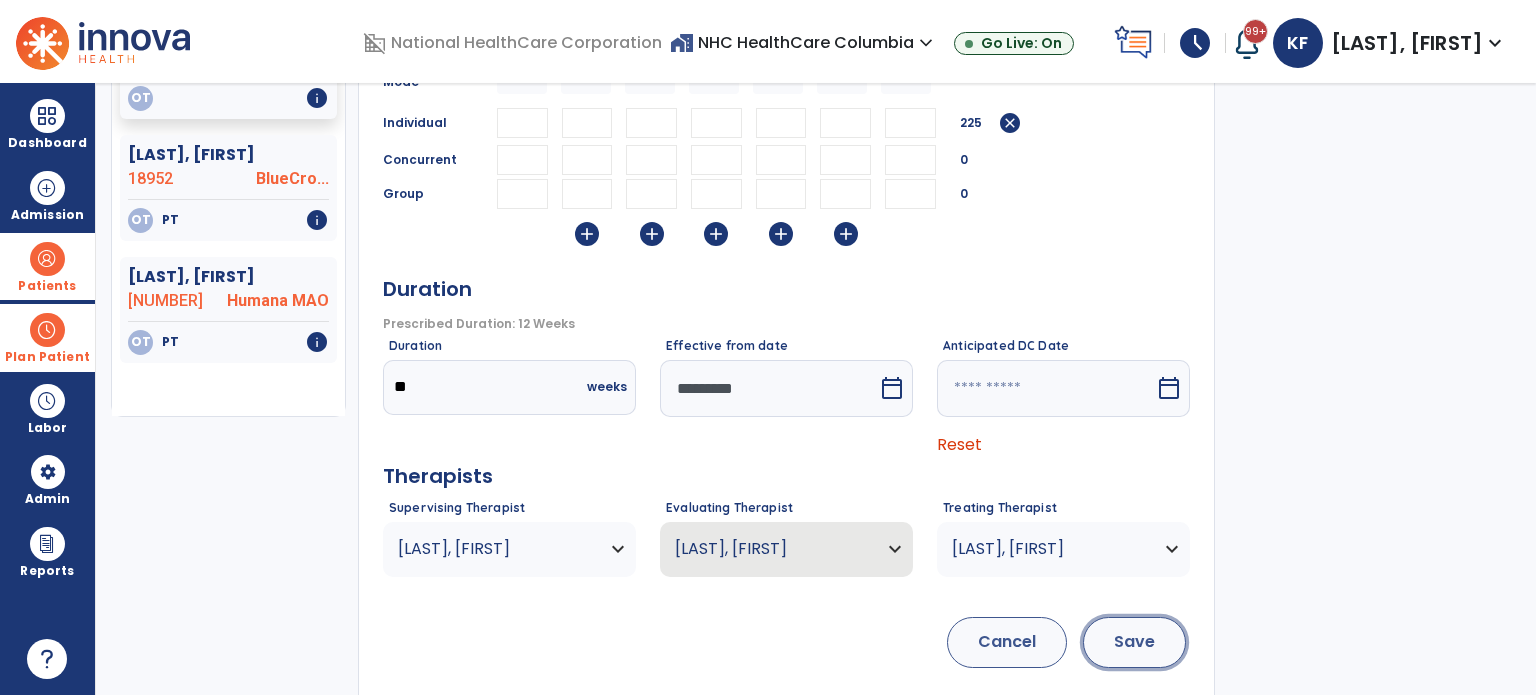click on "Save" at bounding box center (1134, 642) 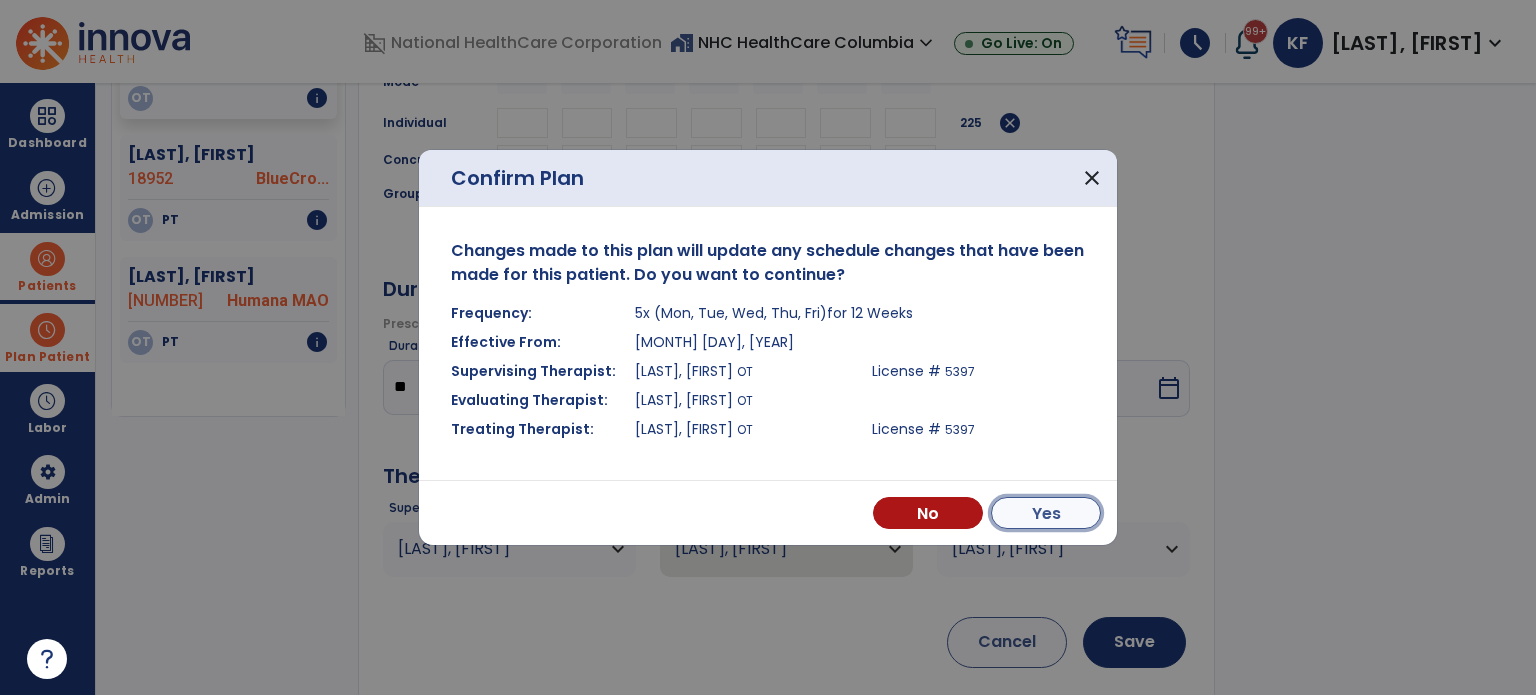 click on "Yes" at bounding box center (1046, 513) 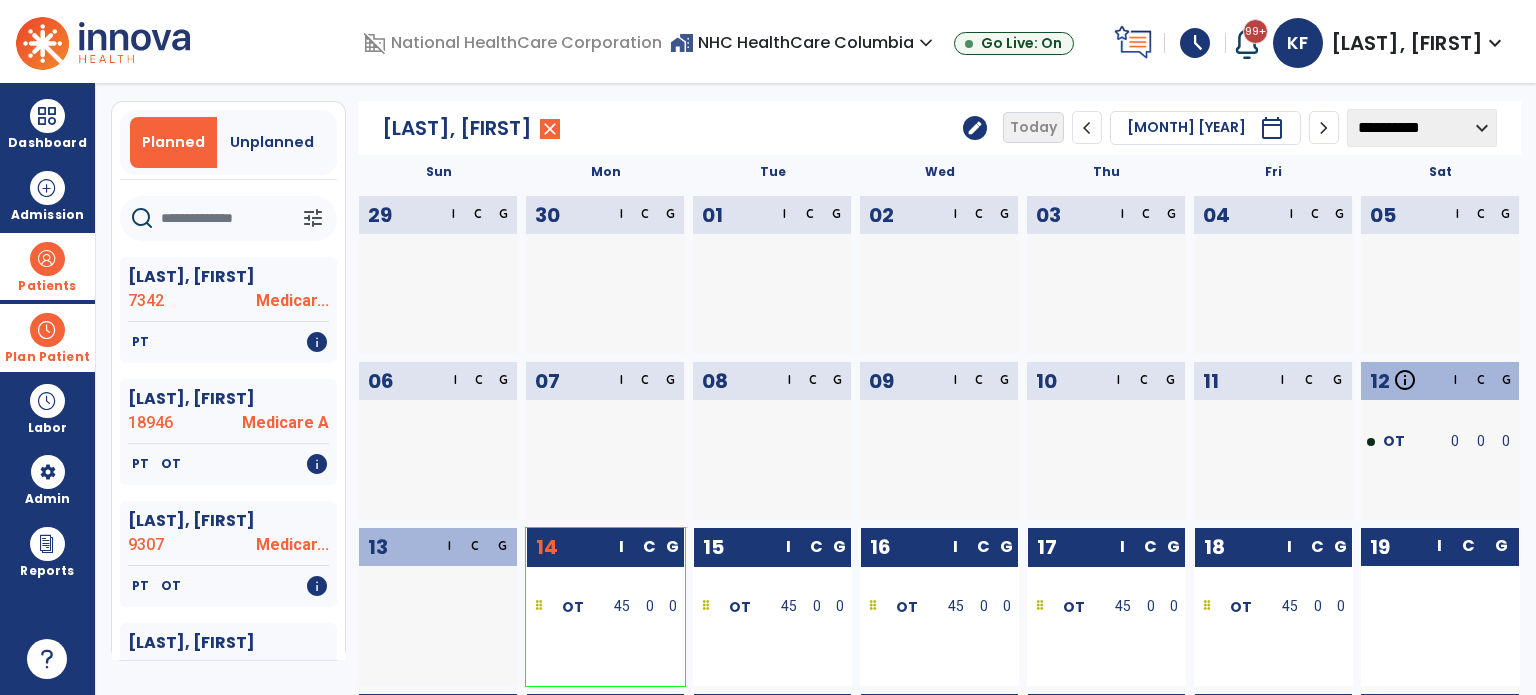 scroll, scrollTop: 0, scrollLeft: 0, axis: both 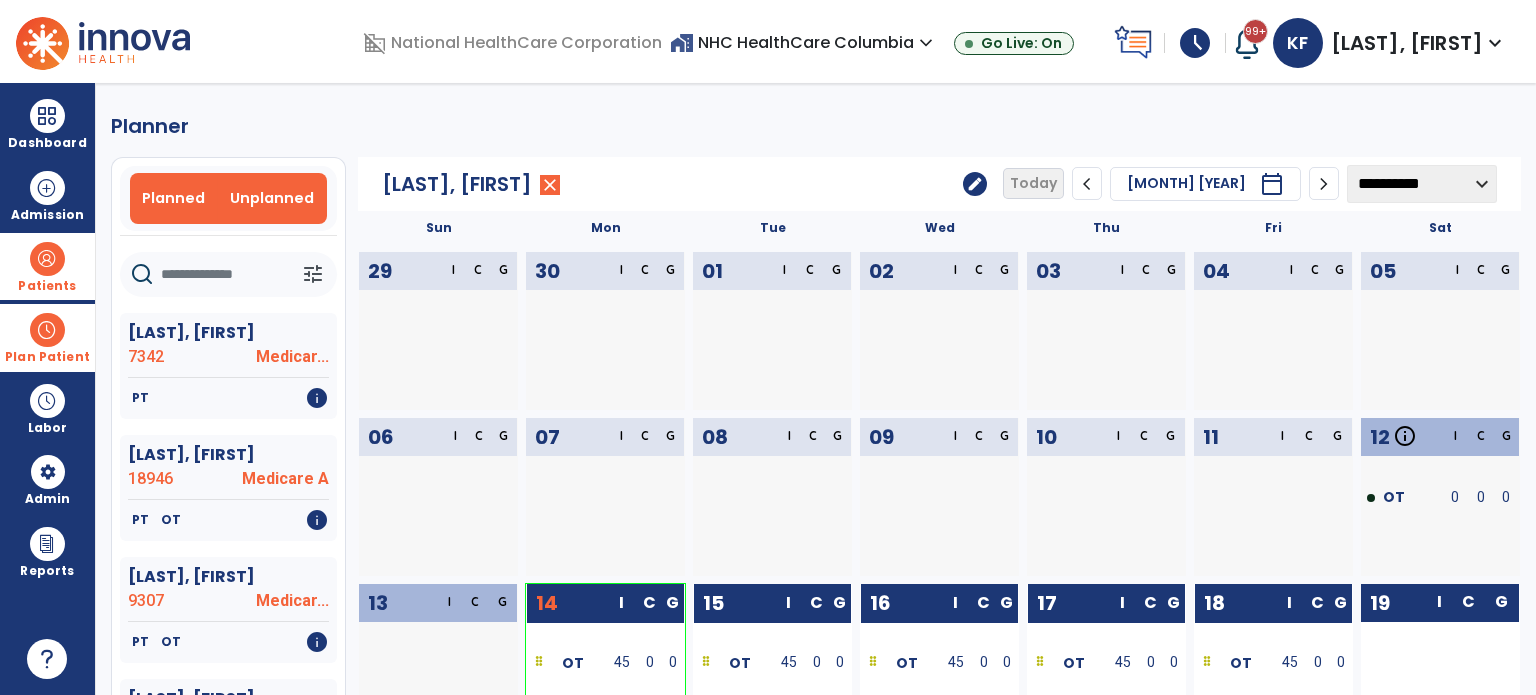 click on "Unplanned" at bounding box center (272, 198) 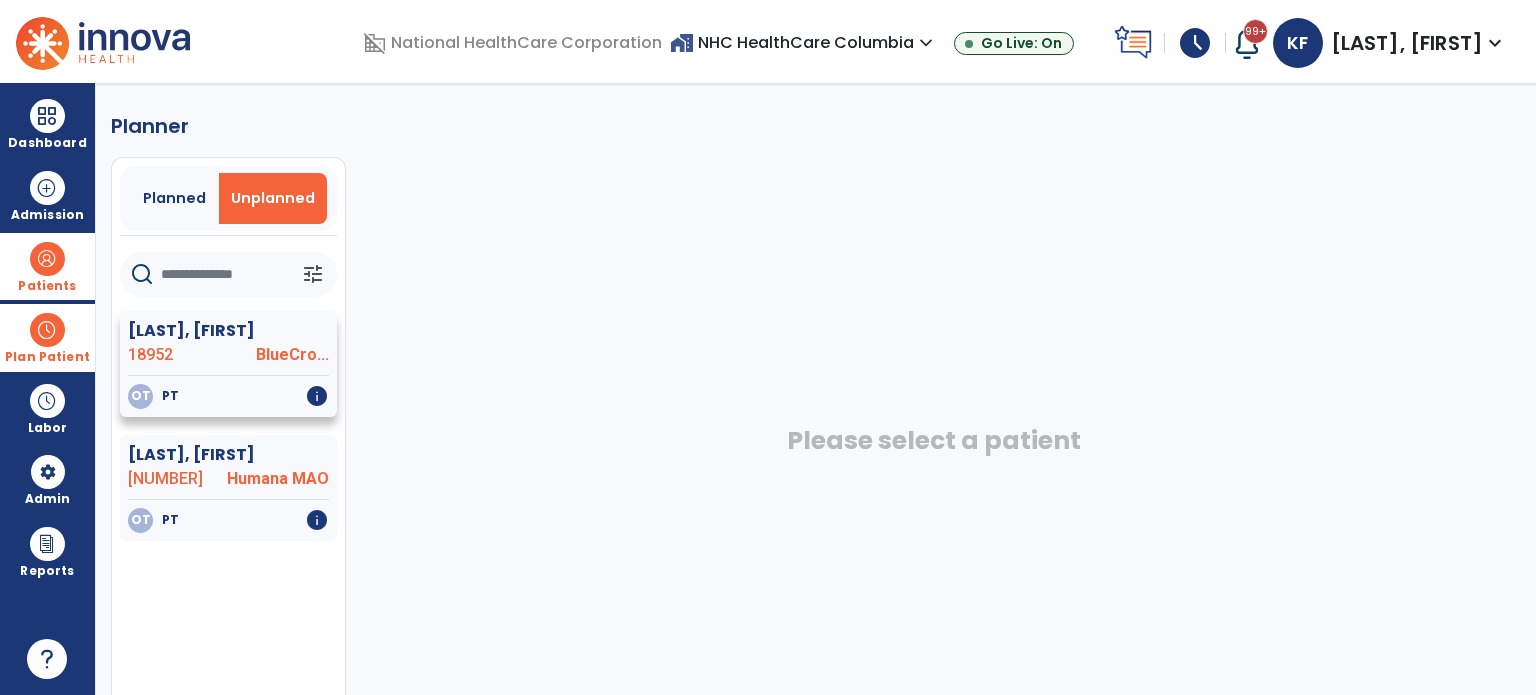 click on "[LAST], [FIRST] [NUMBER] [STREET_NAME]..." 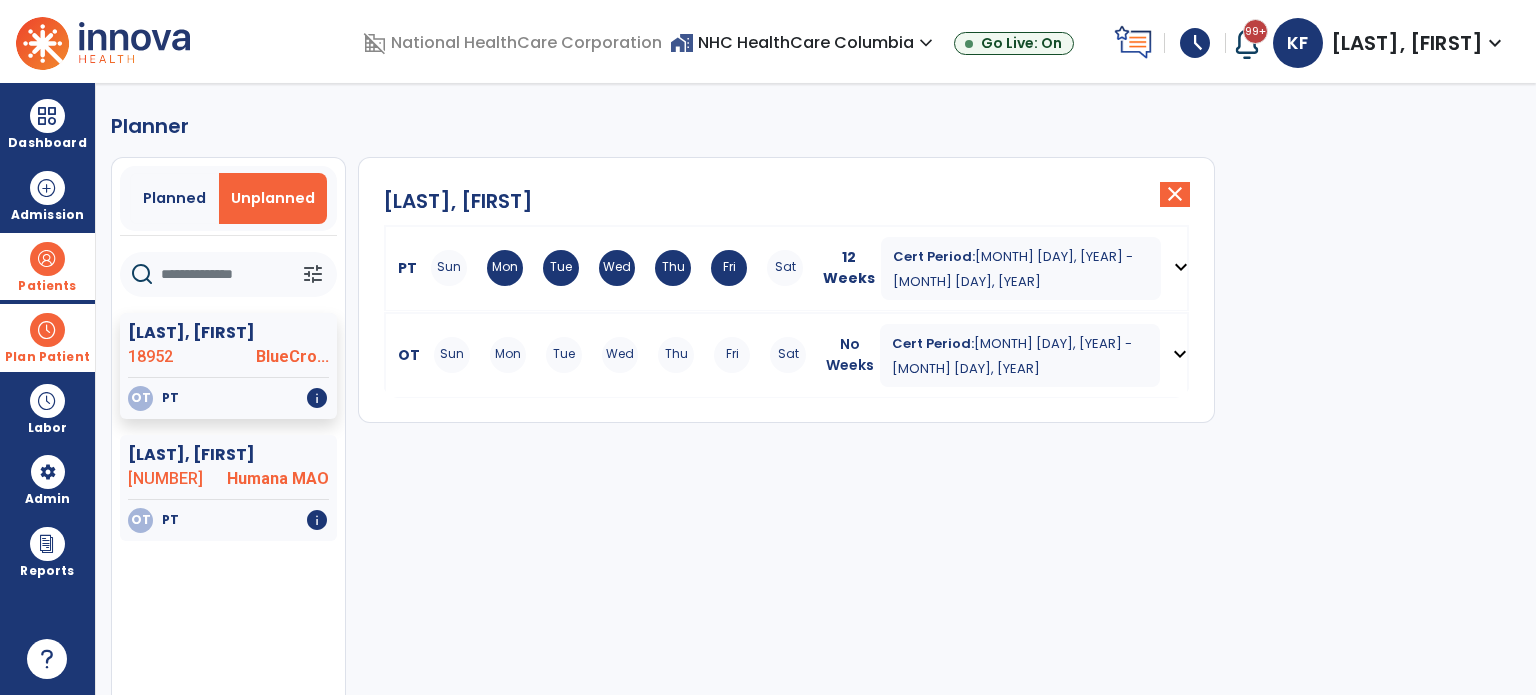 click on "Mon" at bounding box center [508, 355] 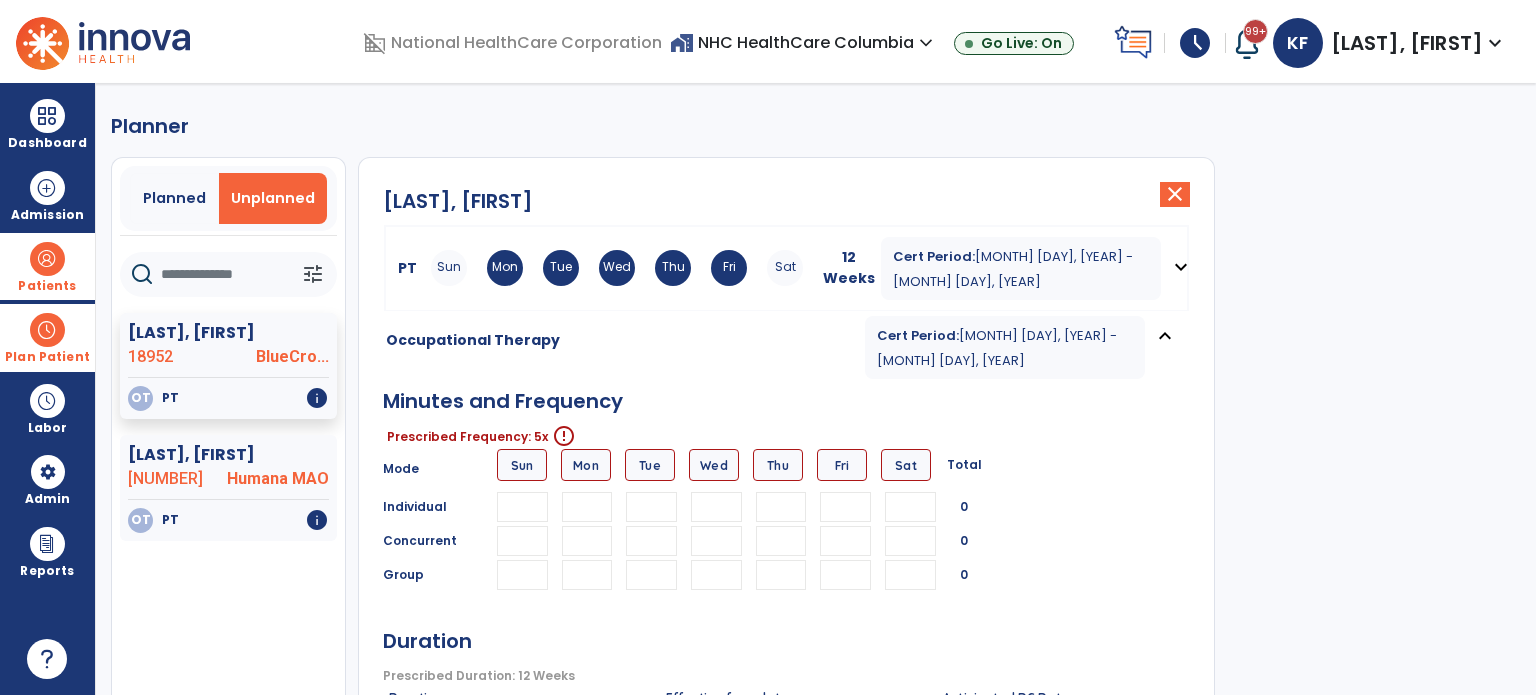 click at bounding box center [587, 507] 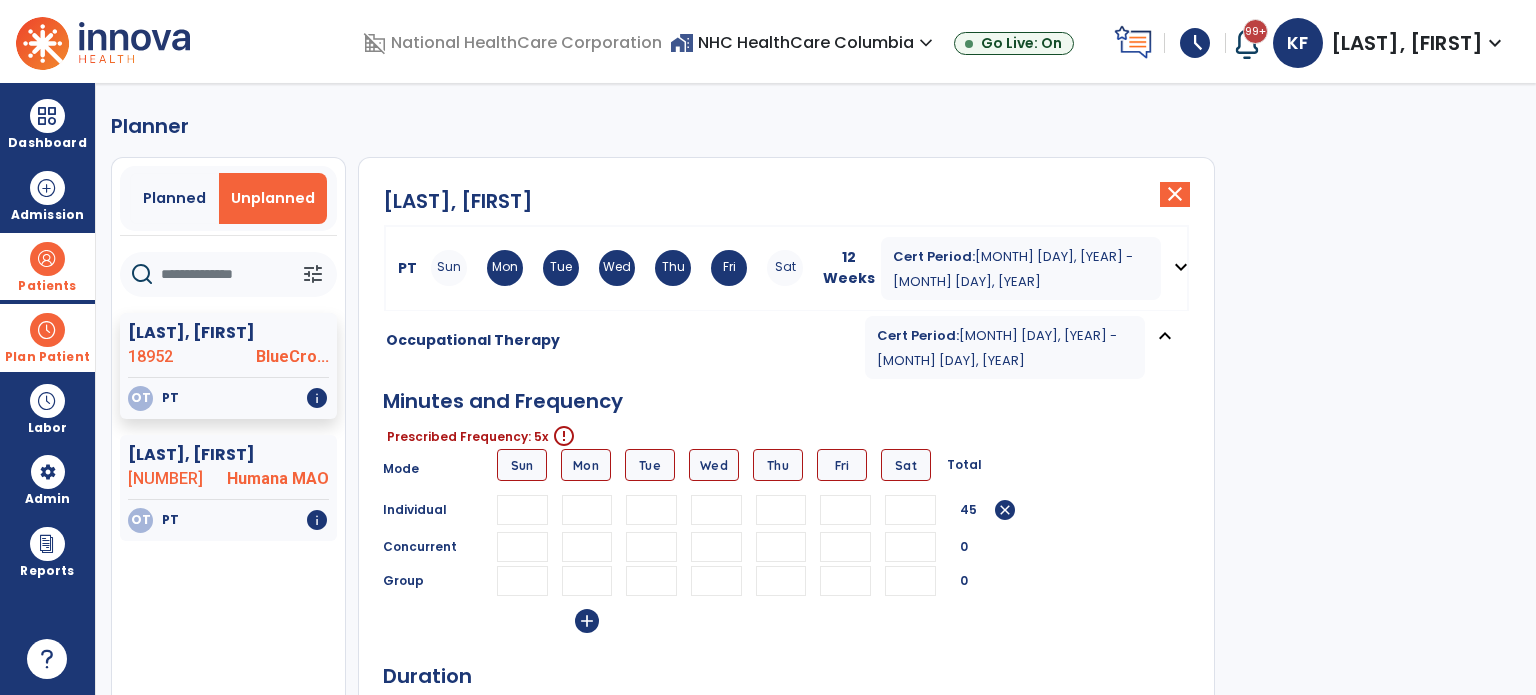 type on "**" 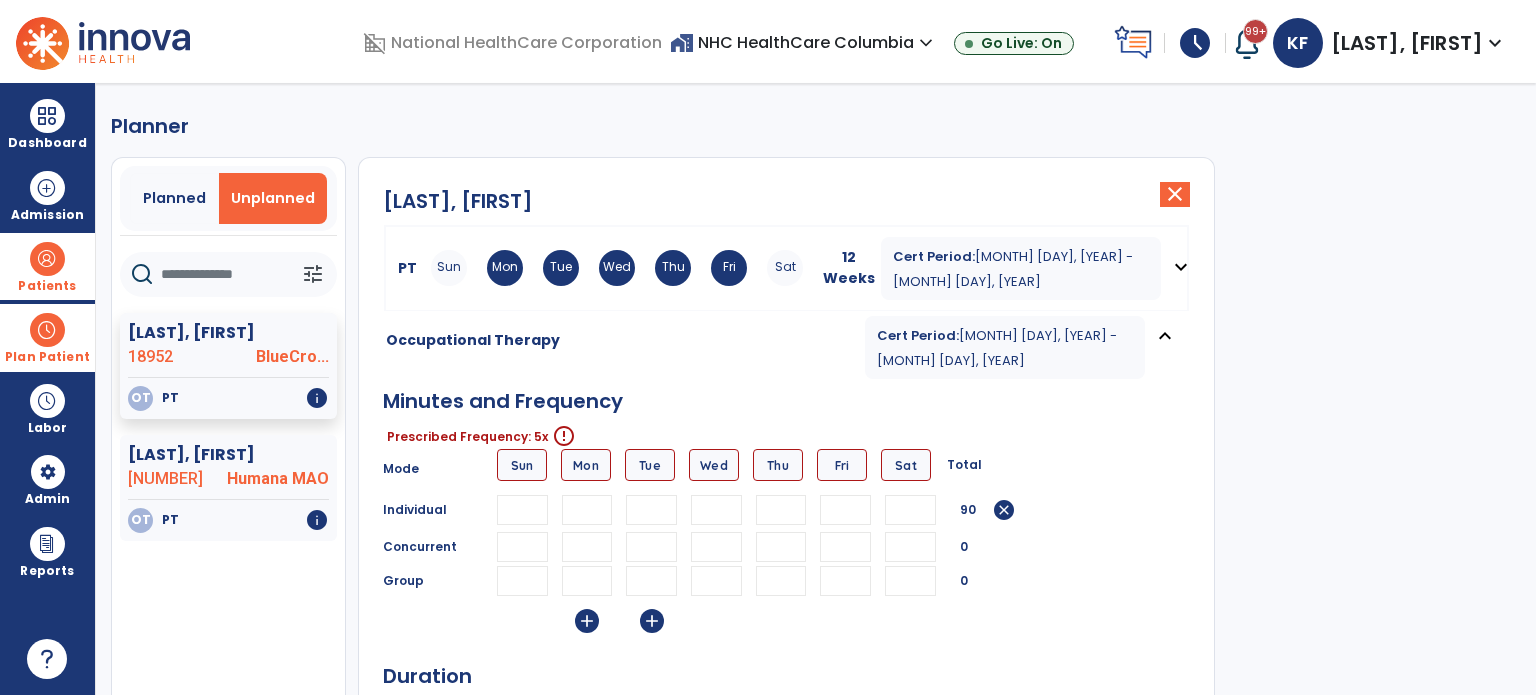 type on "**" 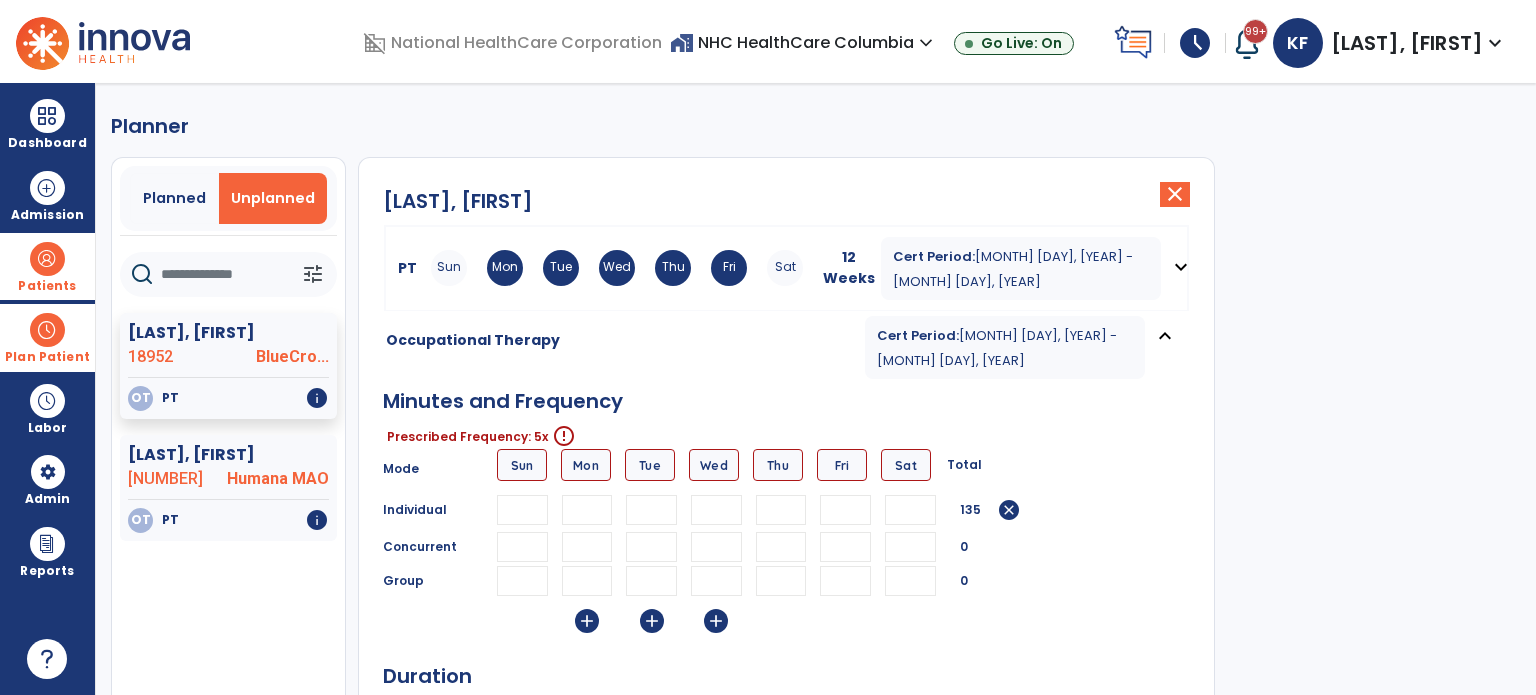 type on "**" 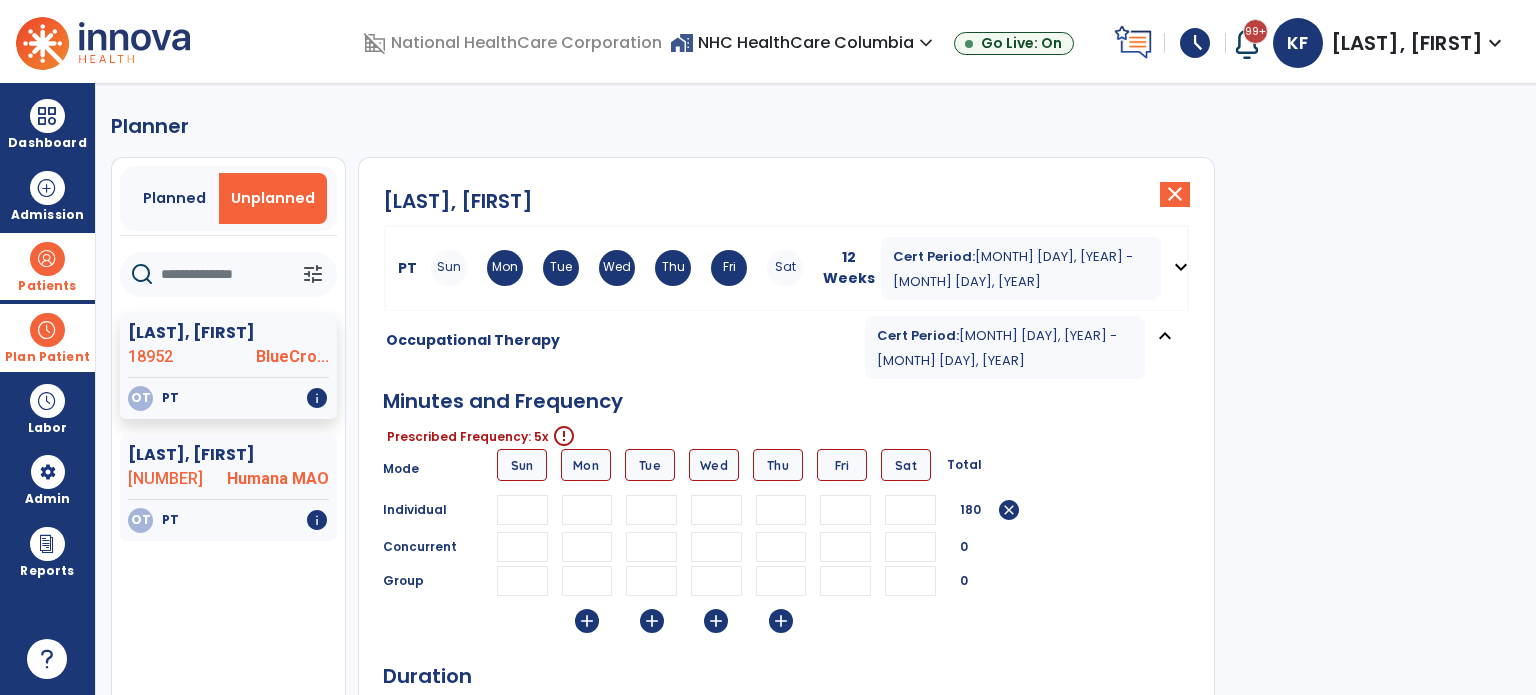 type on "**" 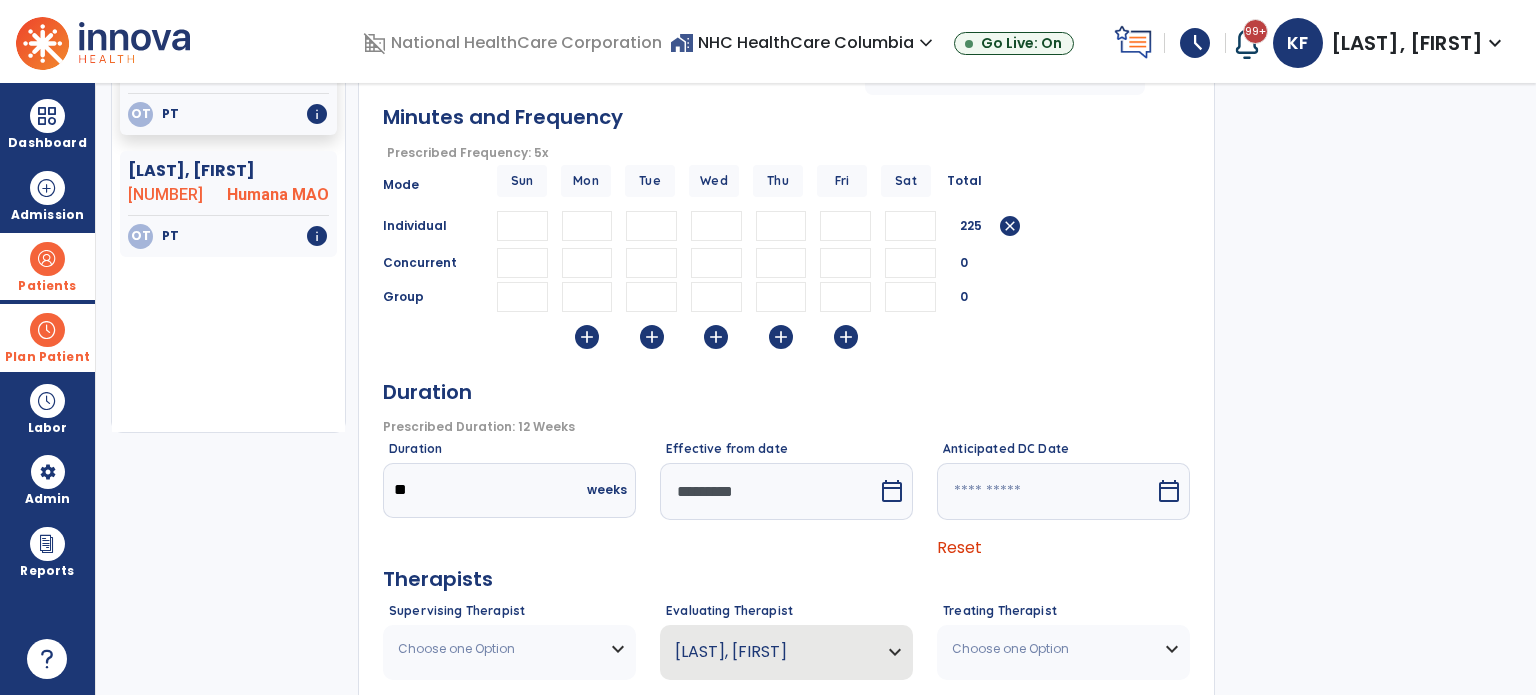 scroll, scrollTop: 326, scrollLeft: 0, axis: vertical 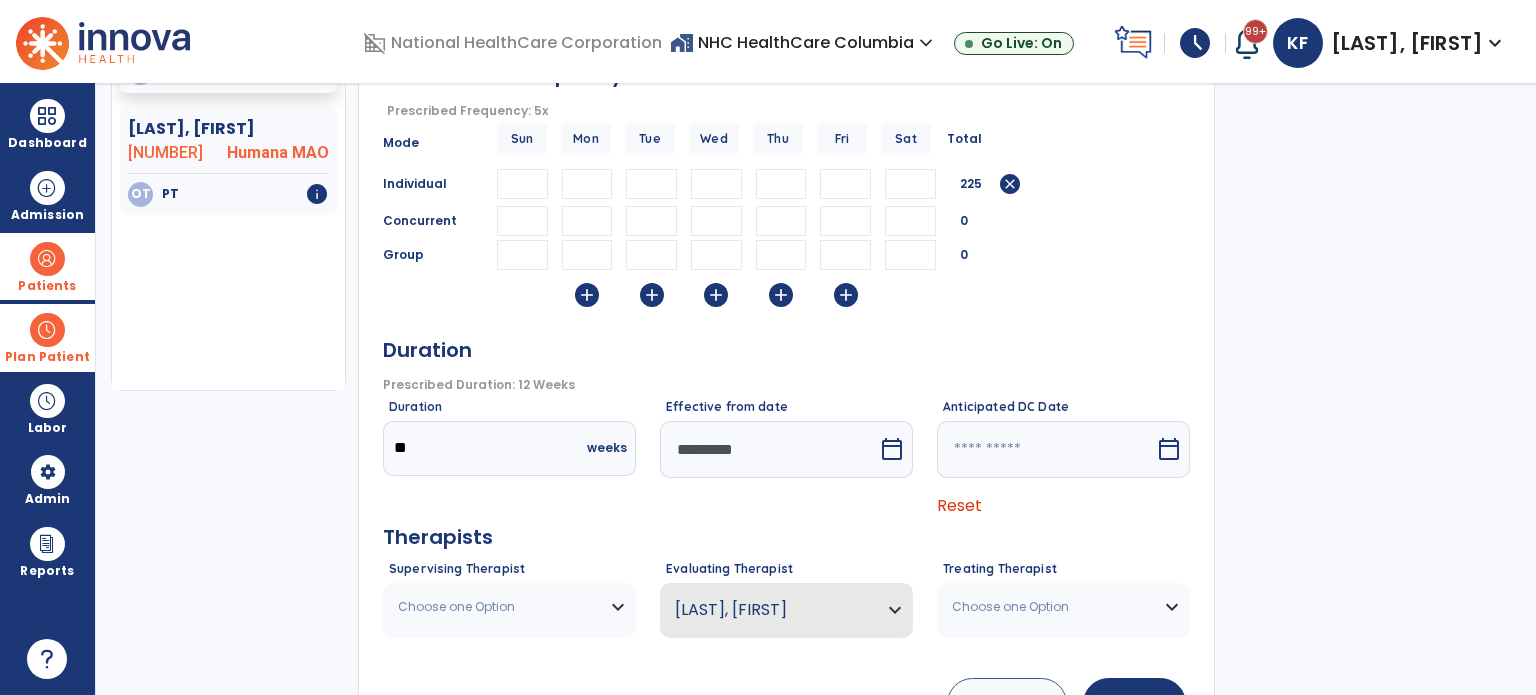 type on "**" 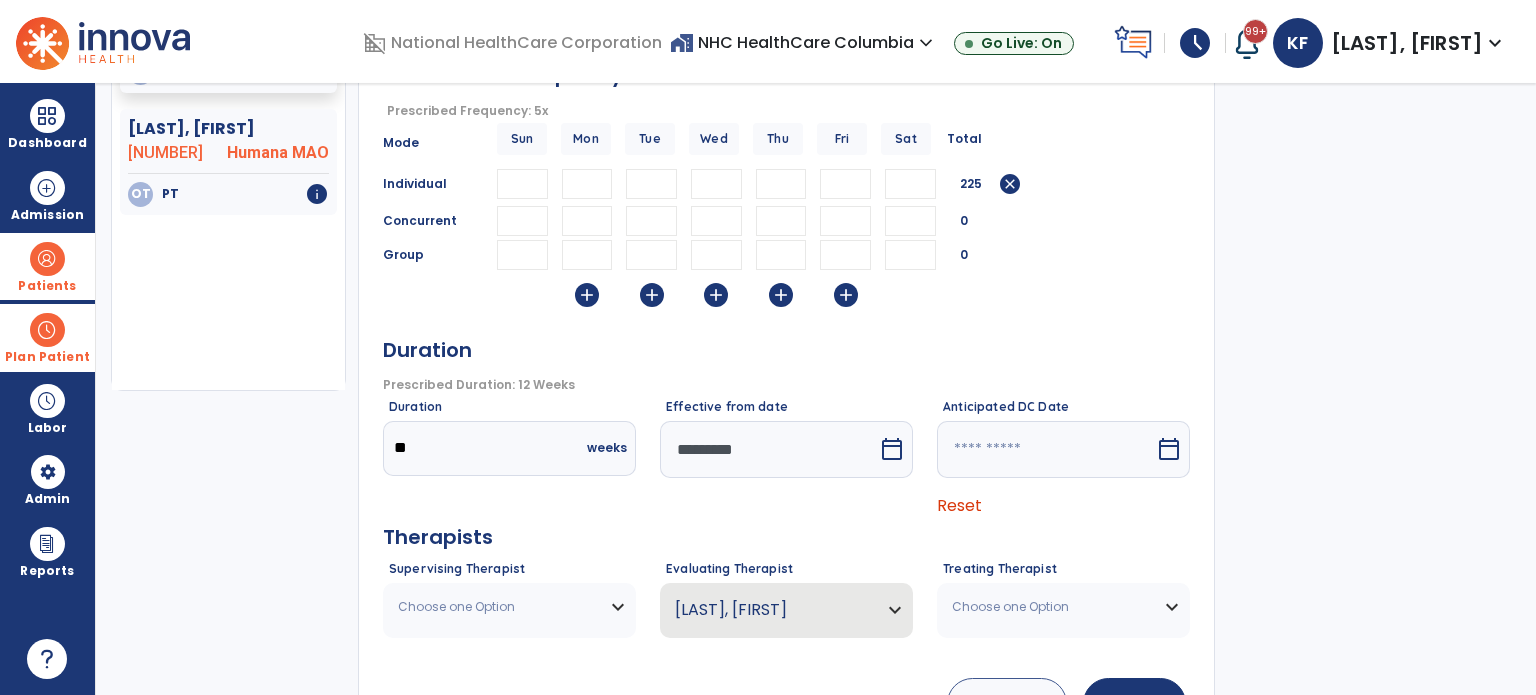 click on "Choose one Option" at bounding box center [509, 607] 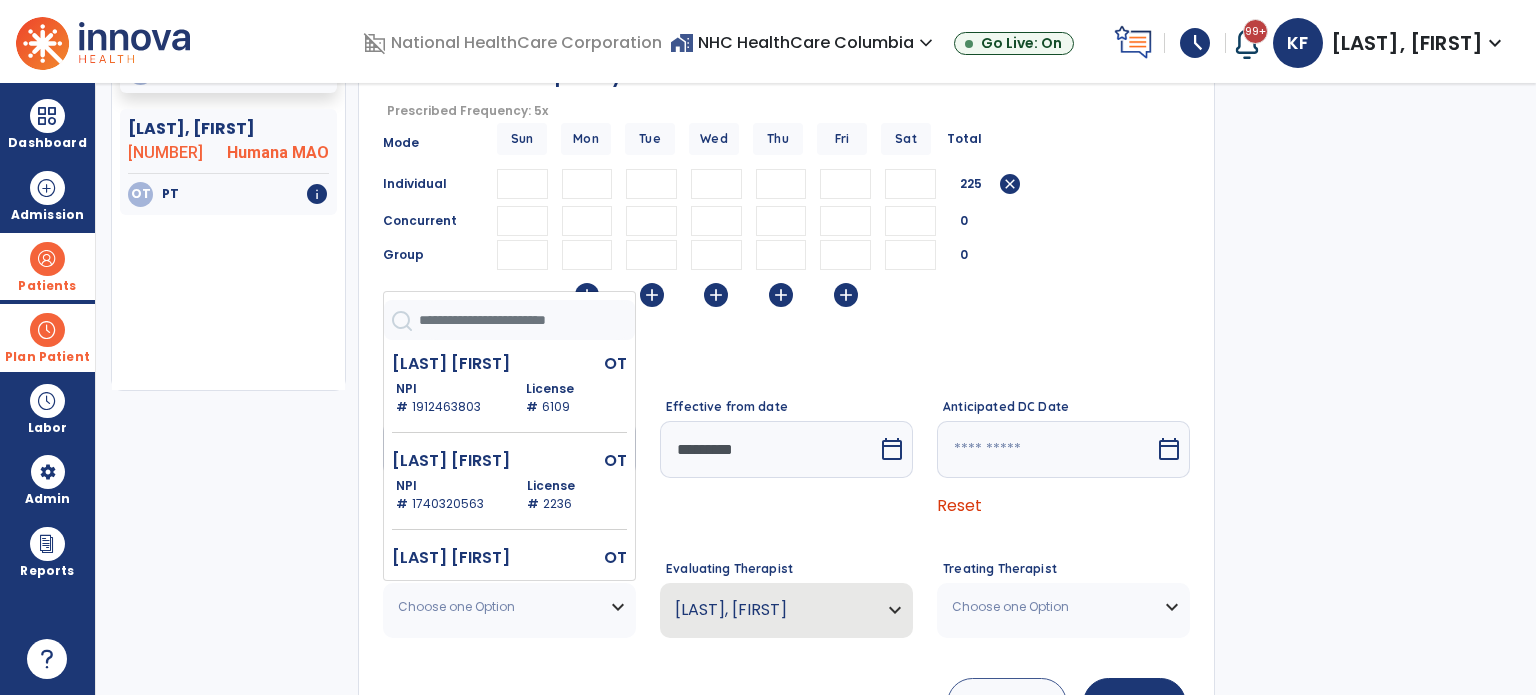 click at bounding box center [527, 320] 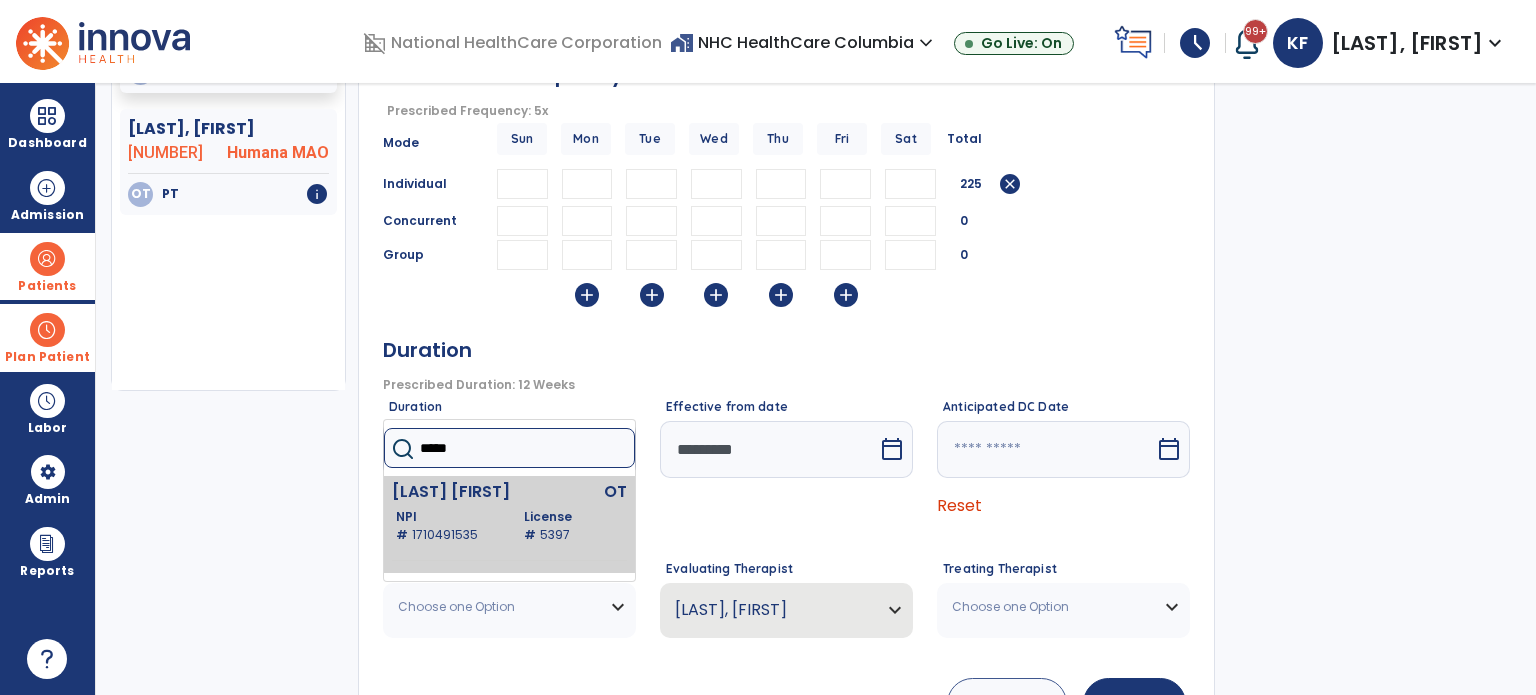 type on "*****" 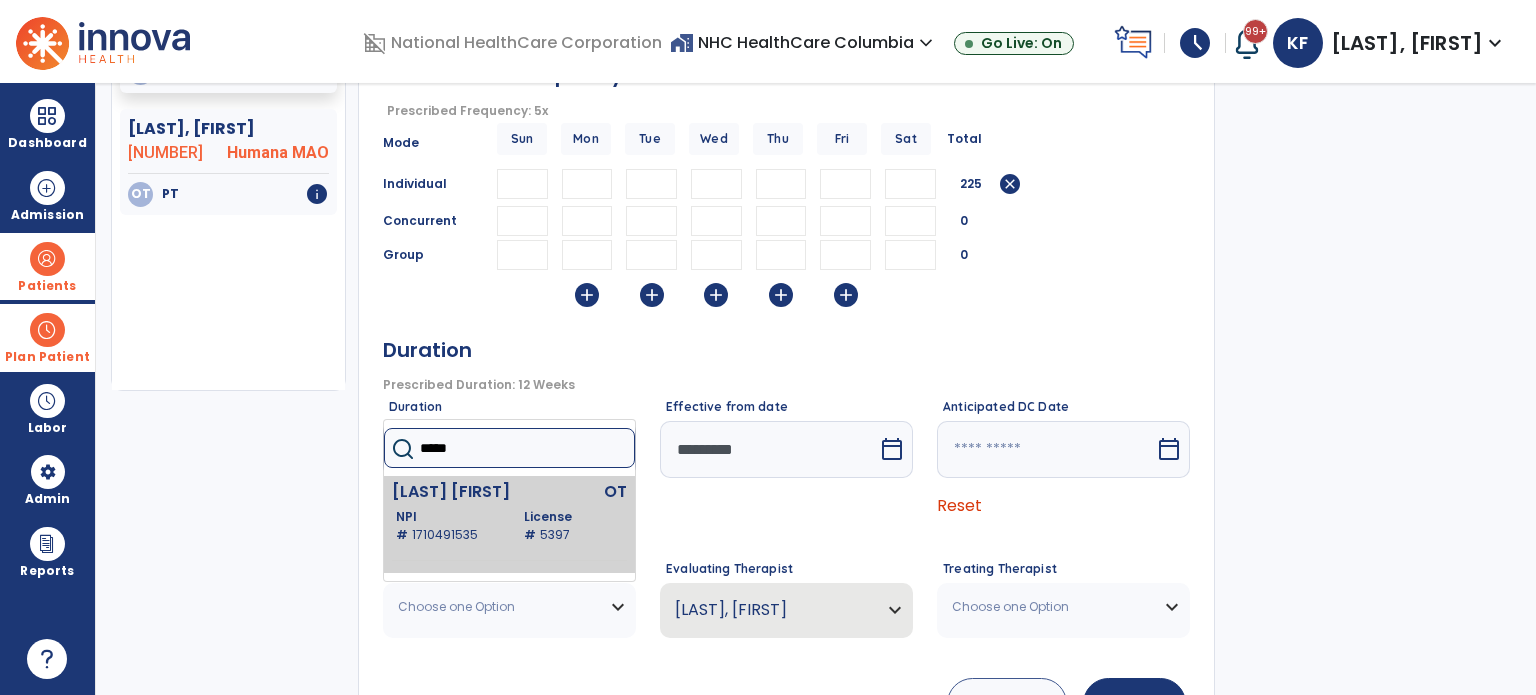 click on "[LAST] [FIRST]" at bounding box center [466, 492] 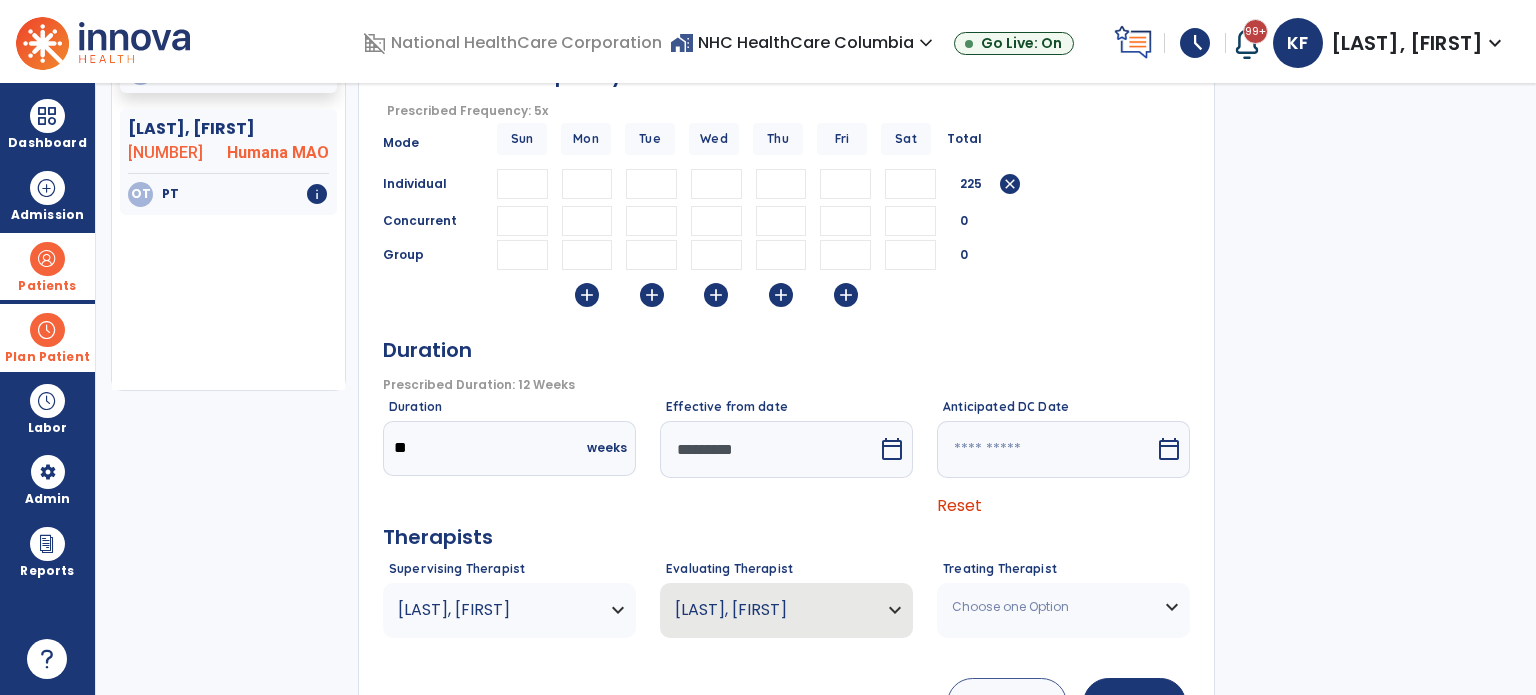 click on "Choose one Option" at bounding box center [1063, 607] 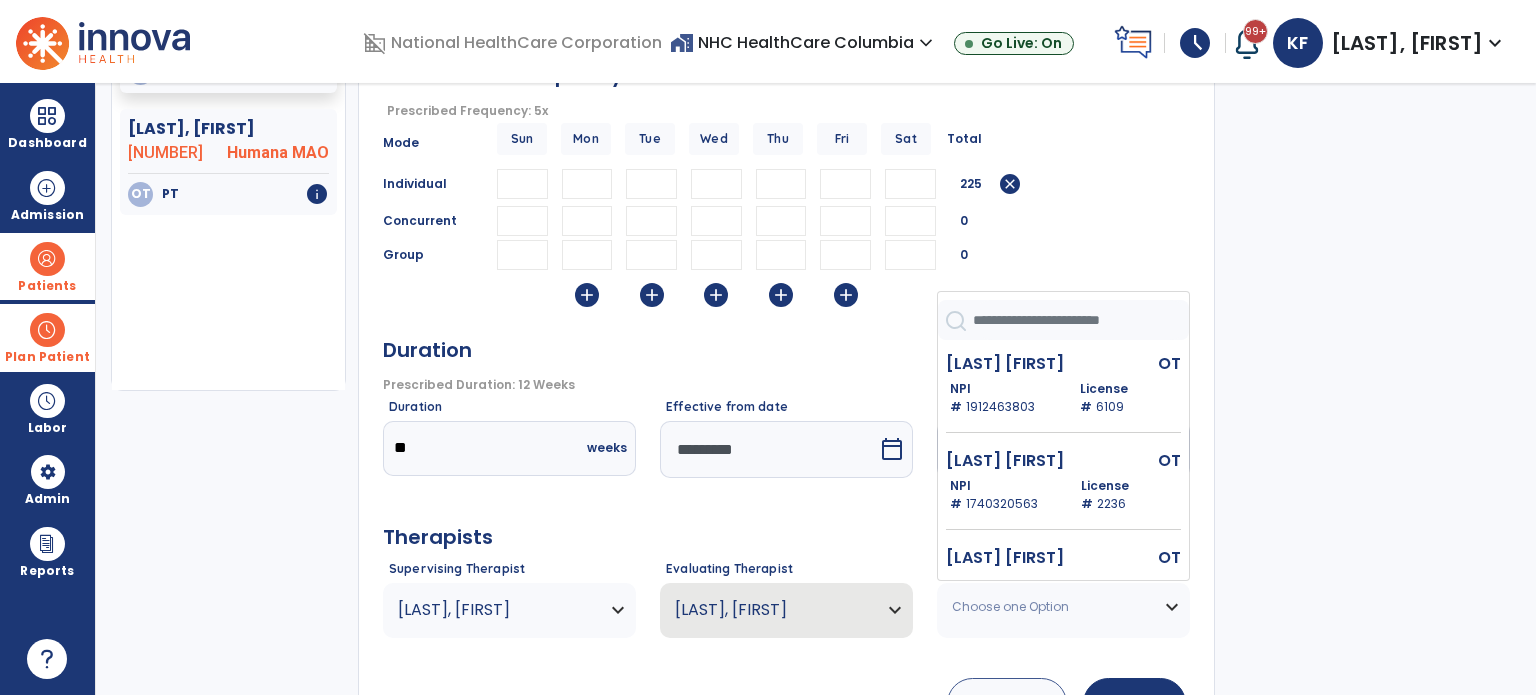 click at bounding box center (1081, 320) 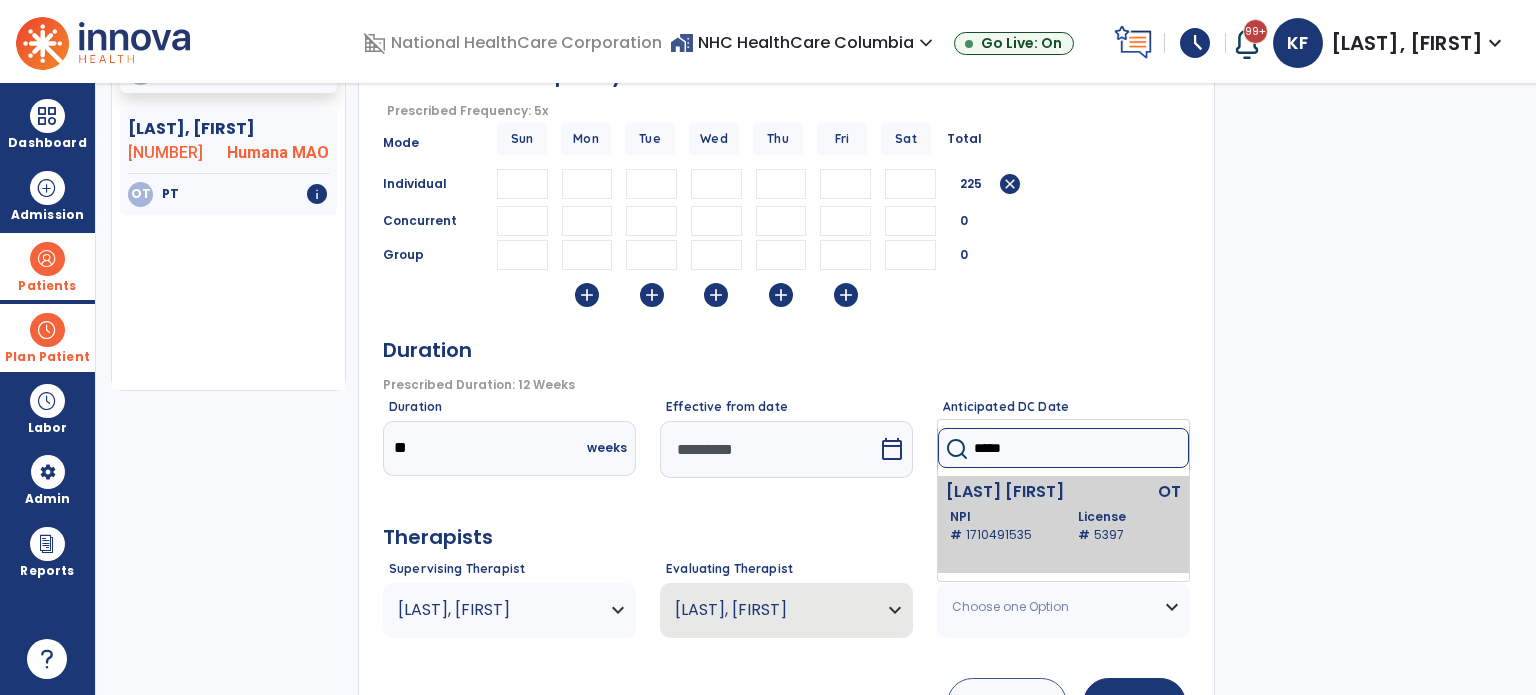 type on "*****" 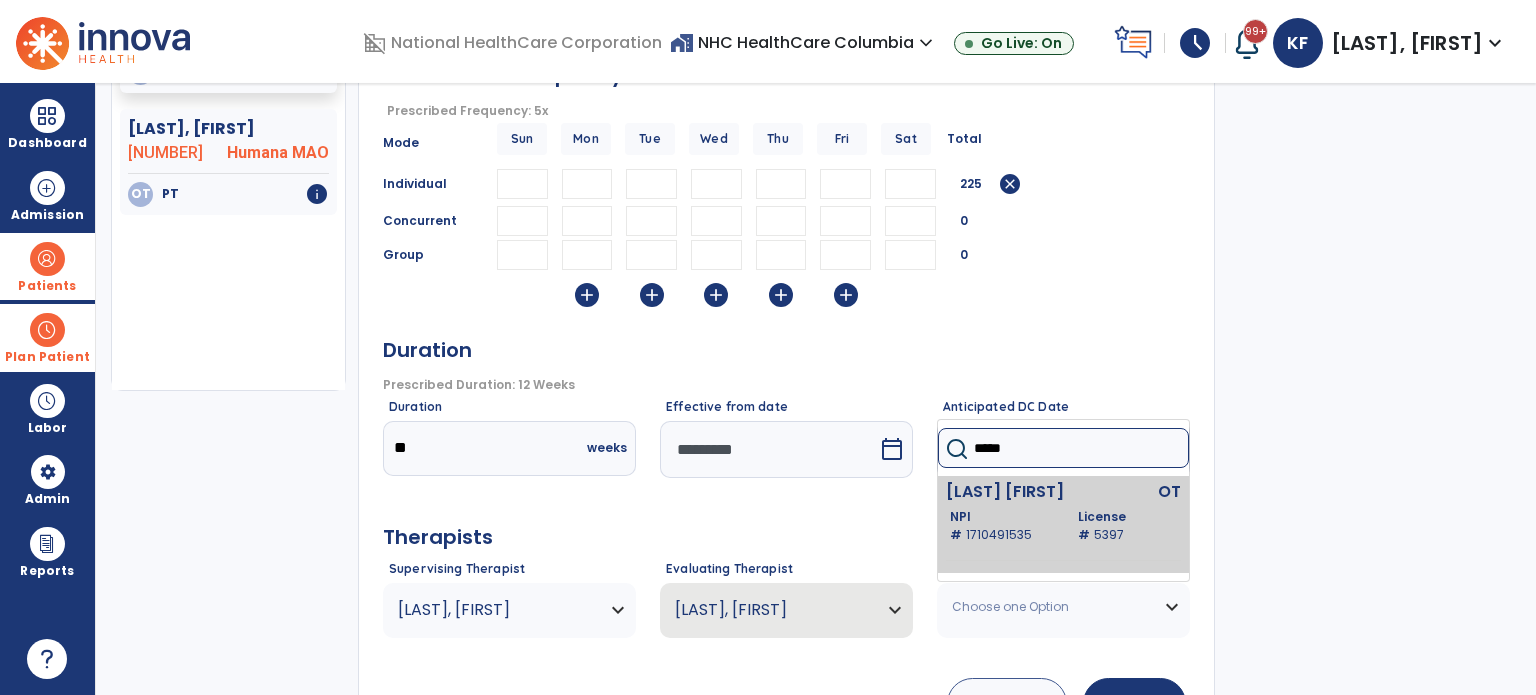 click on "NPI # [NUMBER]" at bounding box center [1002, 526] 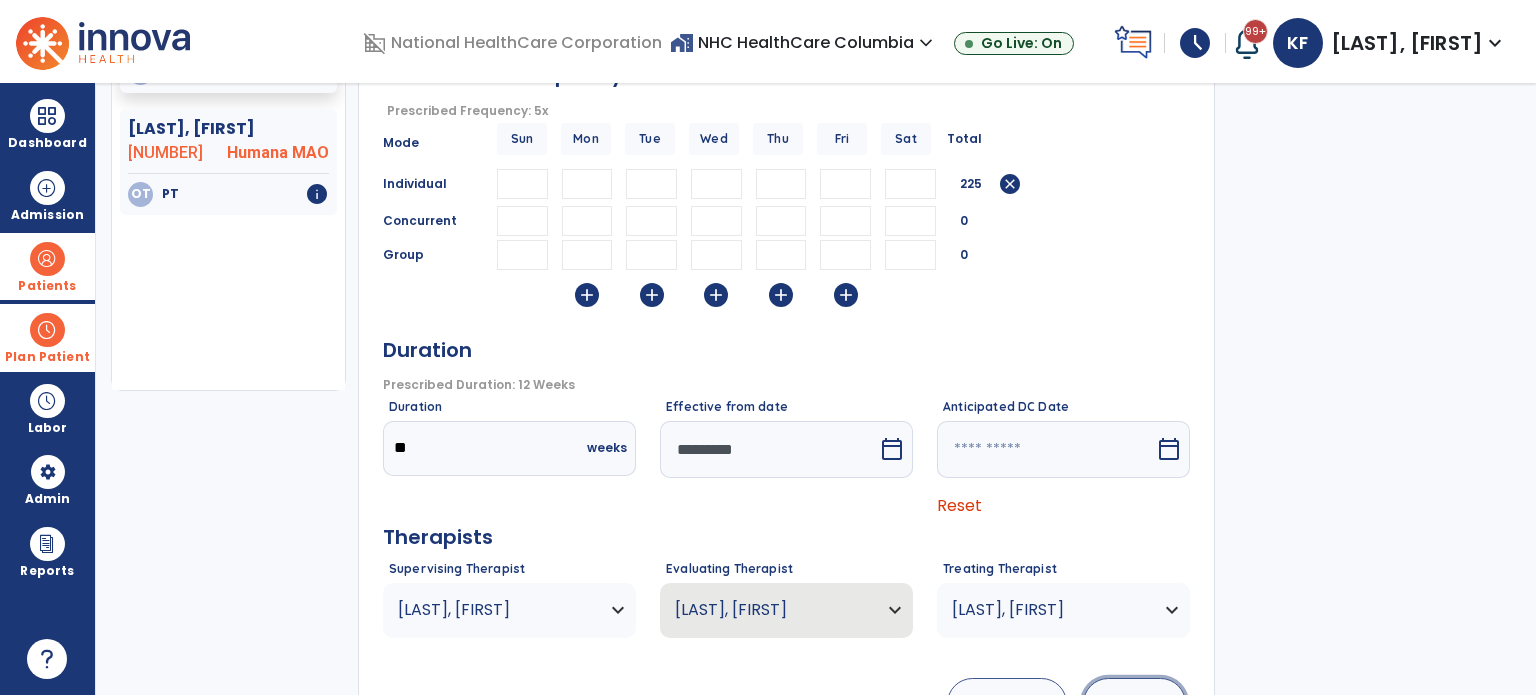 click on "Save" at bounding box center [1134, 703] 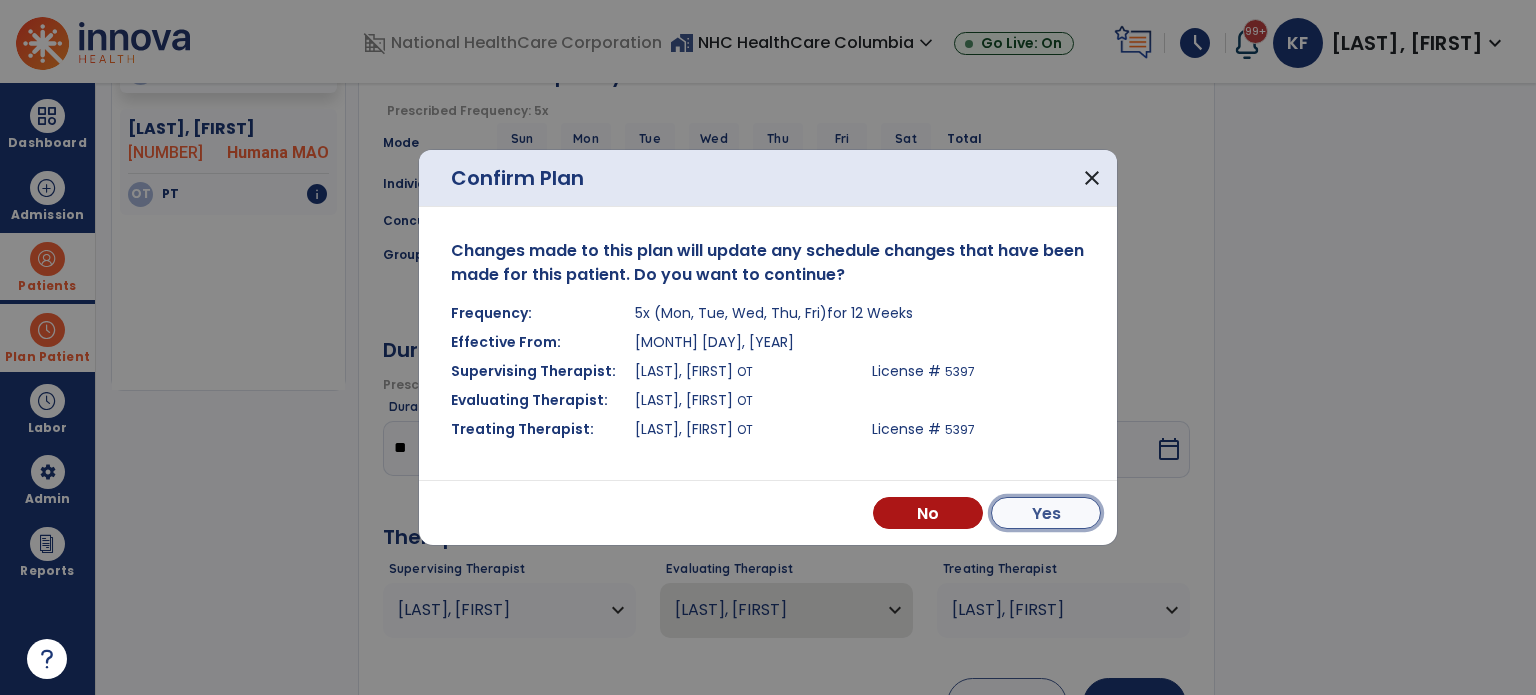 click on "Yes" at bounding box center (1046, 513) 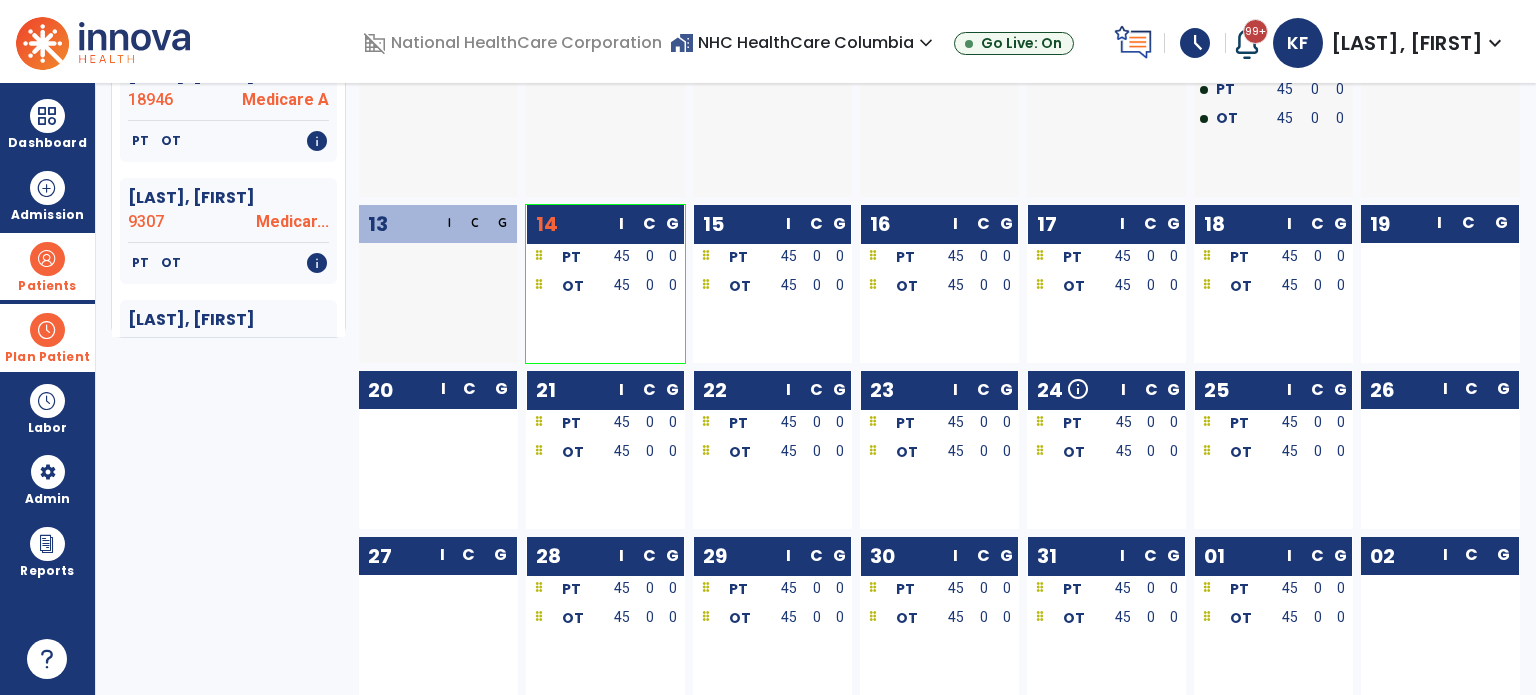scroll, scrollTop: 0, scrollLeft: 0, axis: both 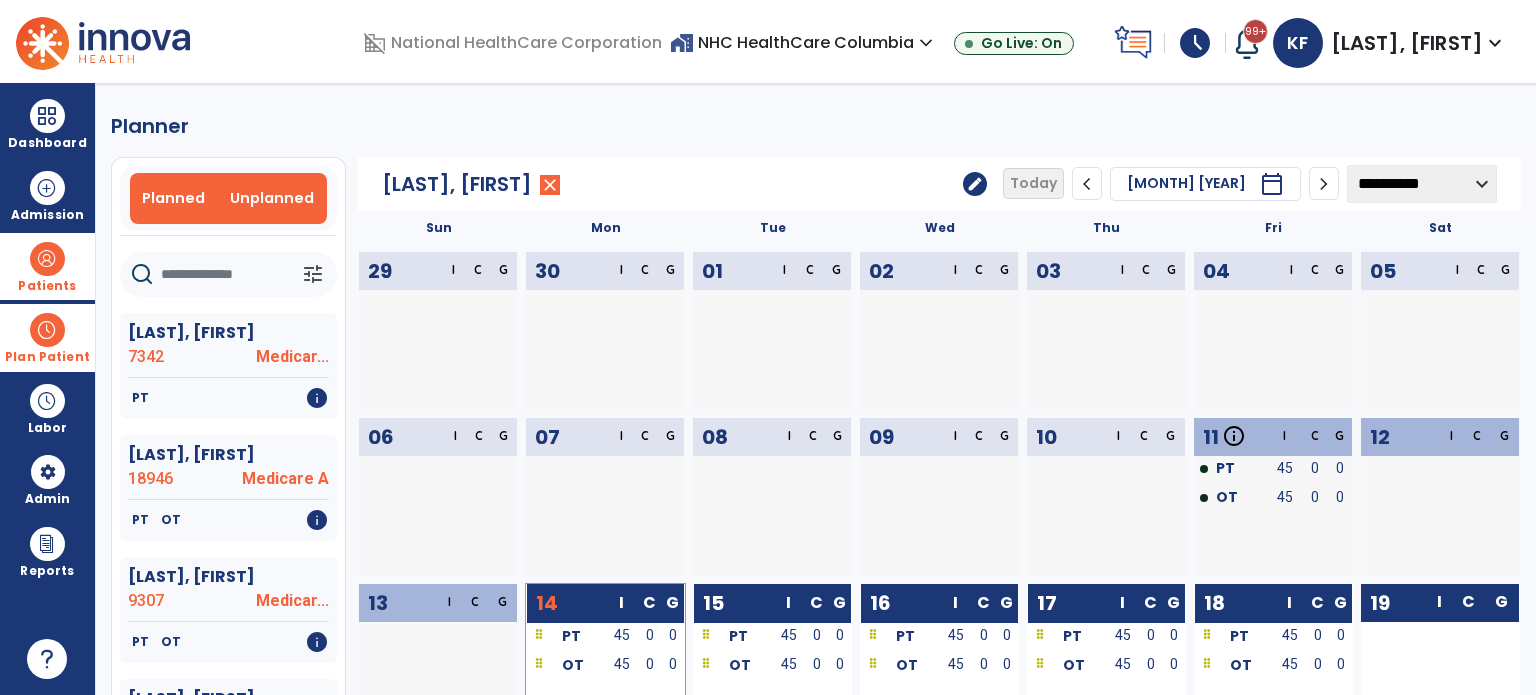click on "Unplanned" at bounding box center (272, 198) 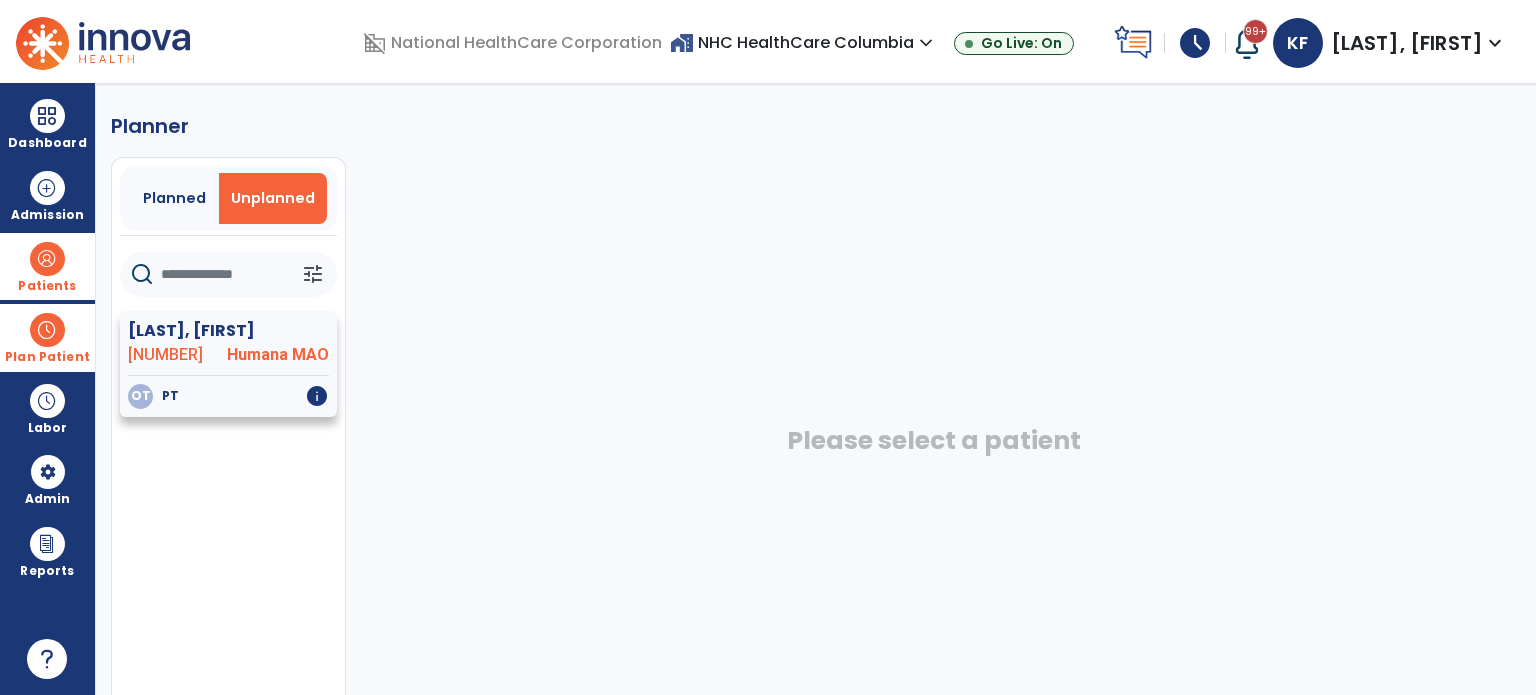click on "OT   PT   info" 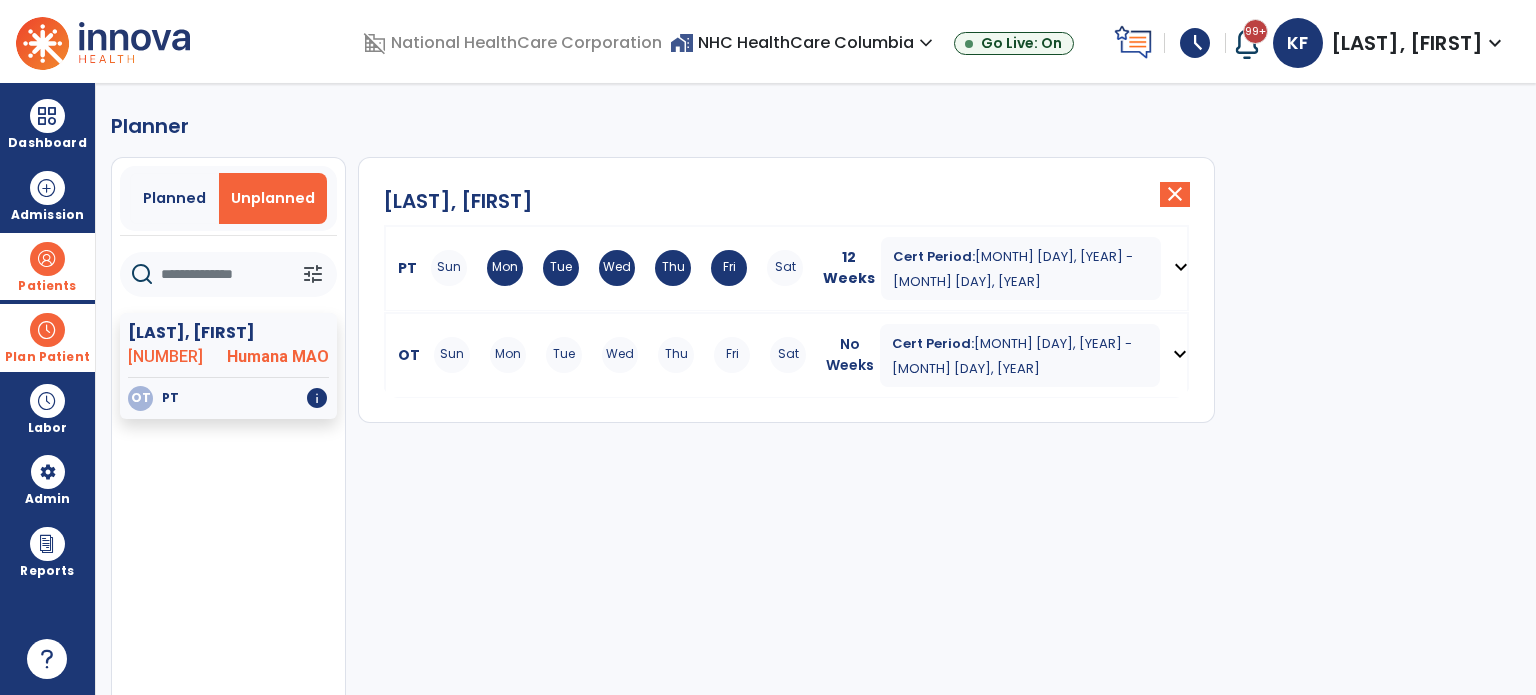 click on "Mon" at bounding box center [508, 355] 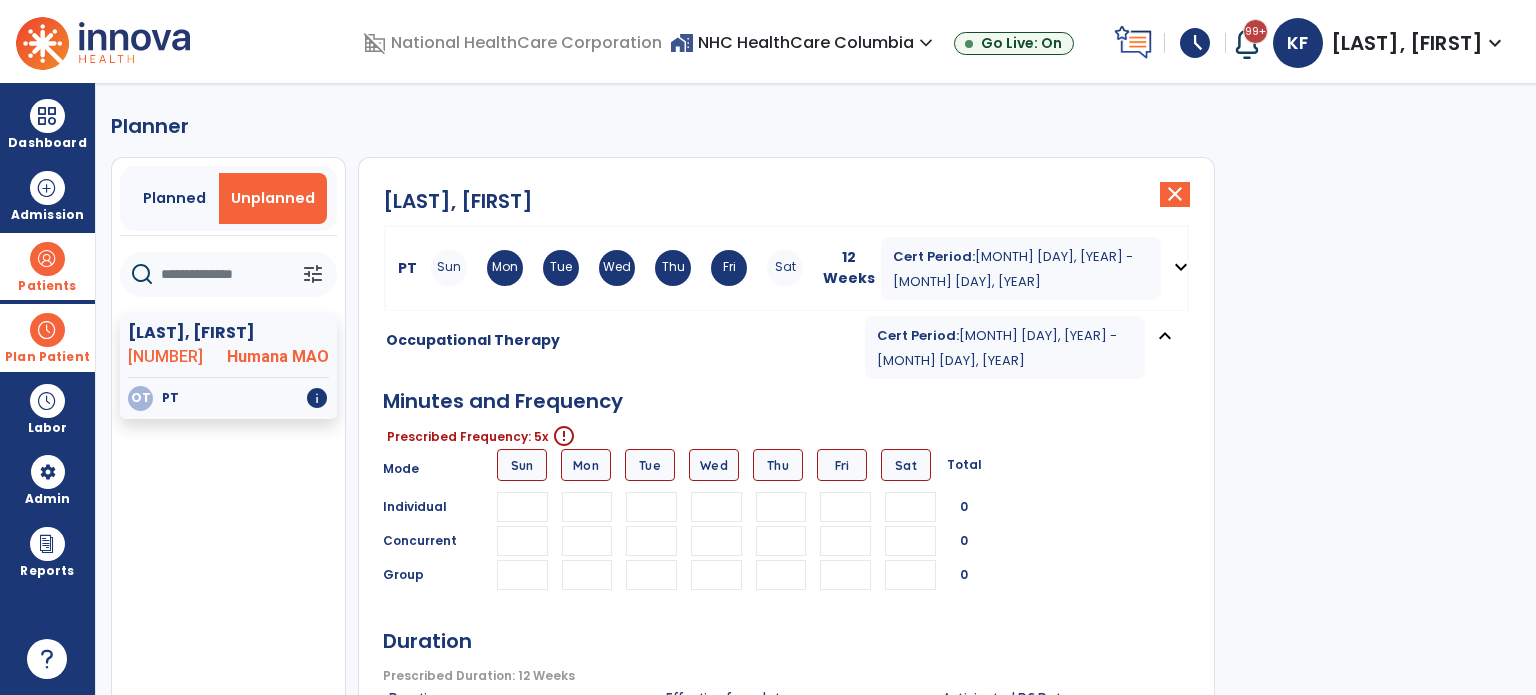 click at bounding box center [587, 507] 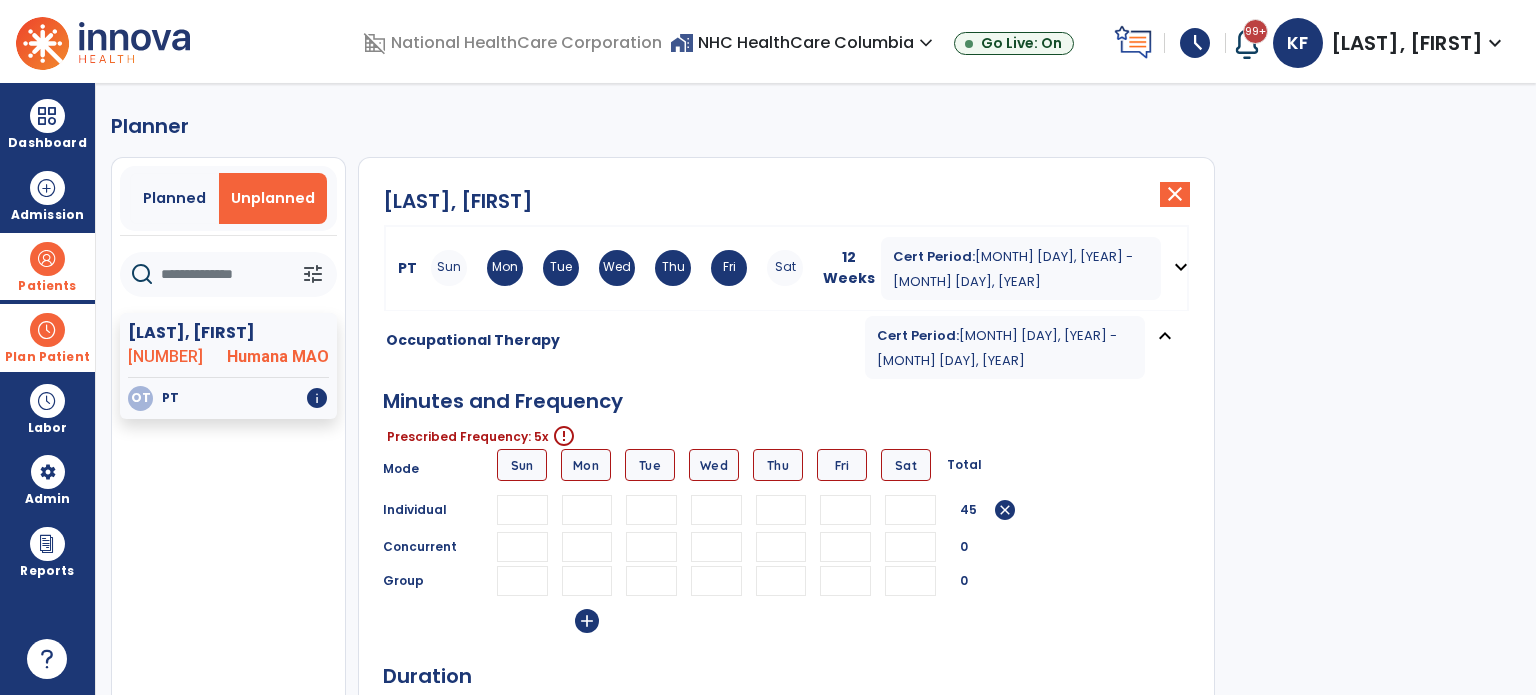 type on "**" 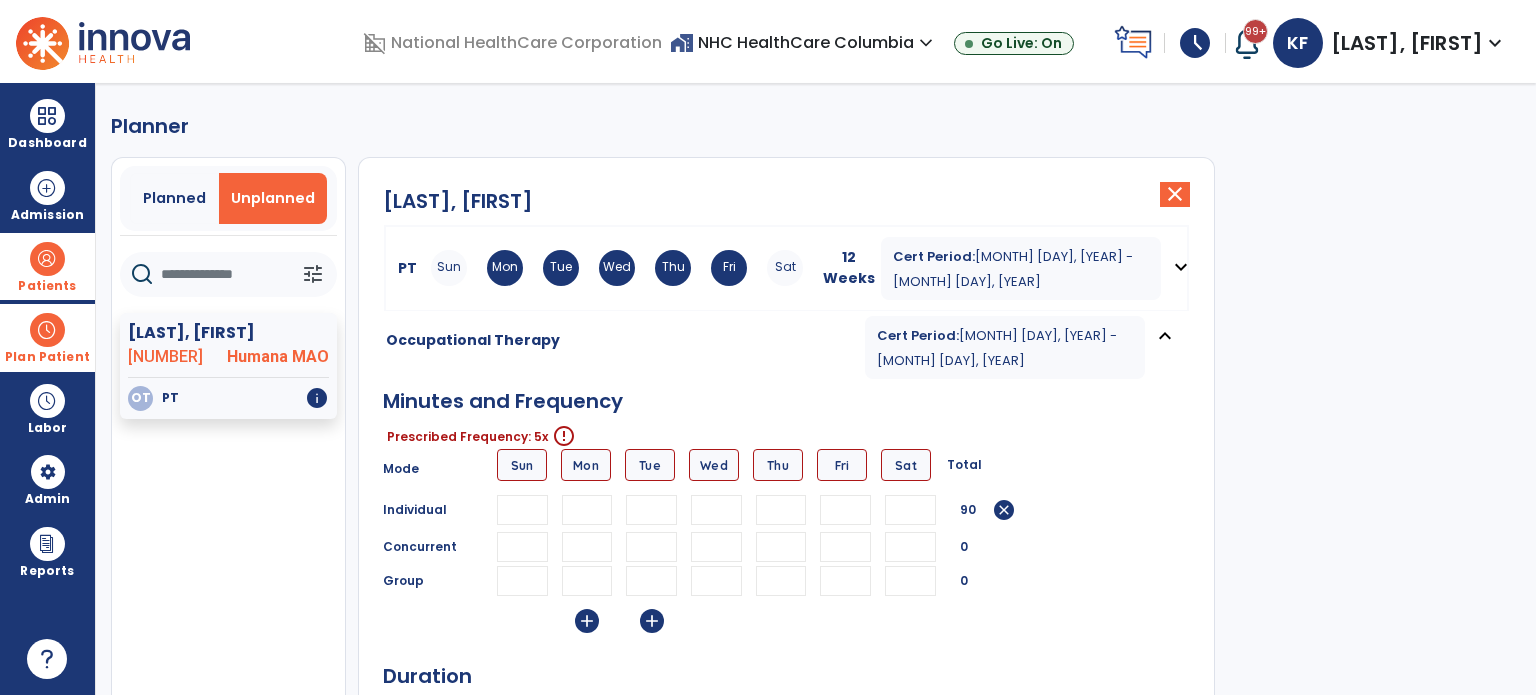 type on "**" 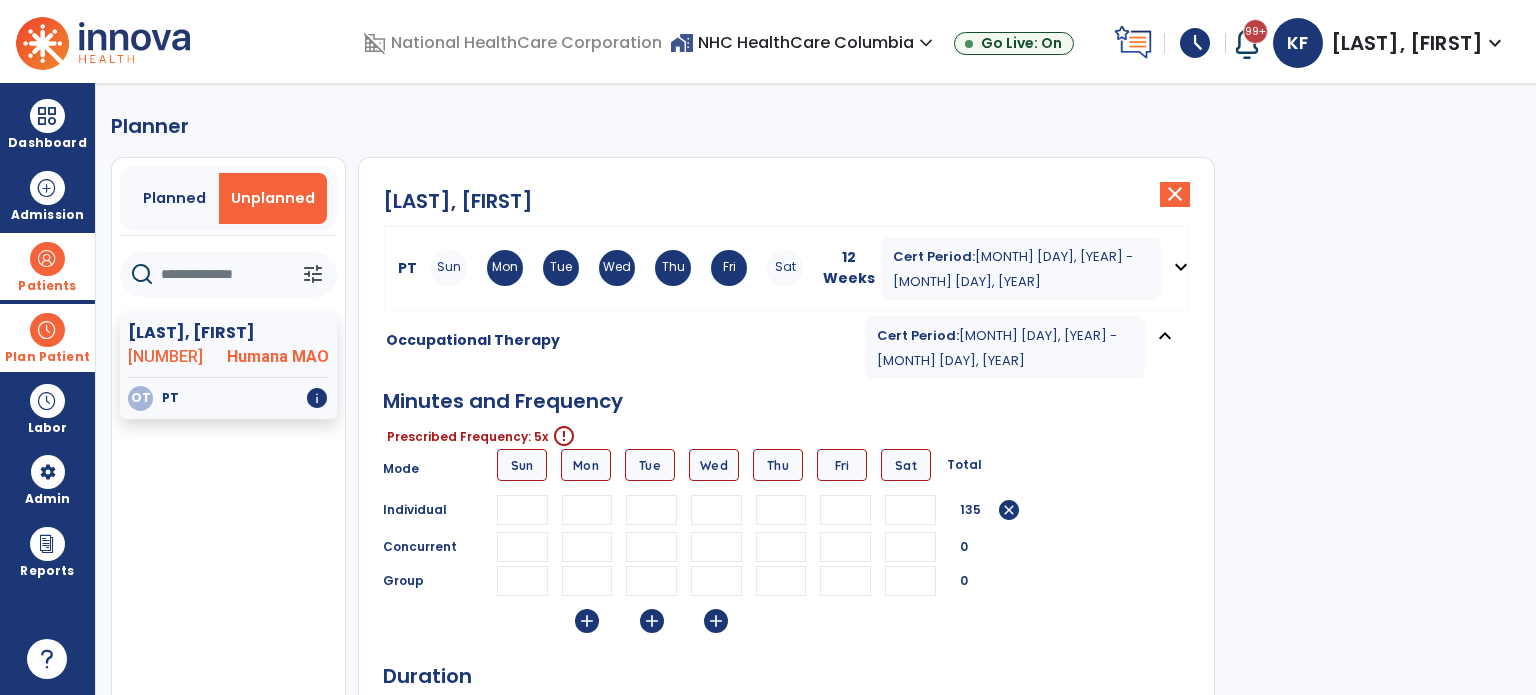 type on "**" 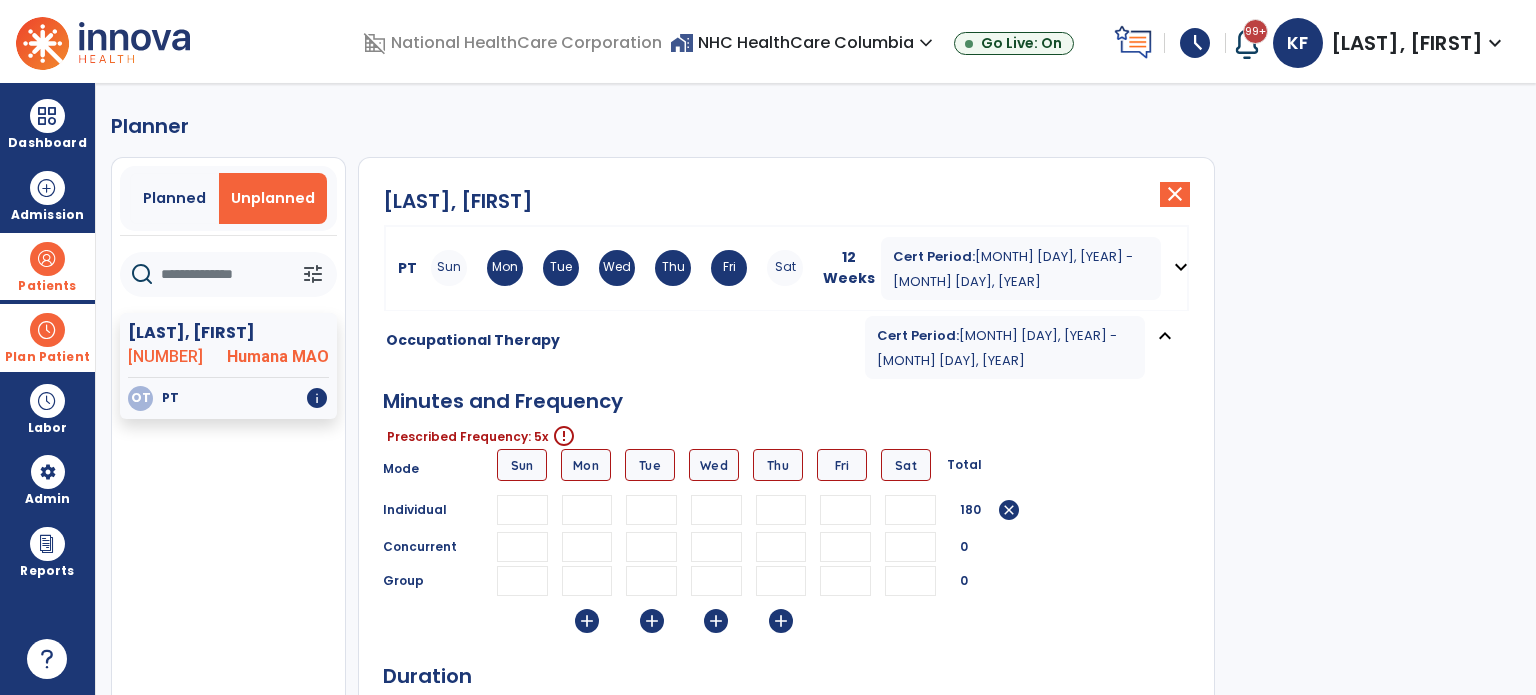type on "**" 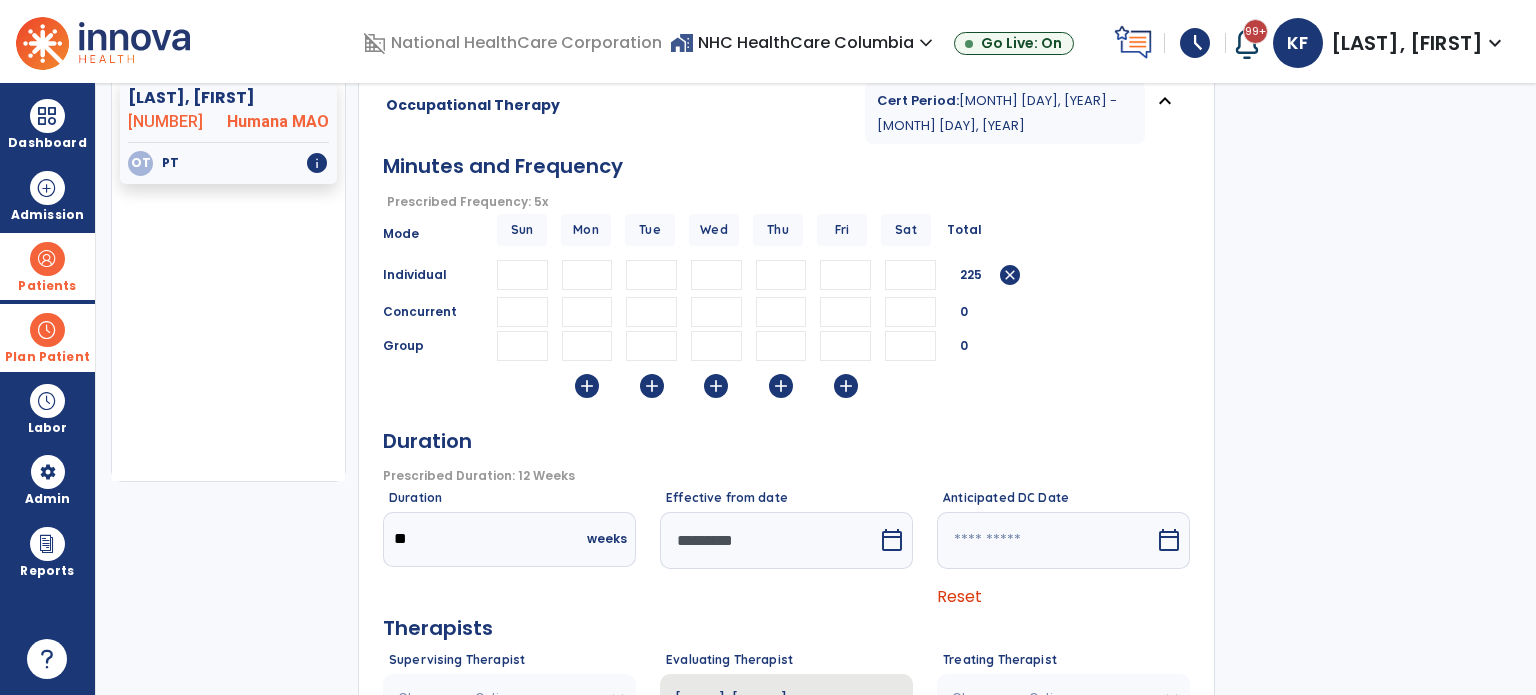scroll, scrollTop: 363, scrollLeft: 0, axis: vertical 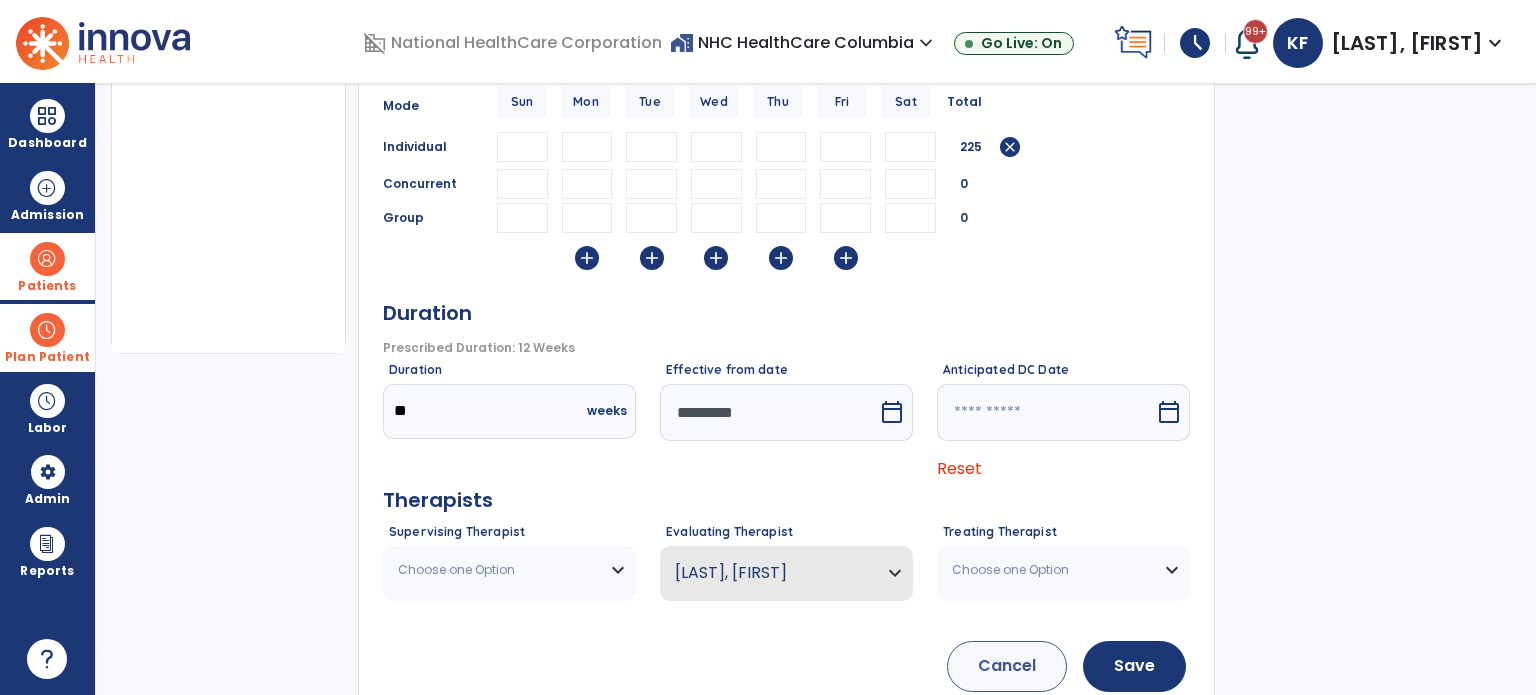 type on "**" 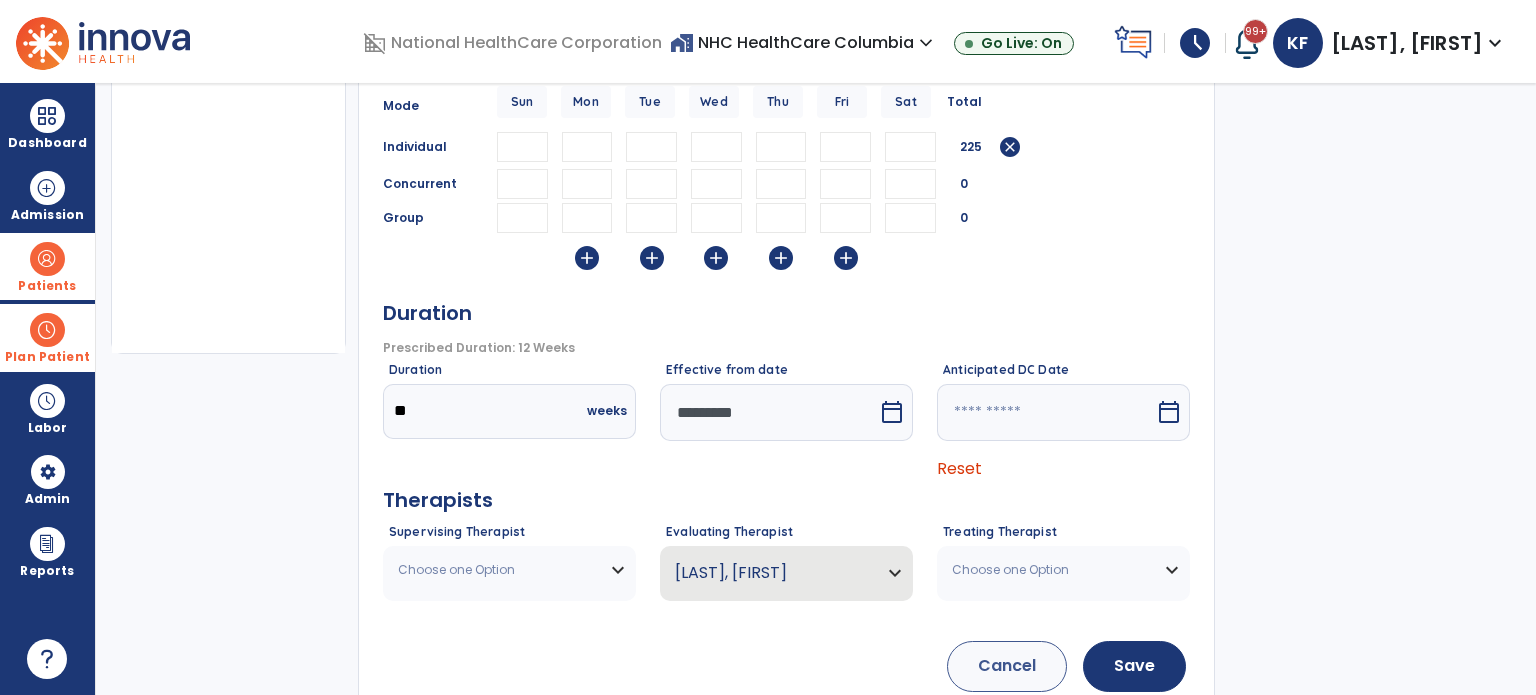 click on "Choose one Option" at bounding box center [509, 570] 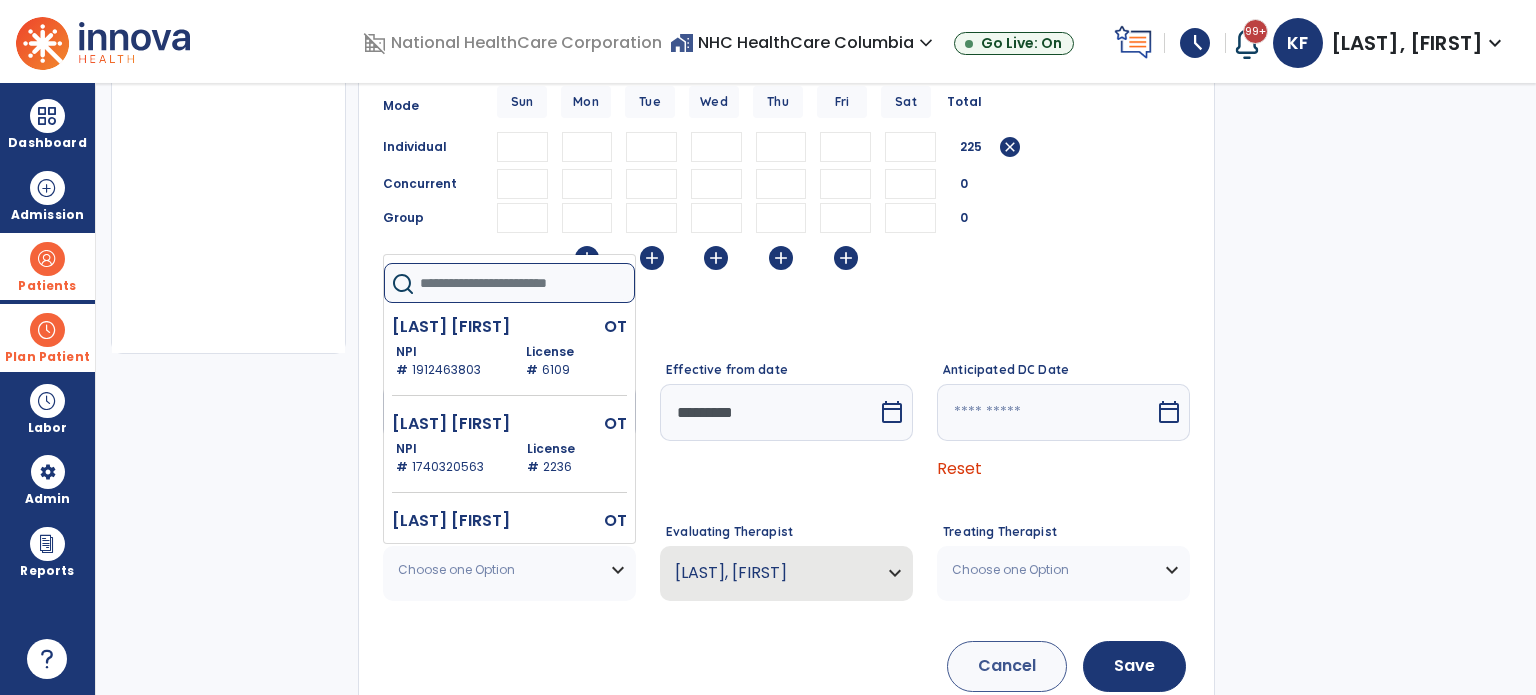 click at bounding box center (527, 283) 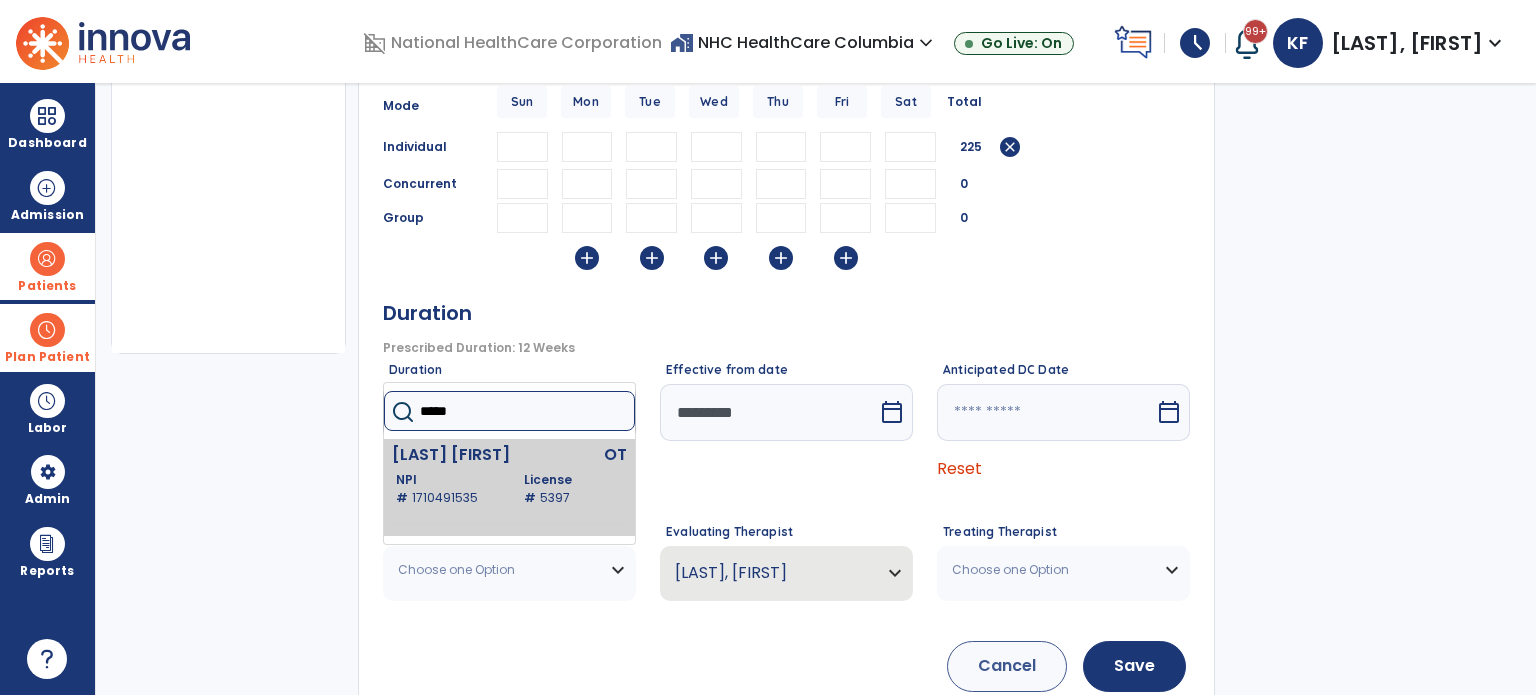 type on "*****" 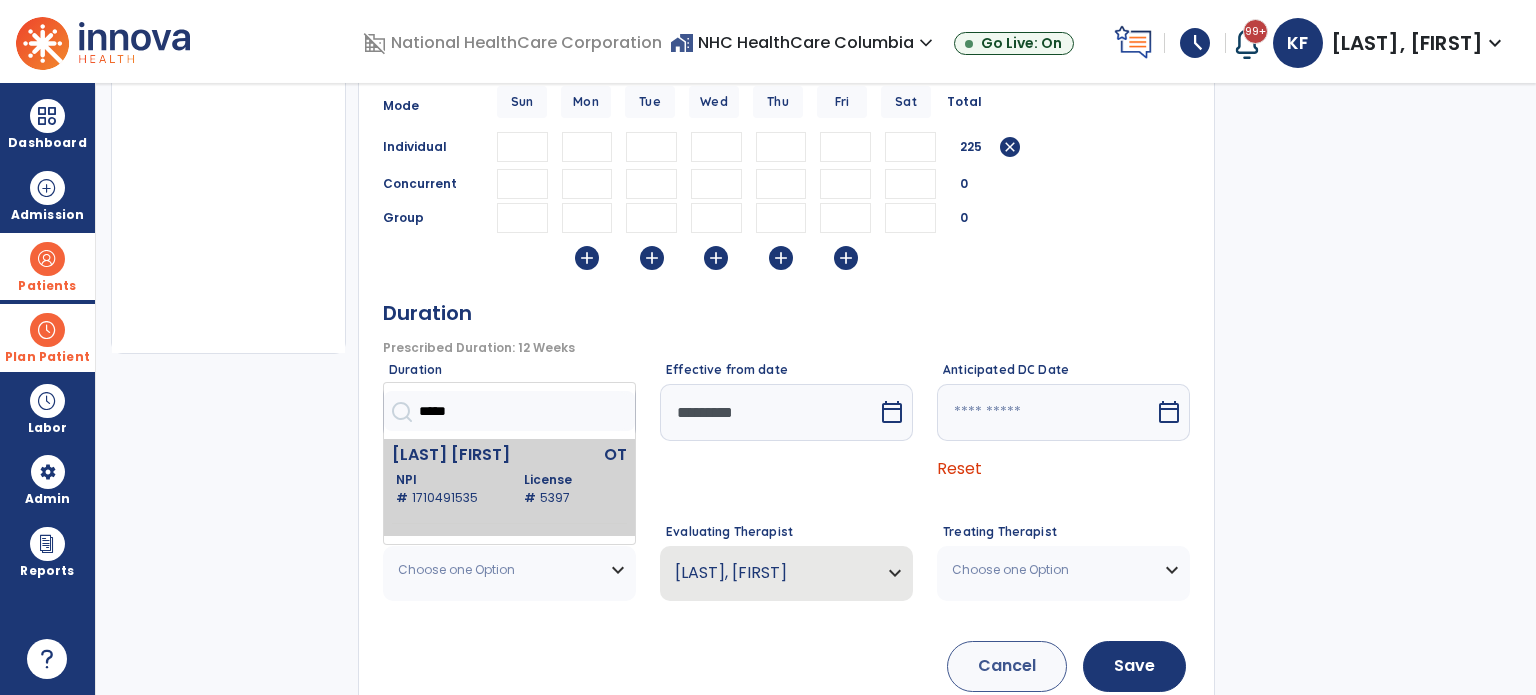 click on "NPI # [NUMBER]" at bounding box center [448, 489] 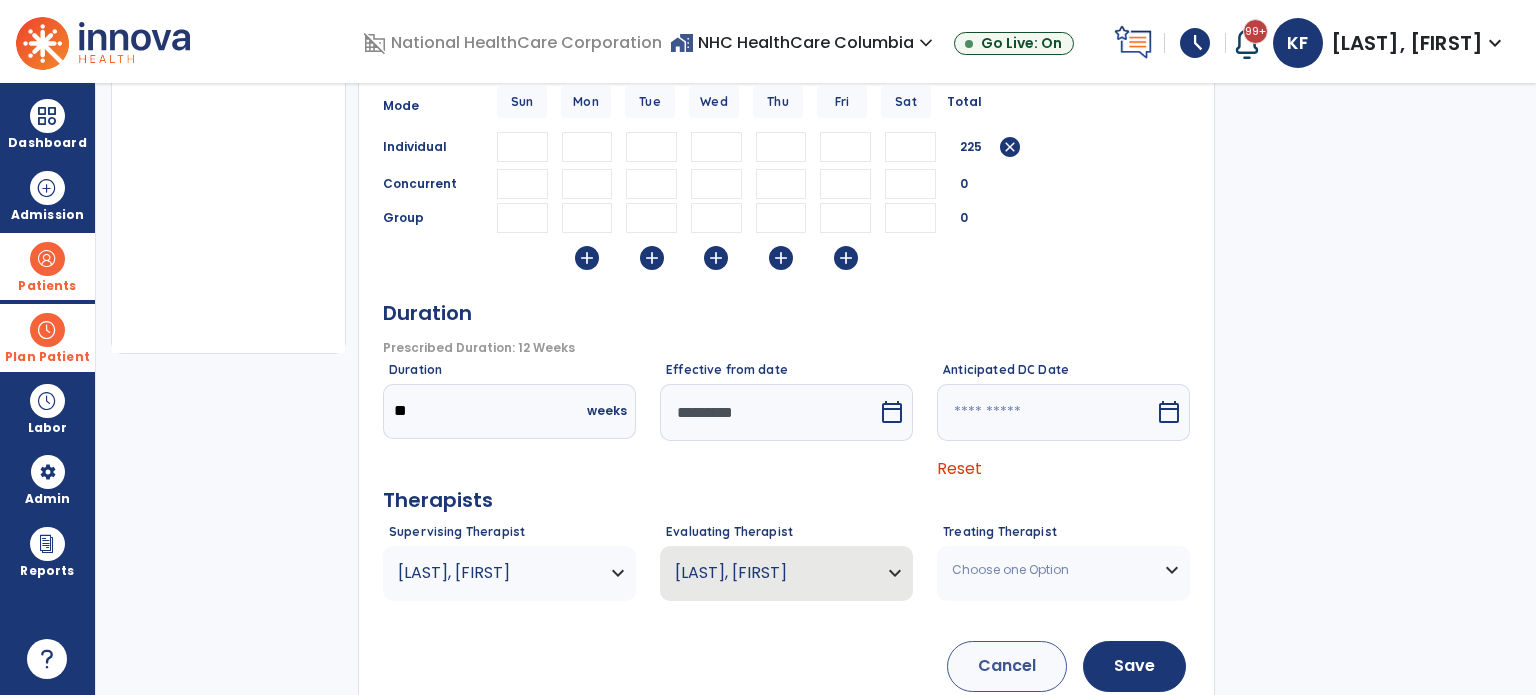 click on "Choose one Option" at bounding box center (1051, 570) 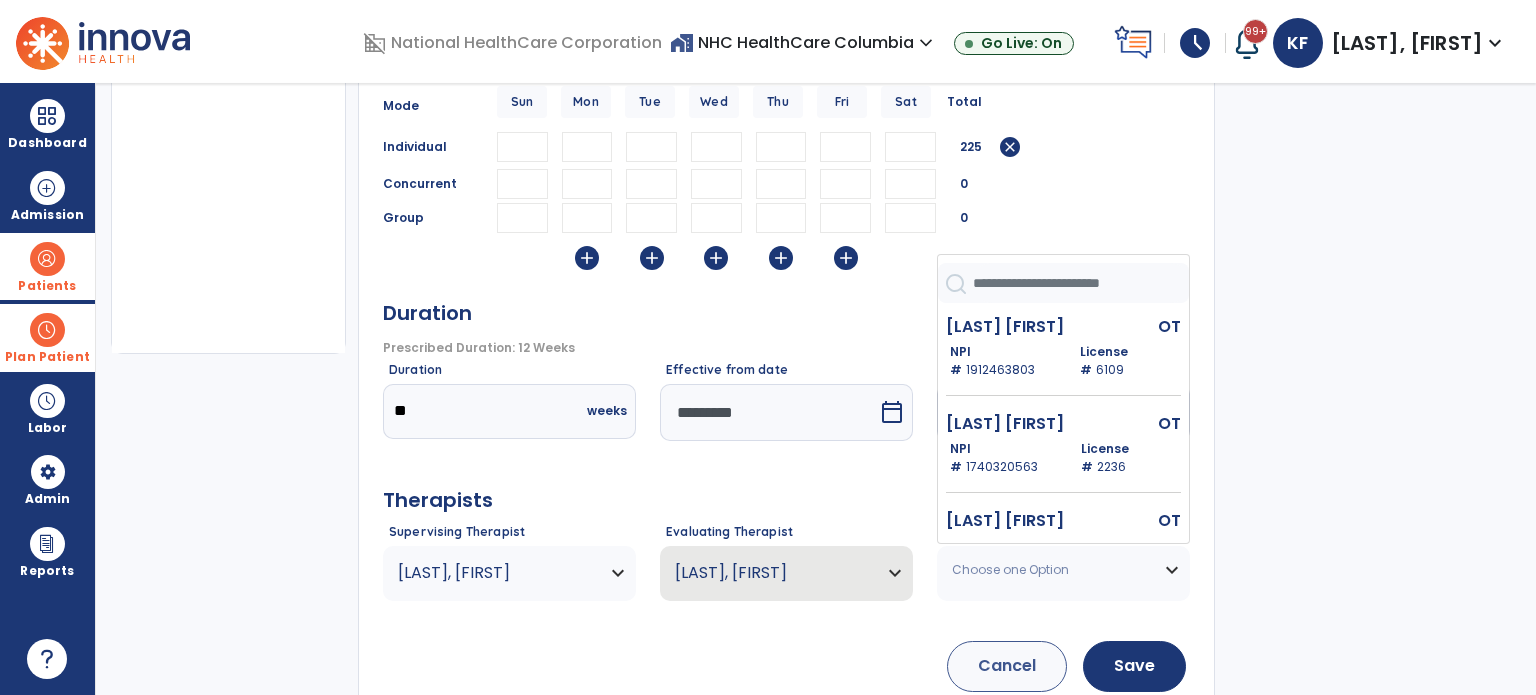 click at bounding box center (1081, 283) 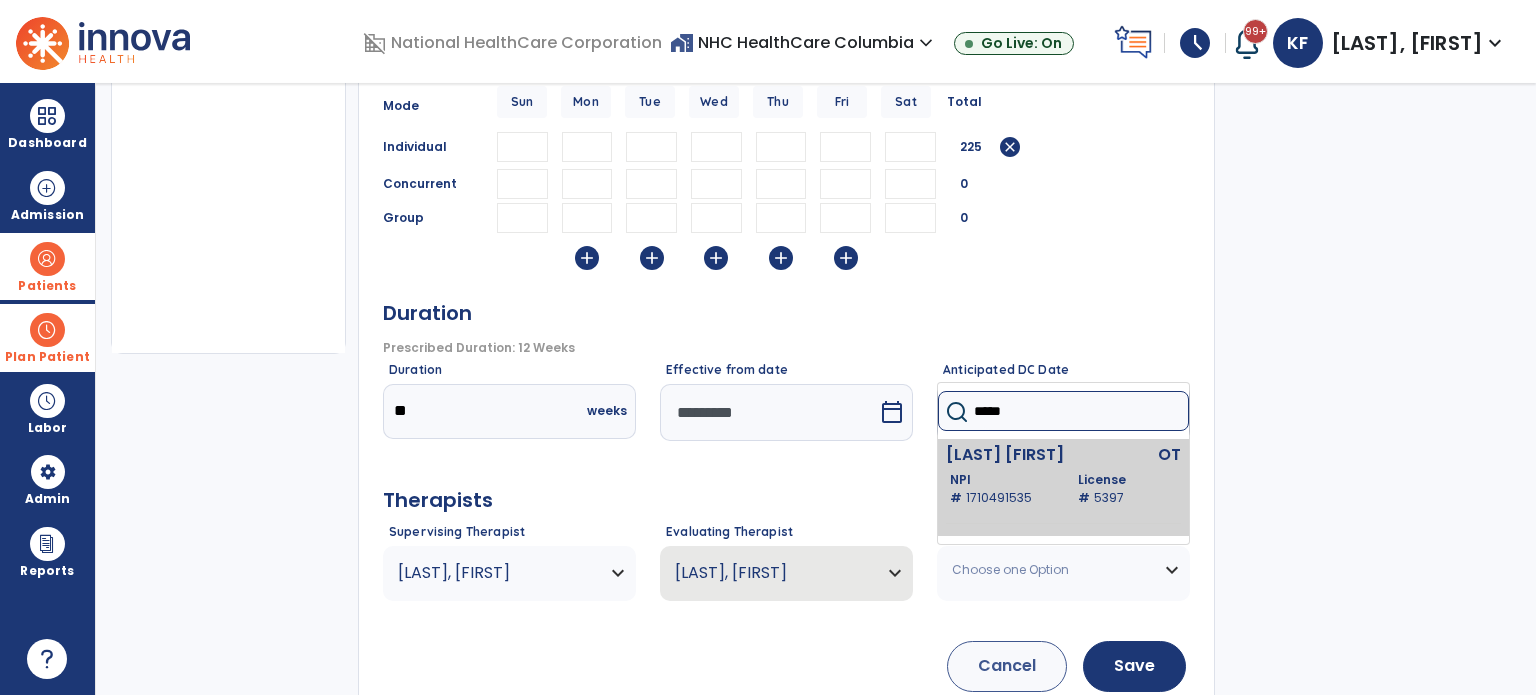 type on "*****" 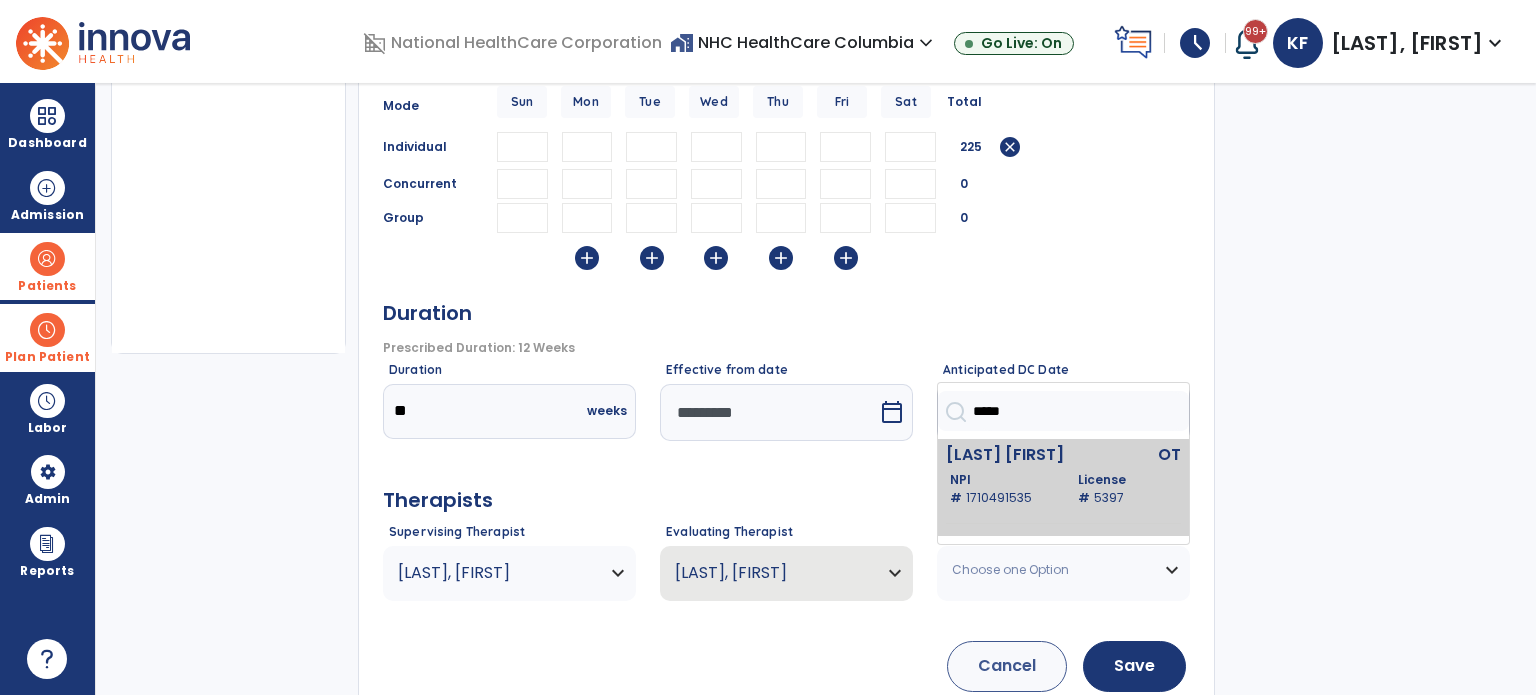 click on "[LAST] [FIRST]" at bounding box center (1020, 455) 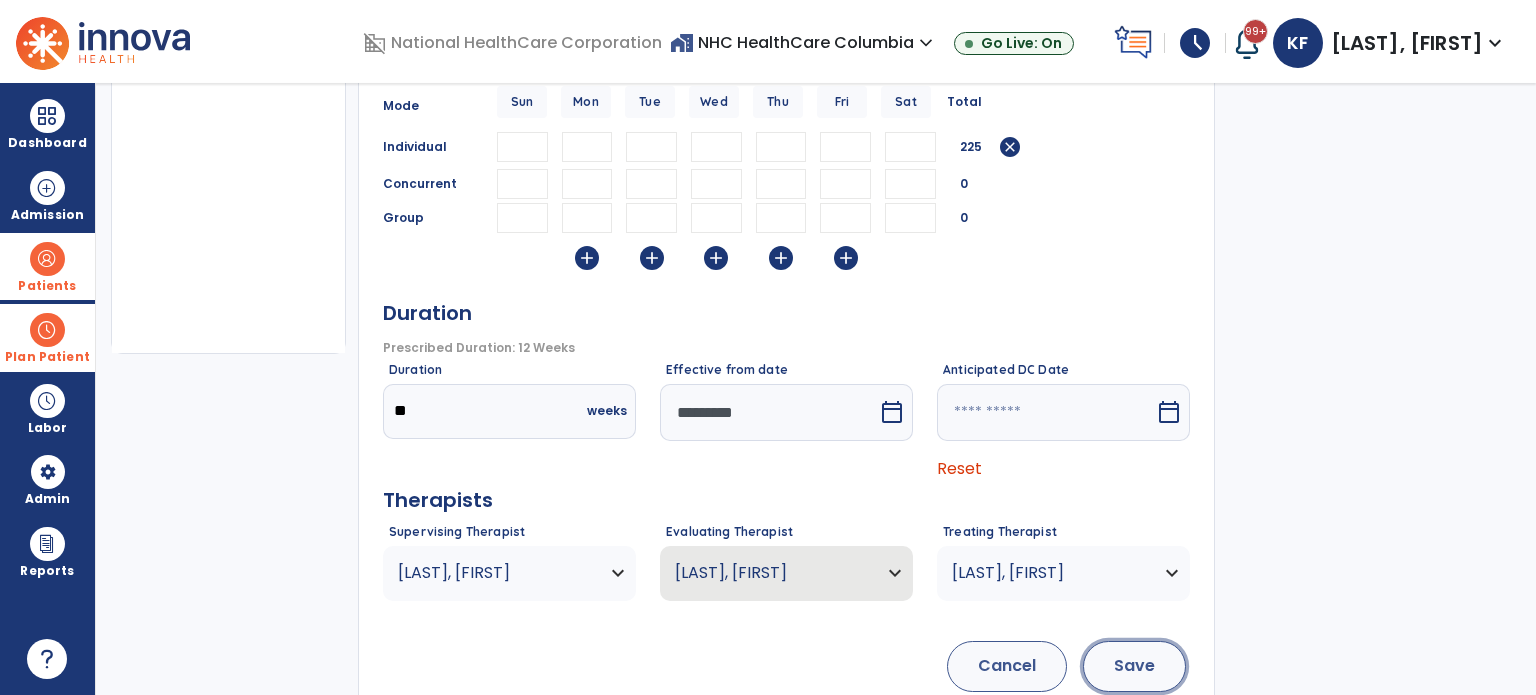 click on "Save" at bounding box center [1134, 666] 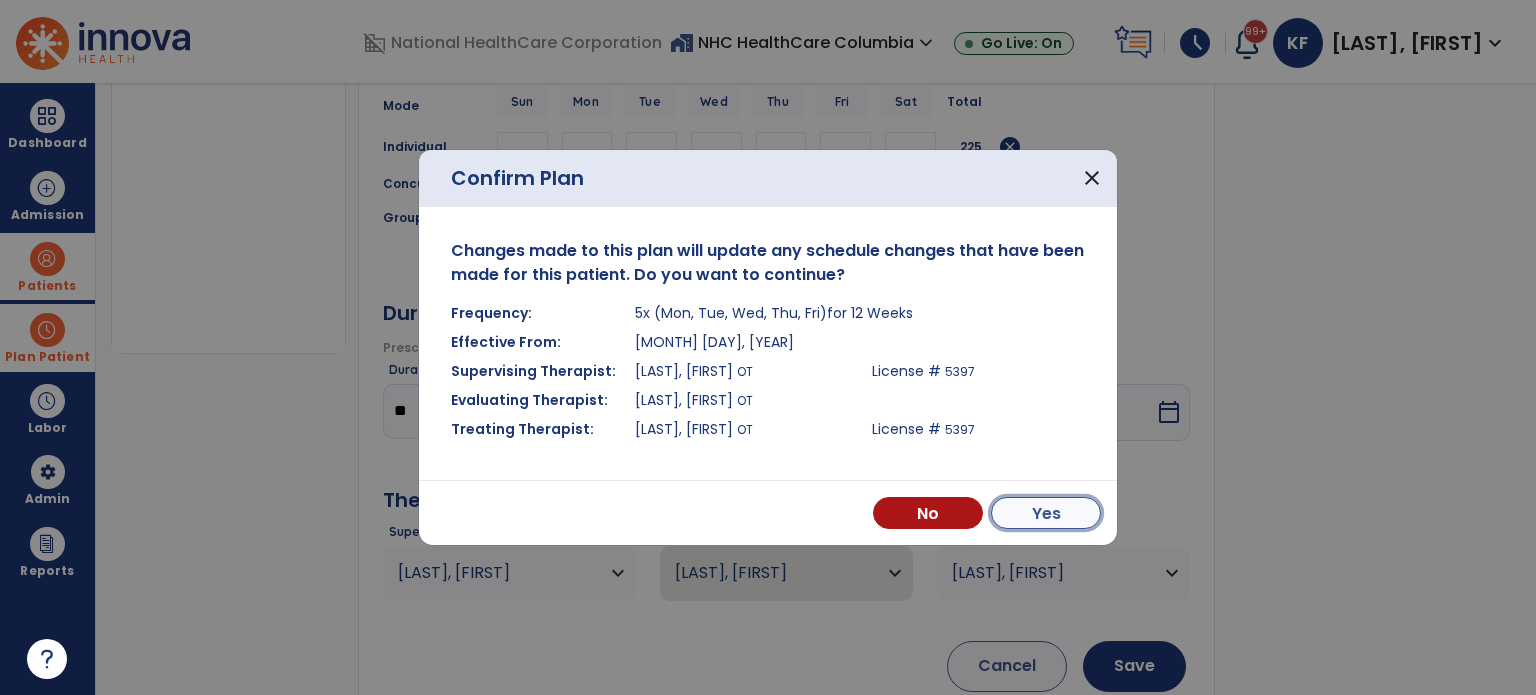 click on "Yes" at bounding box center [1046, 513] 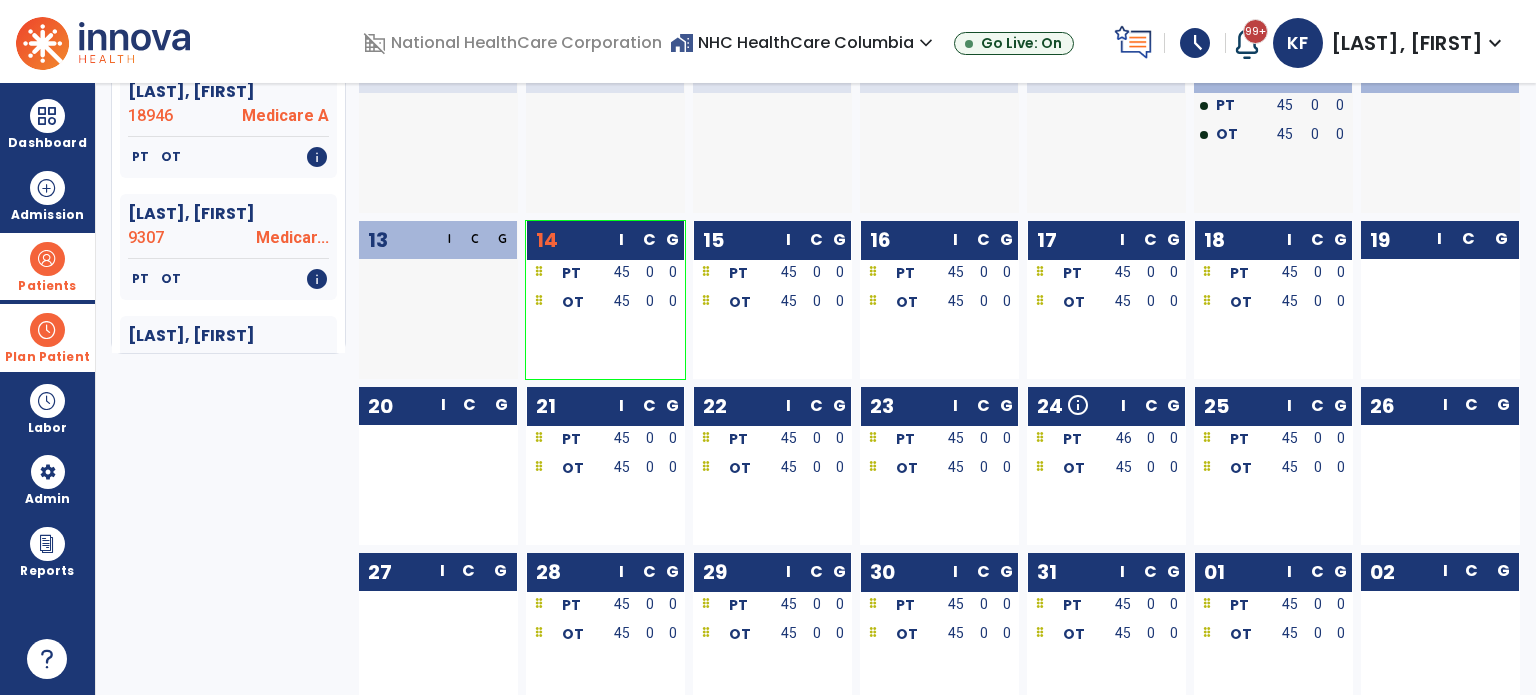 scroll, scrollTop: 12, scrollLeft: 0, axis: vertical 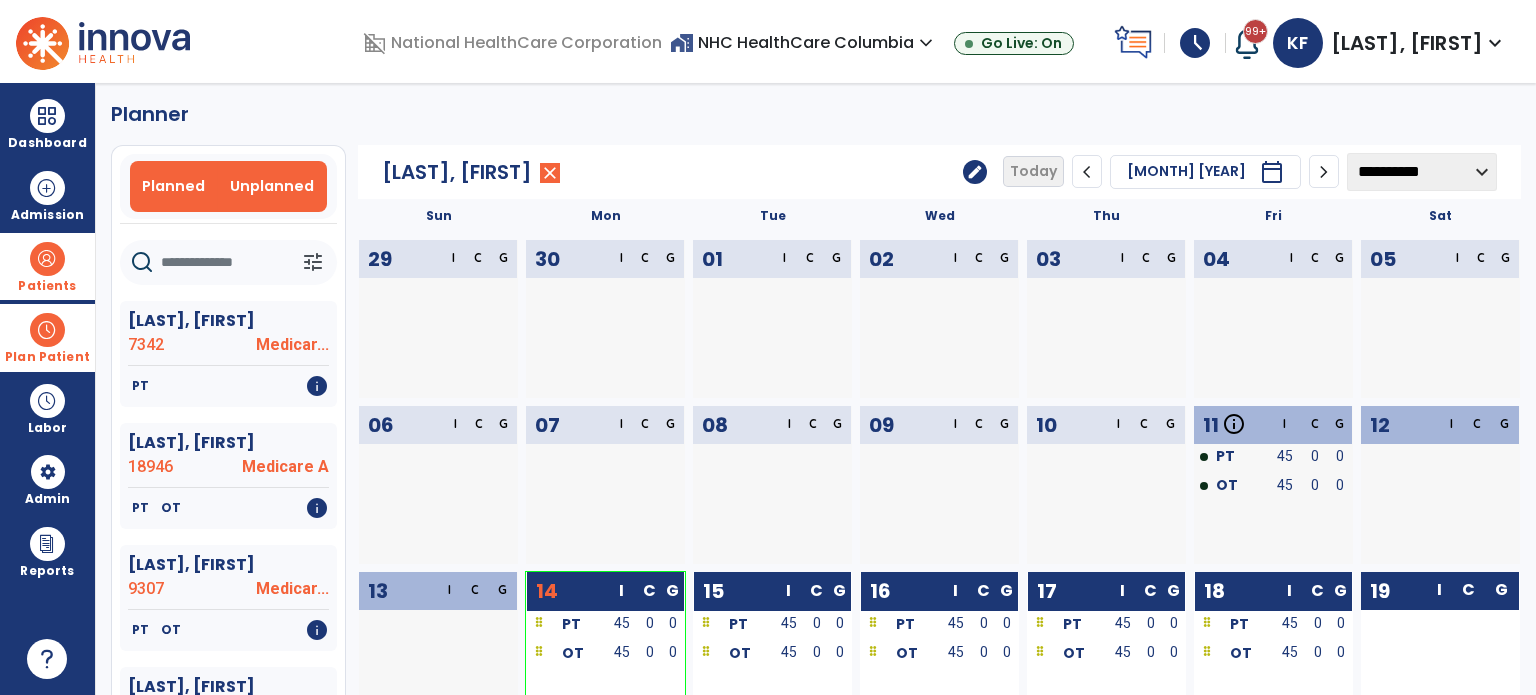 click on "Unplanned" at bounding box center [272, 186] 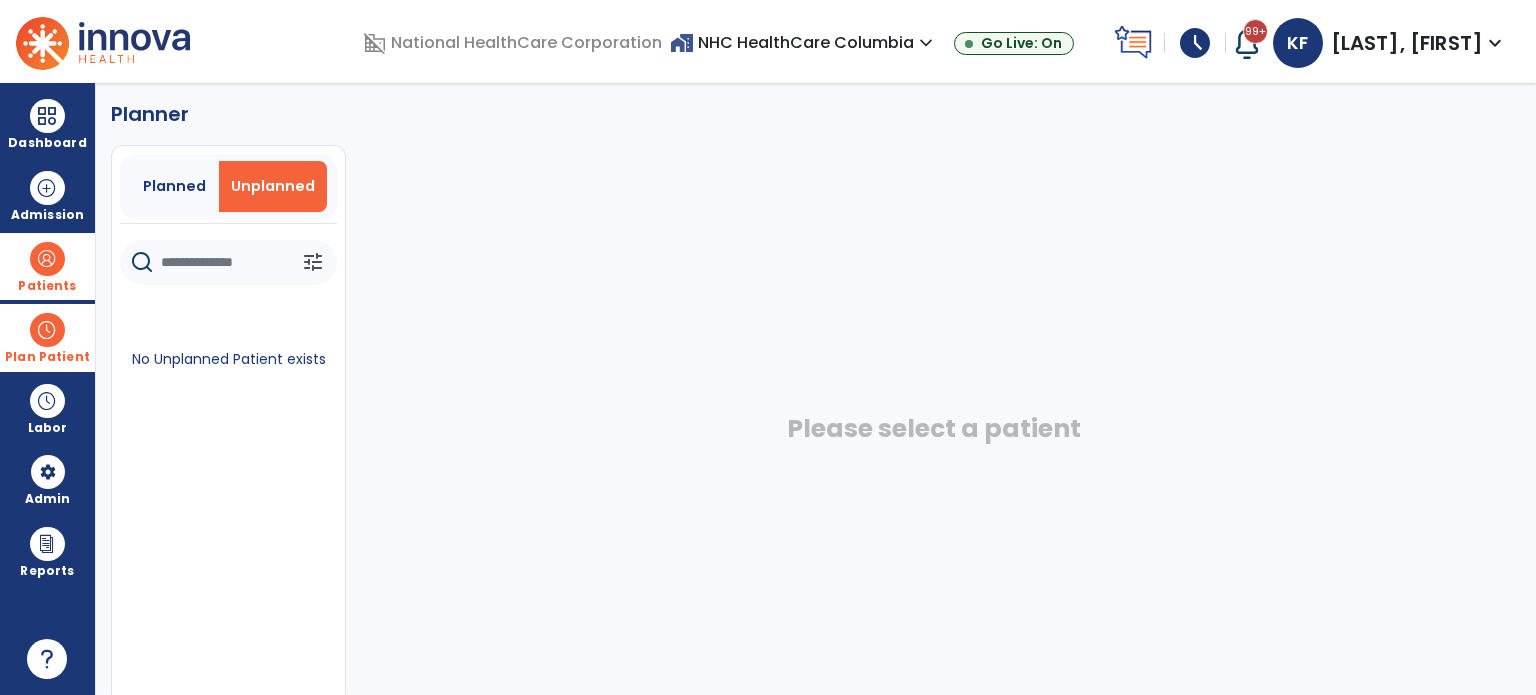 click on "Plan Patient" at bounding box center [47, 337] 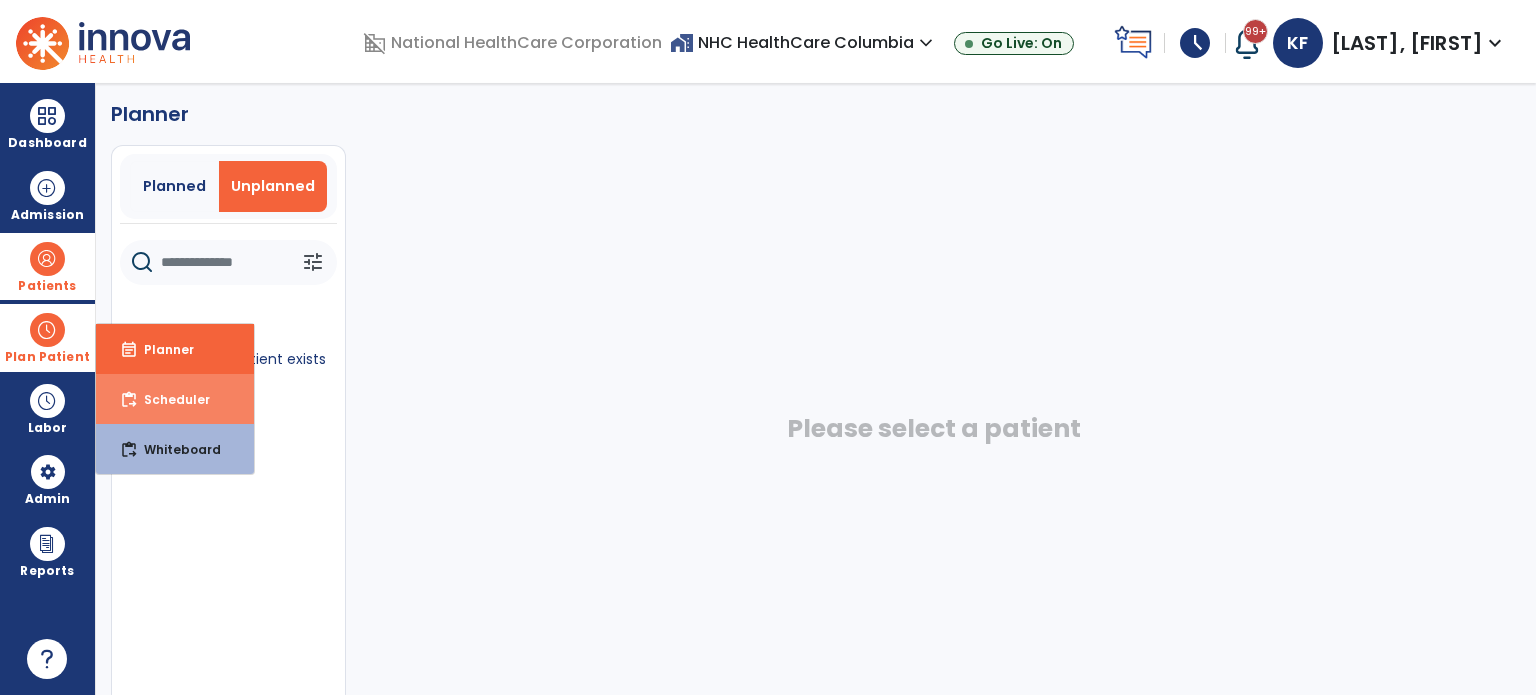 click on "Scheduler" at bounding box center [169, 399] 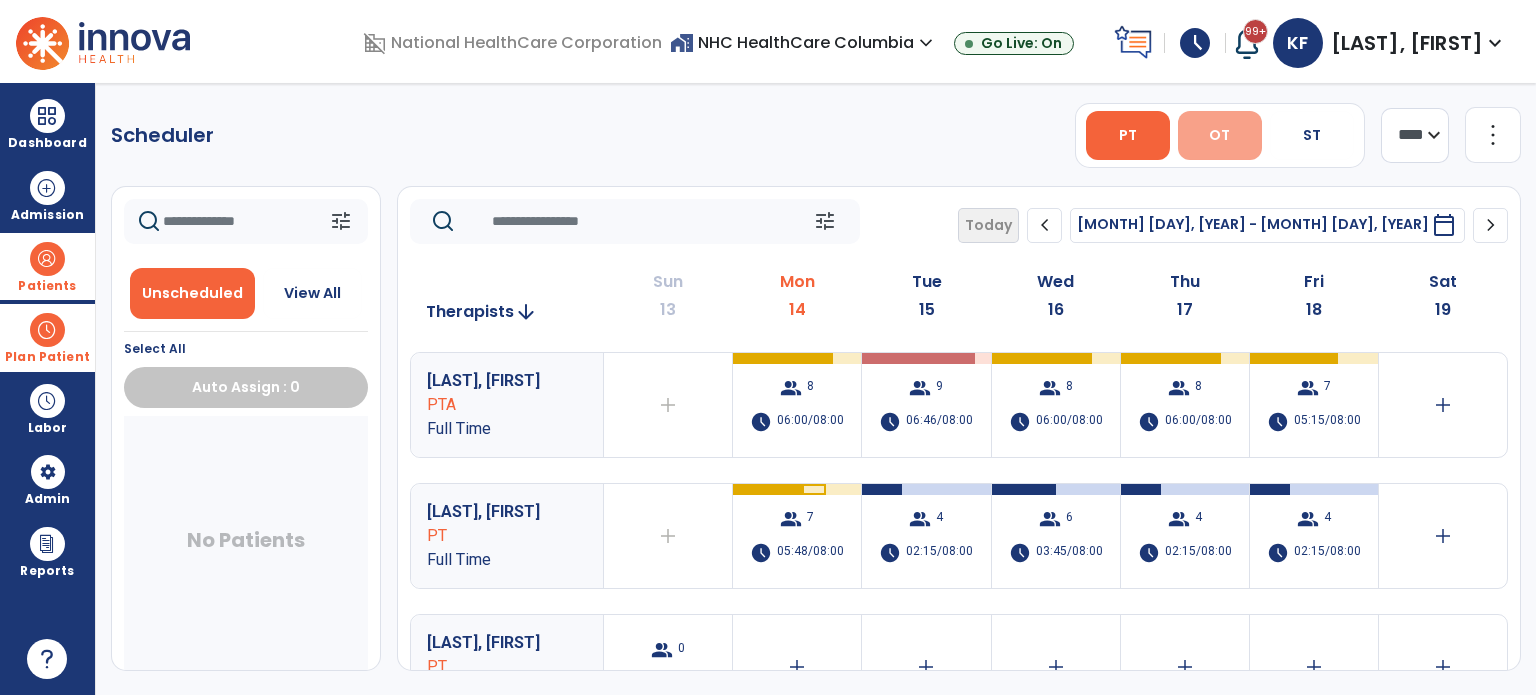 click on "OT" at bounding box center [1219, 135] 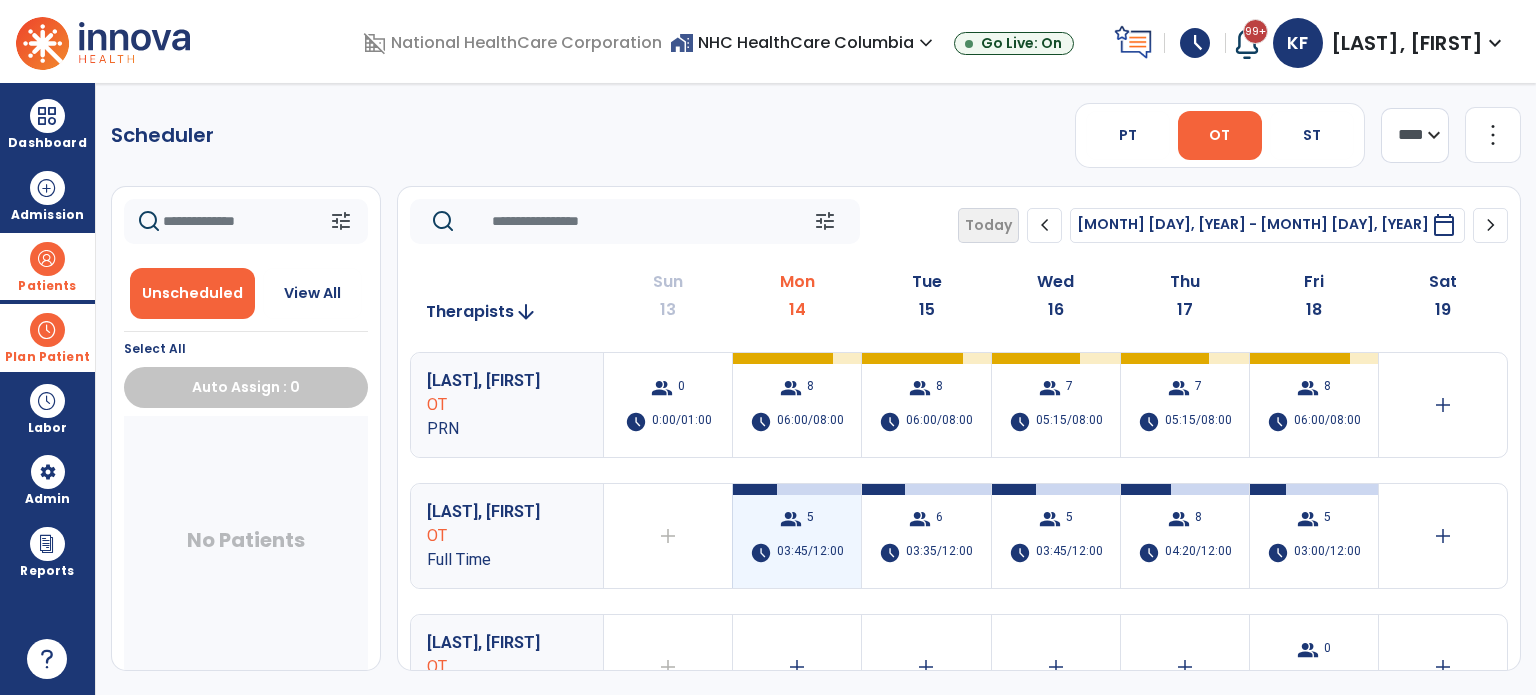 click on "group  5  schedule  03:45/12:00" at bounding box center [797, 536] 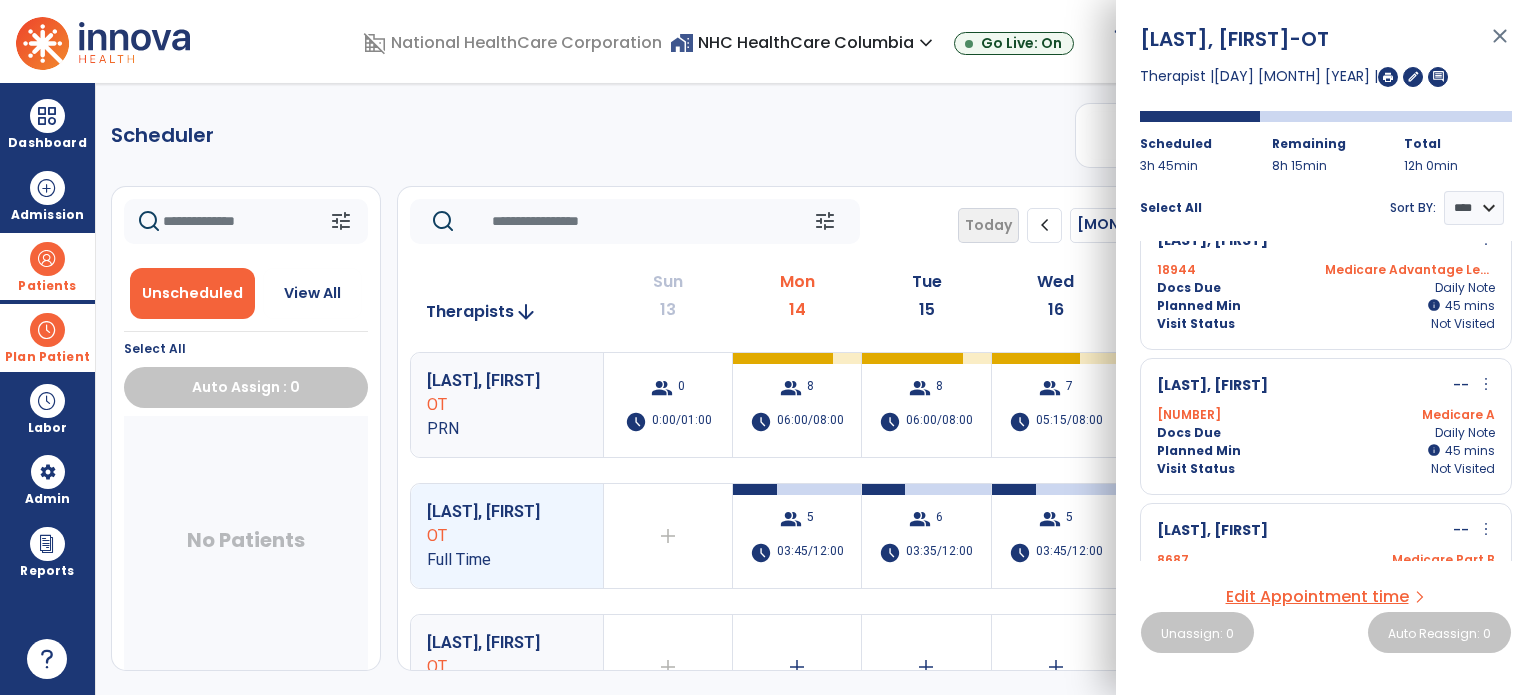 scroll, scrollTop: 401, scrollLeft: 0, axis: vertical 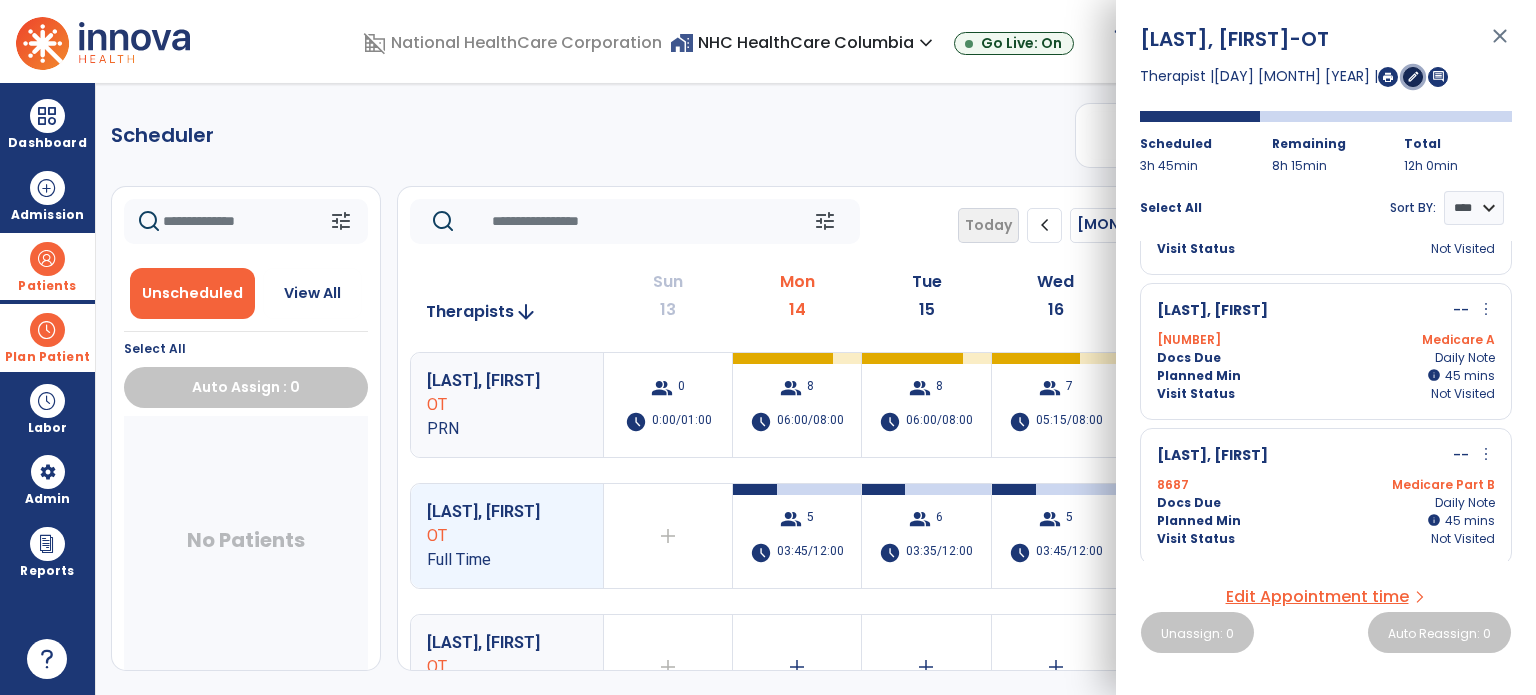 click on "edit" at bounding box center (1413, 76) 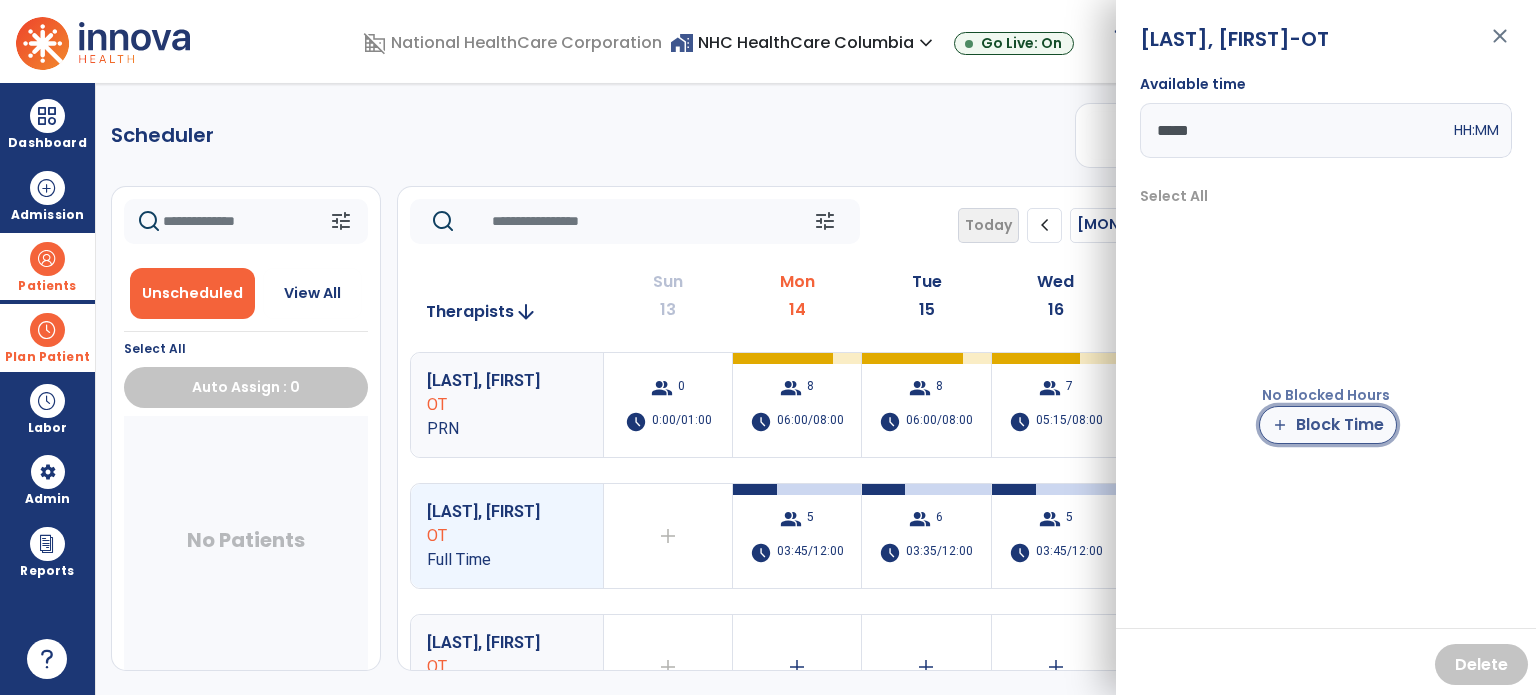 click on "add   Block Time" at bounding box center (1328, 425) 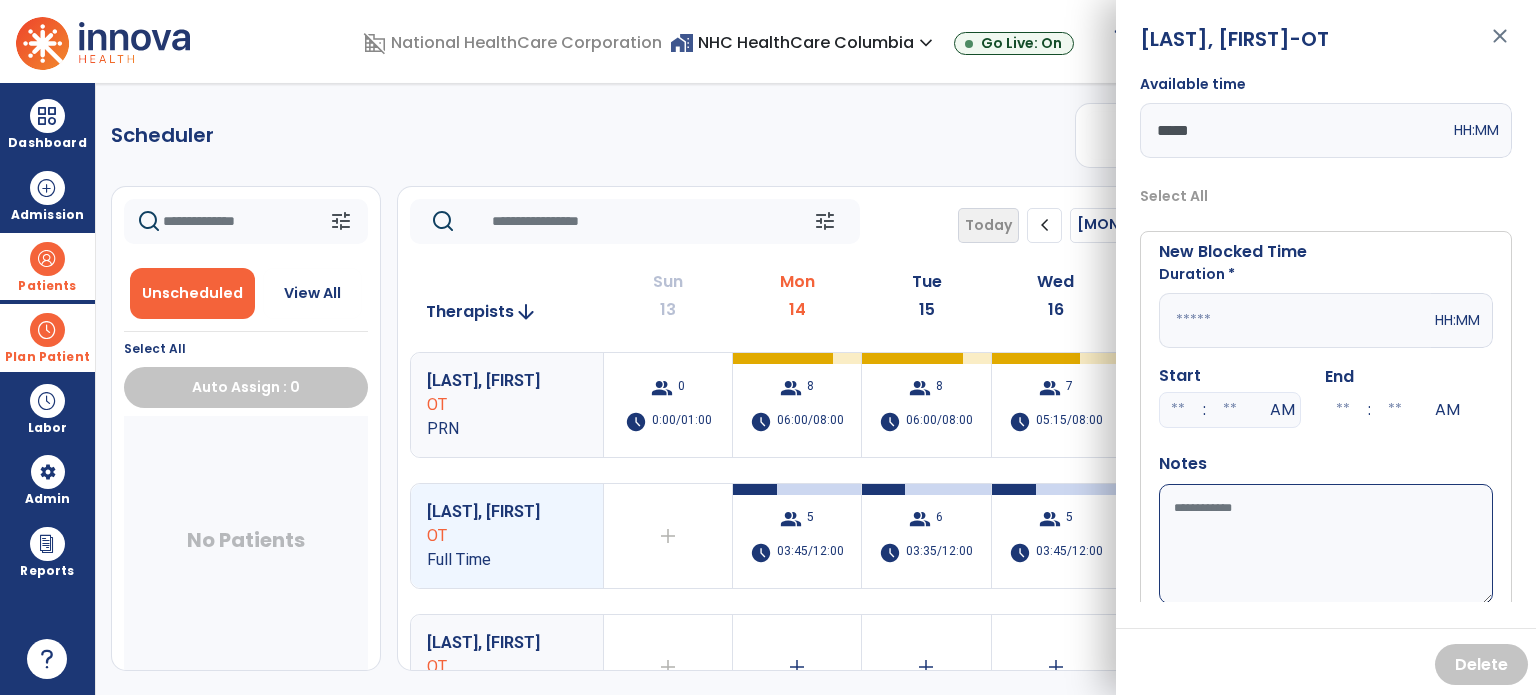 click at bounding box center (1295, 320) 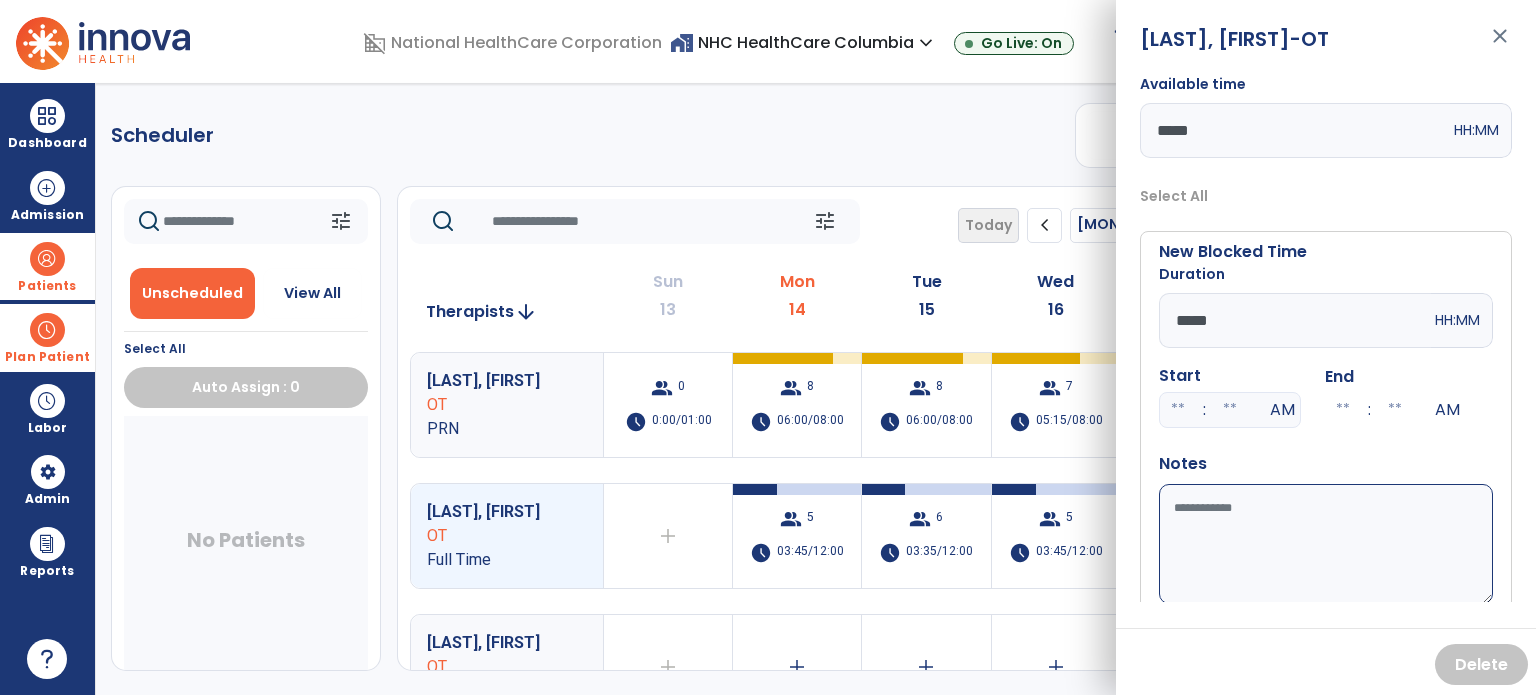 type on "*****" 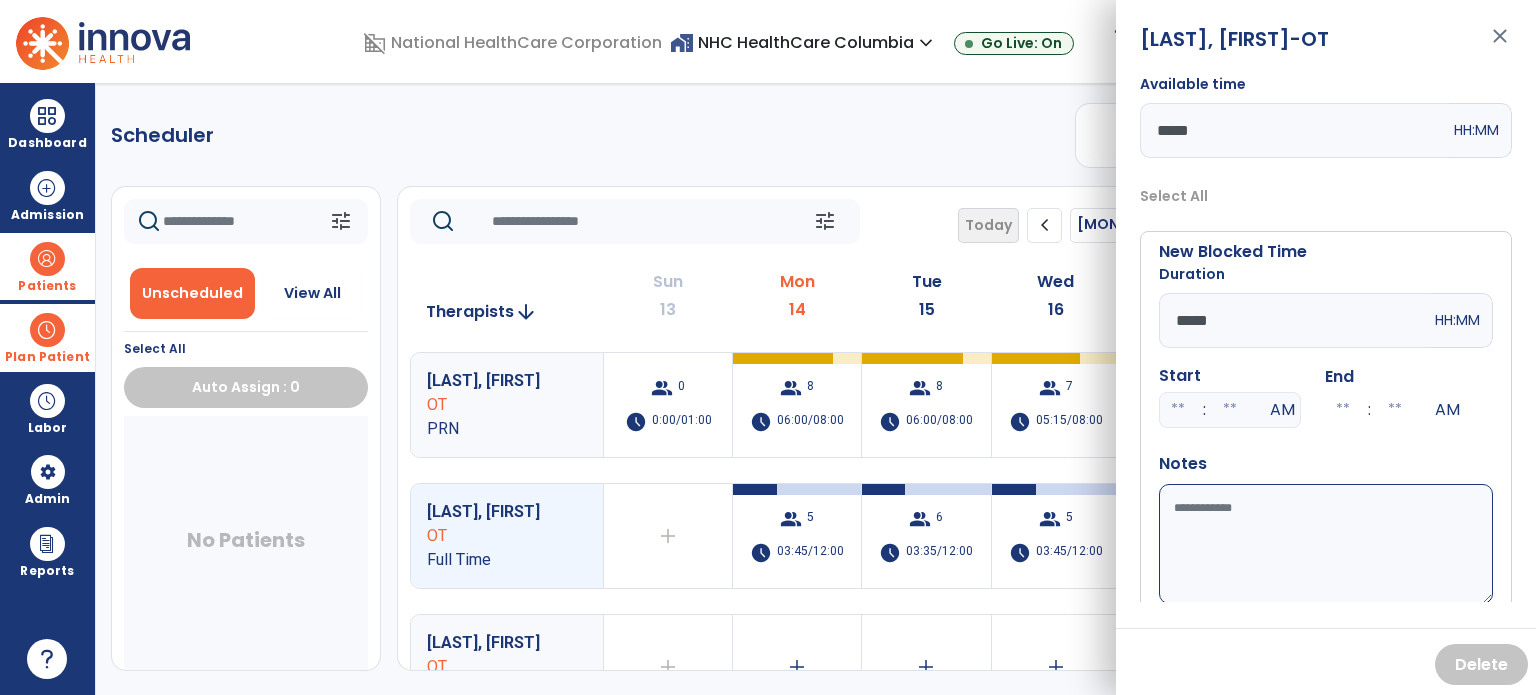 click at bounding box center [1178, 410] 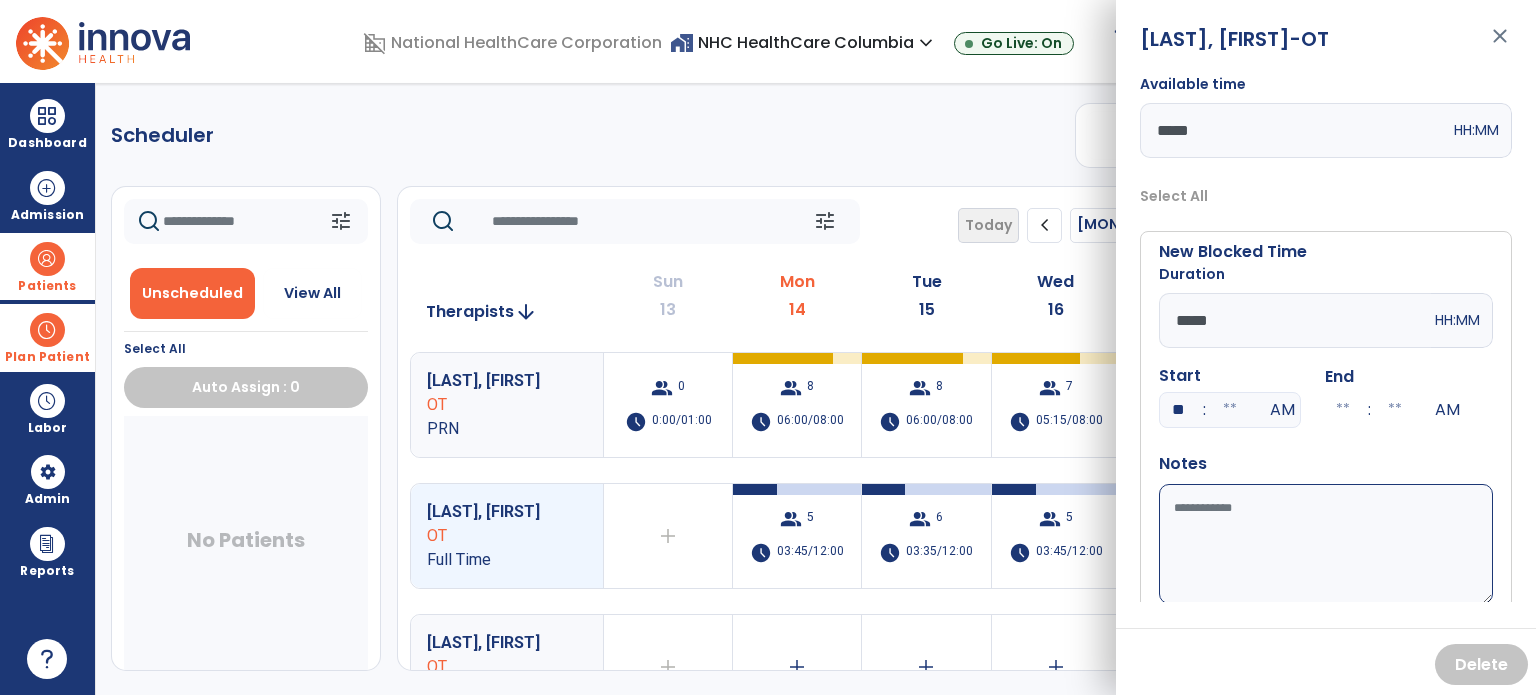 type on "**" 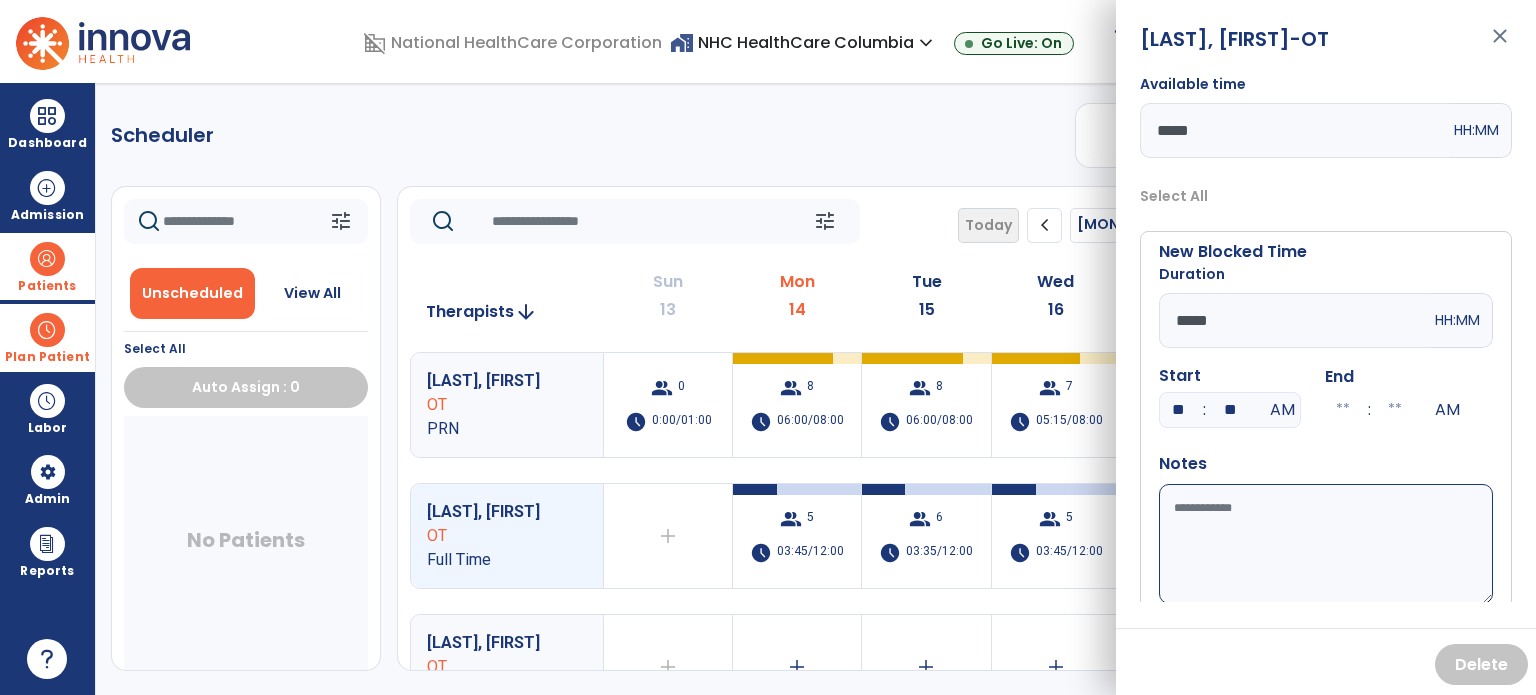 type on "**" 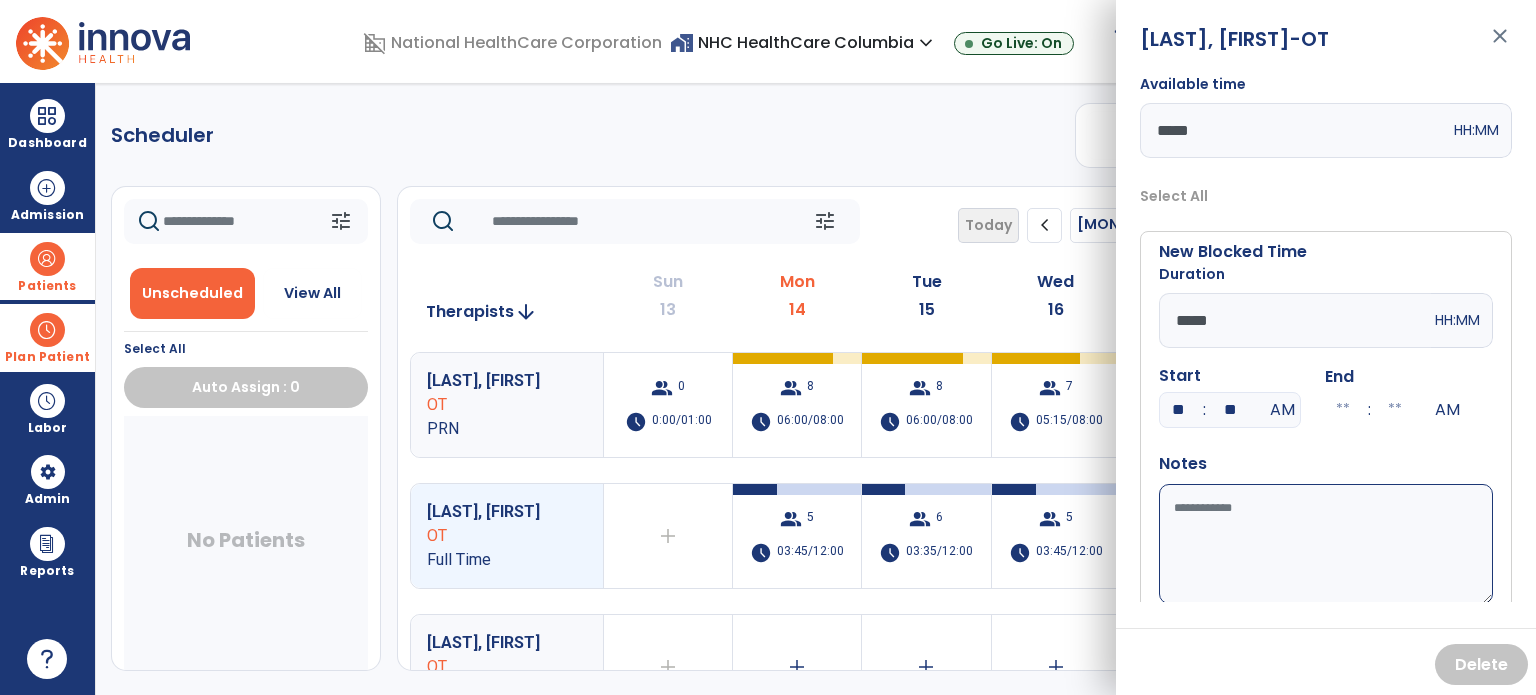 type on "**" 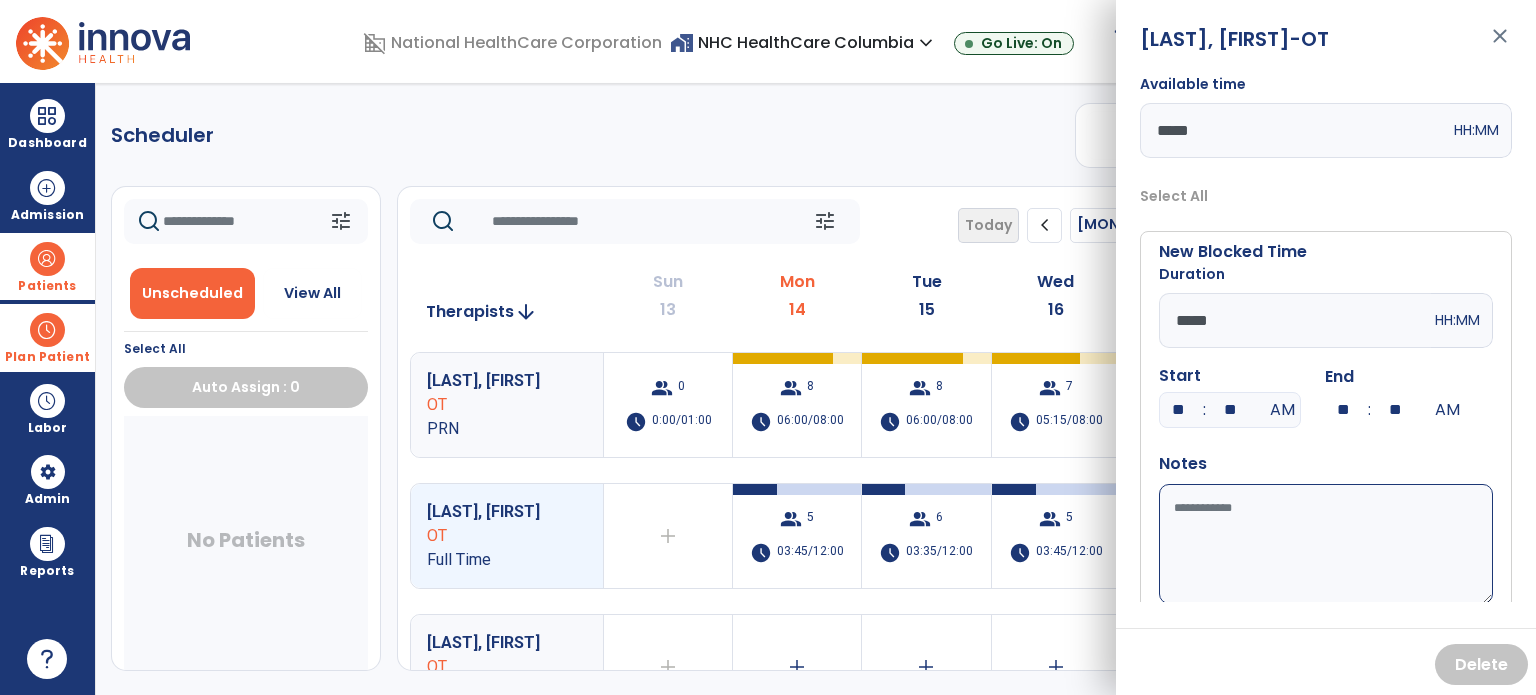drag, startPoint x: 1221, startPoint y: 311, endPoint x: 1082, endPoint y: 317, distance: 139.12944 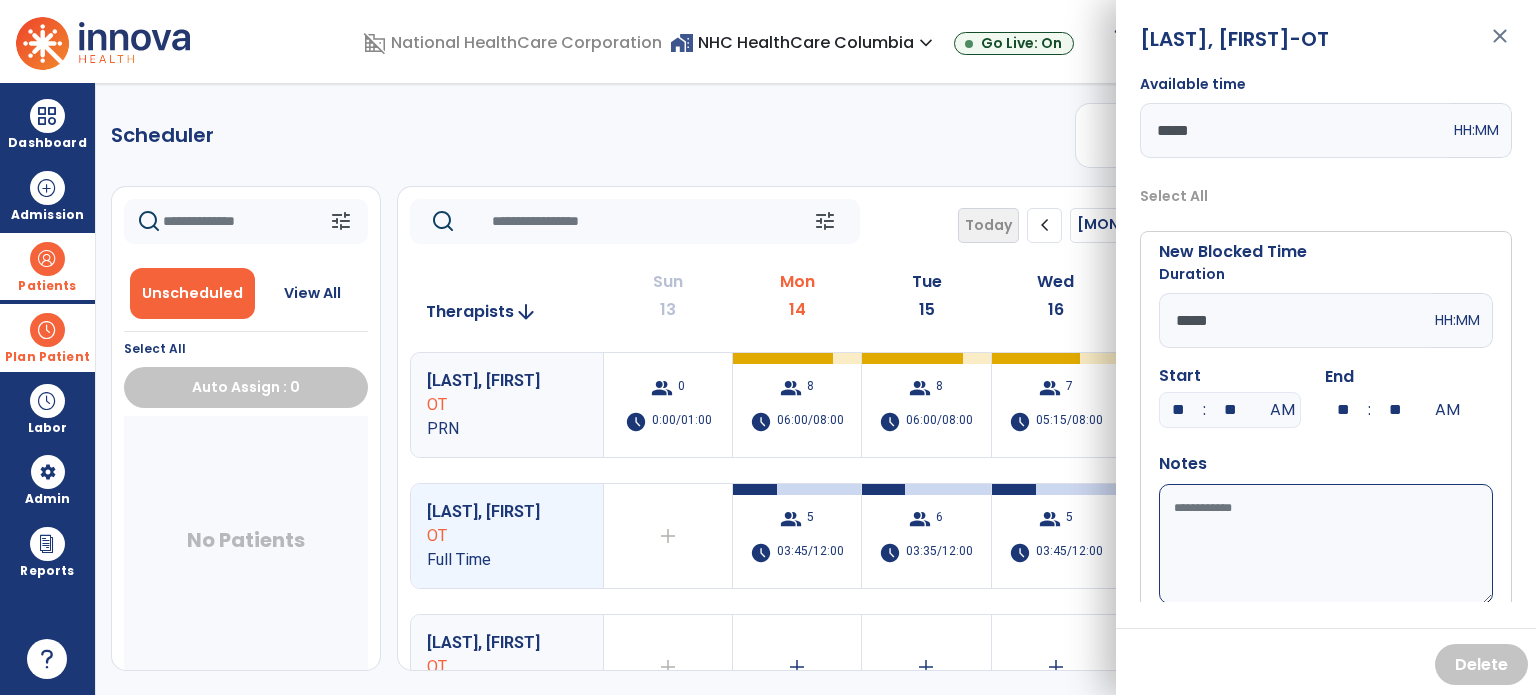 type on "*****" 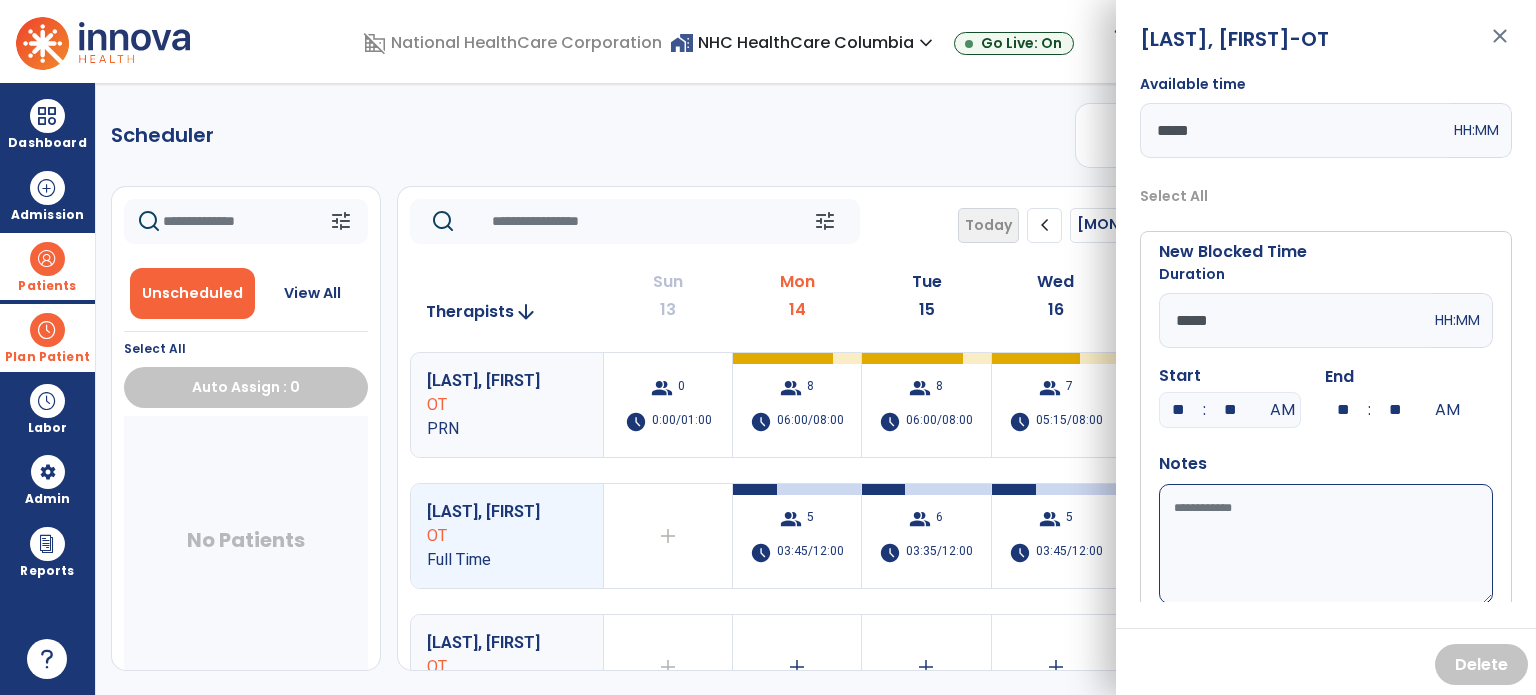 type on "**" 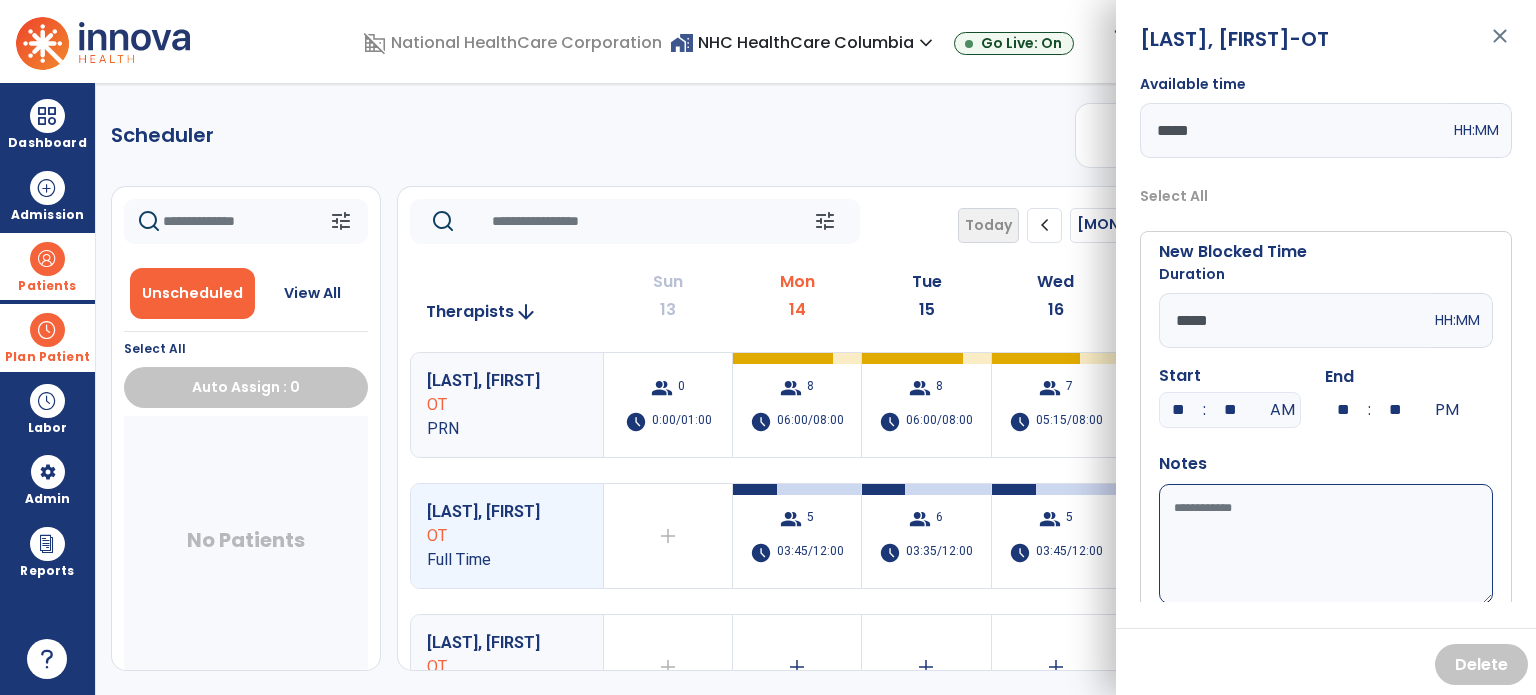 click on "Available time" at bounding box center [1326, 544] 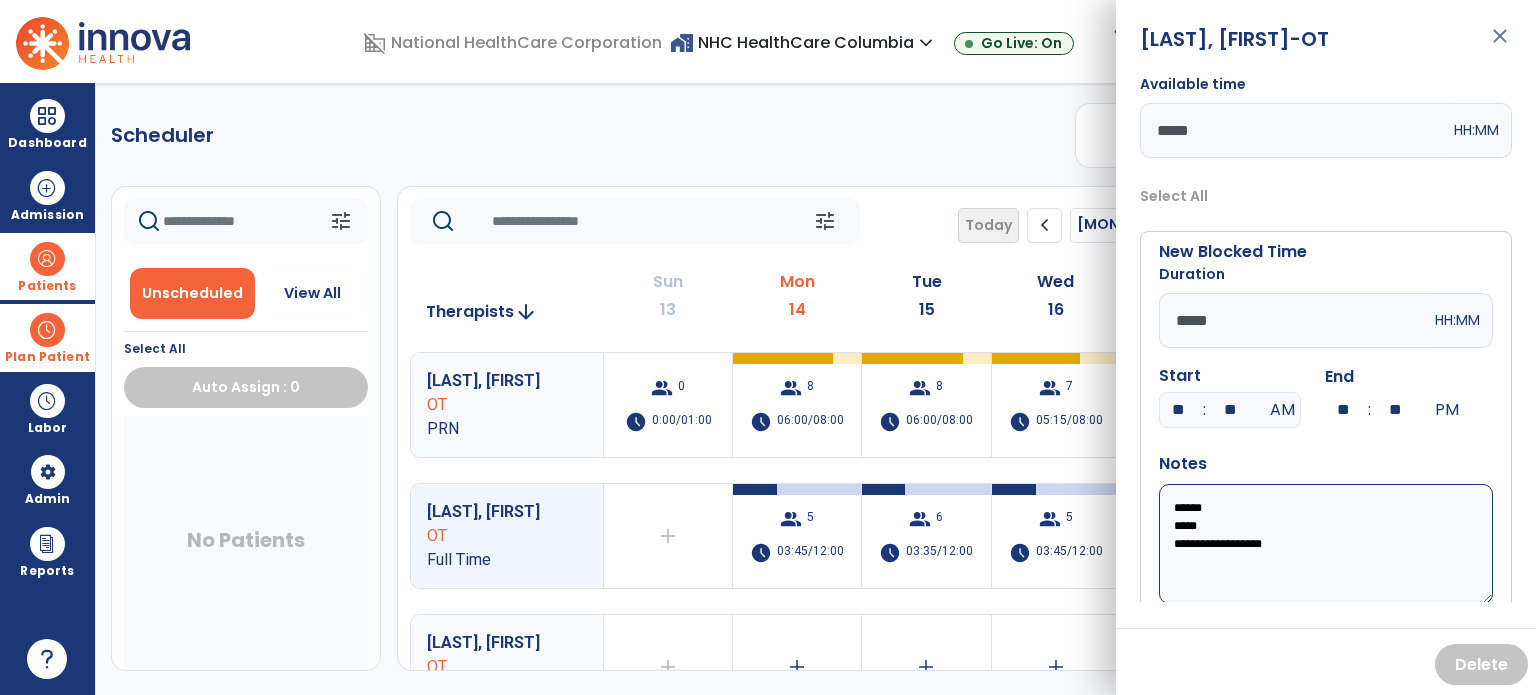 type on "**********" 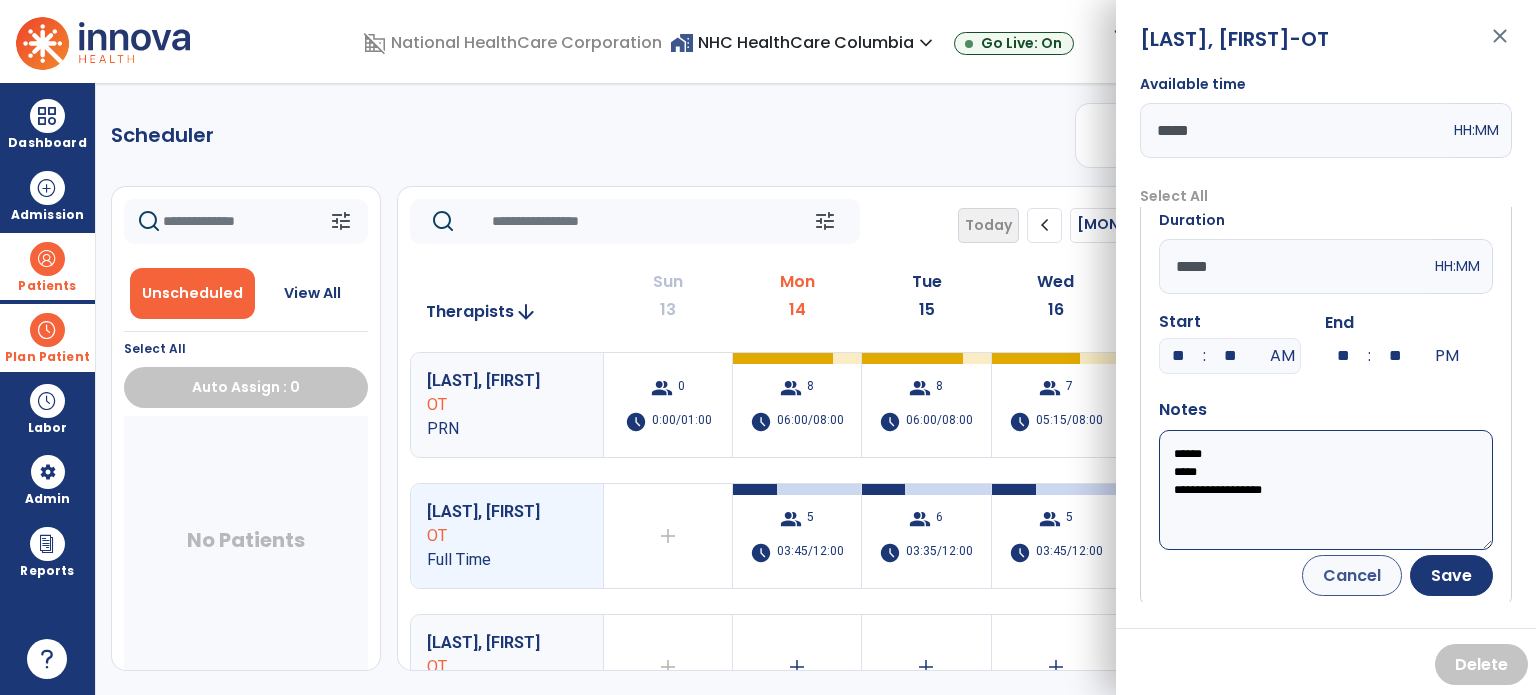 scroll, scrollTop: 56, scrollLeft: 0, axis: vertical 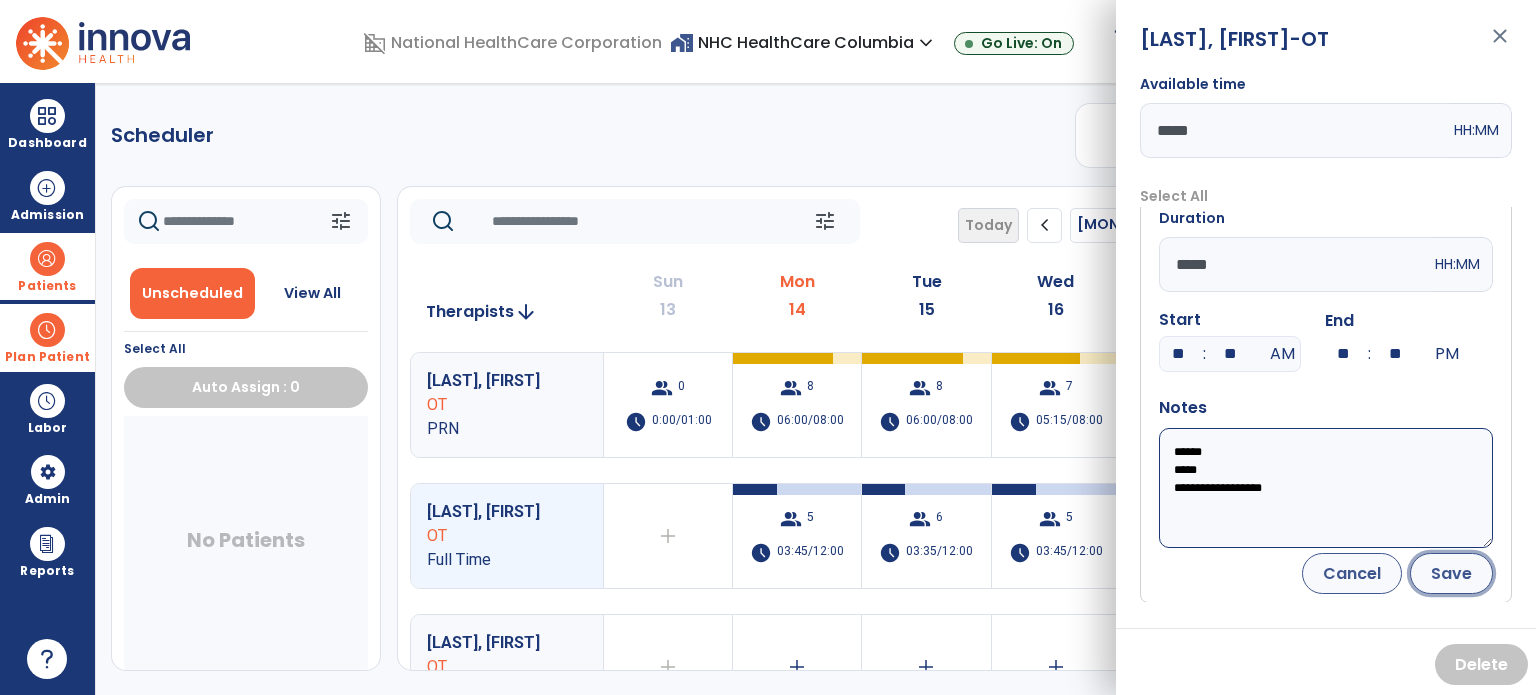 click on "Save" at bounding box center [1451, 573] 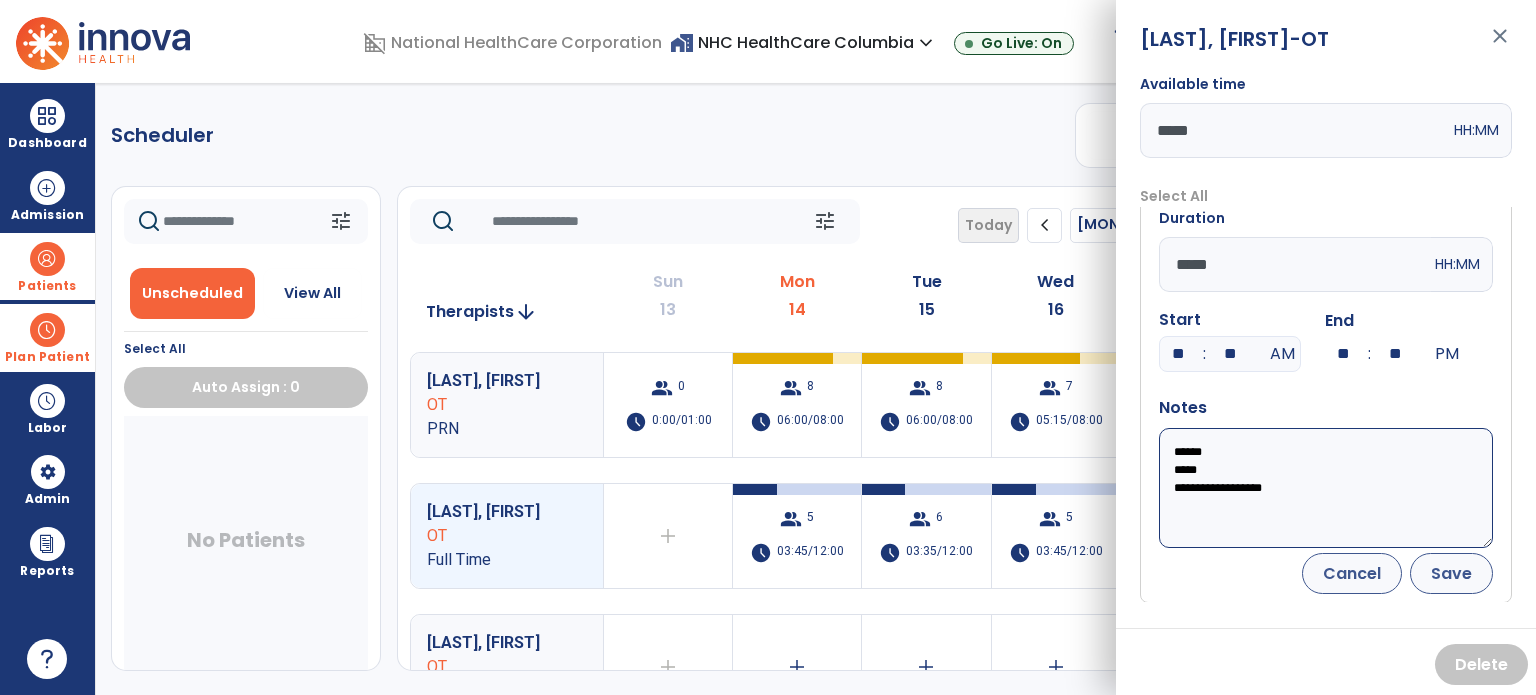 scroll, scrollTop: 0, scrollLeft: 0, axis: both 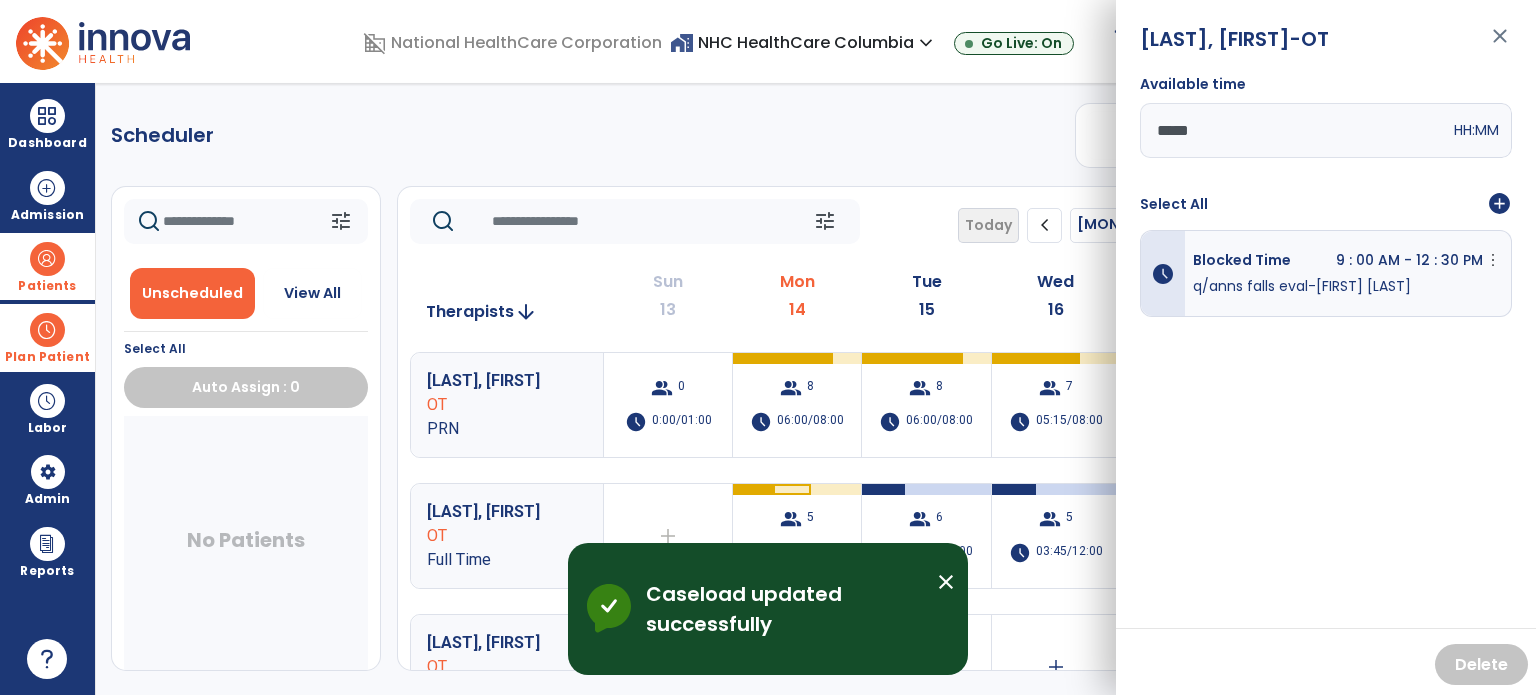 click on "close" at bounding box center [1500, 45] 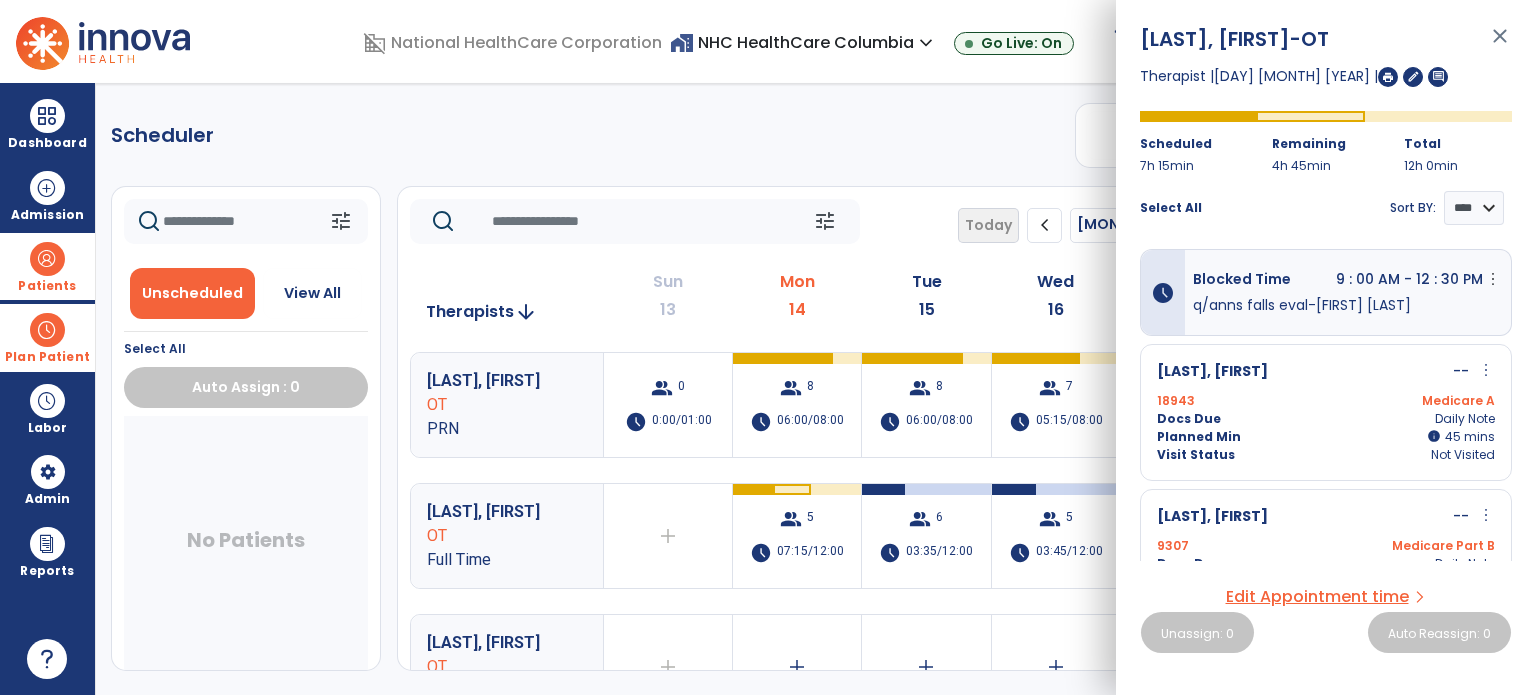 click at bounding box center [1388, 77] 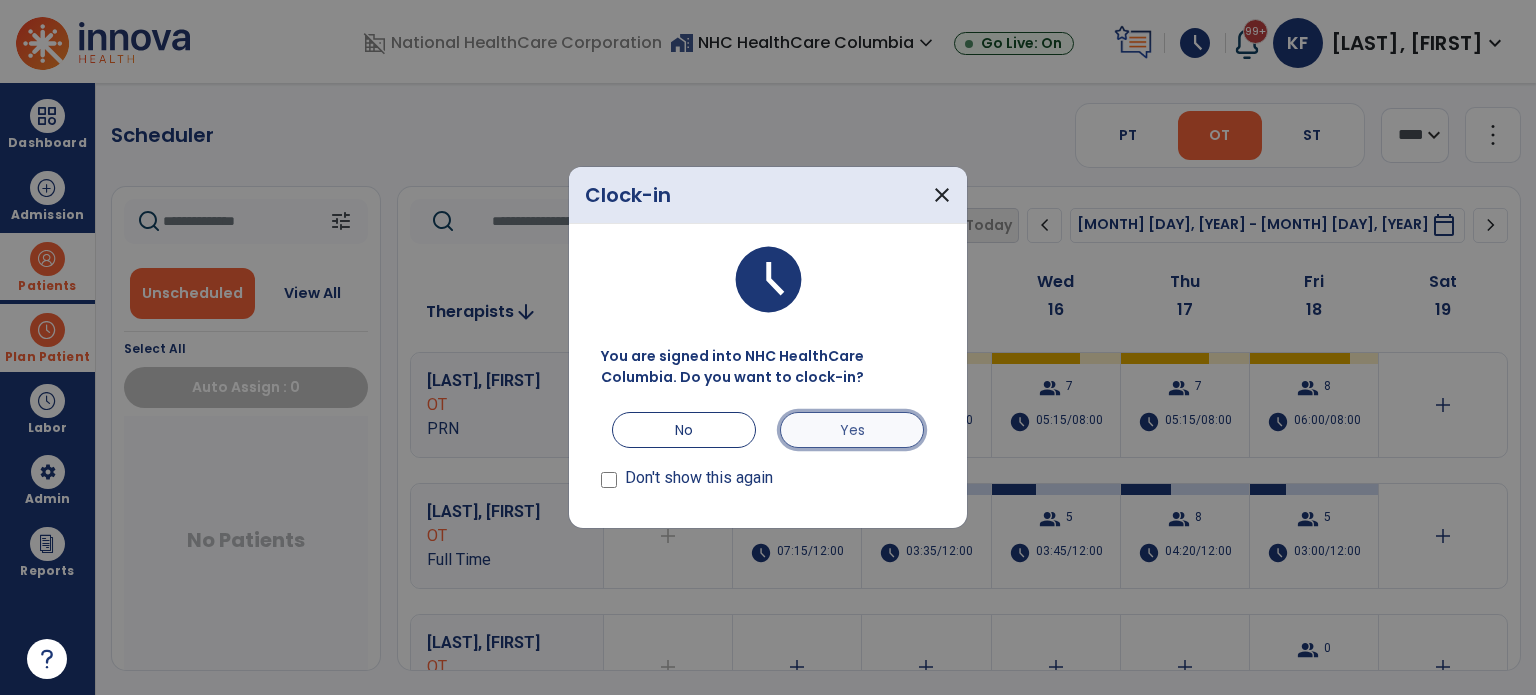 click on "Yes" at bounding box center (852, 430) 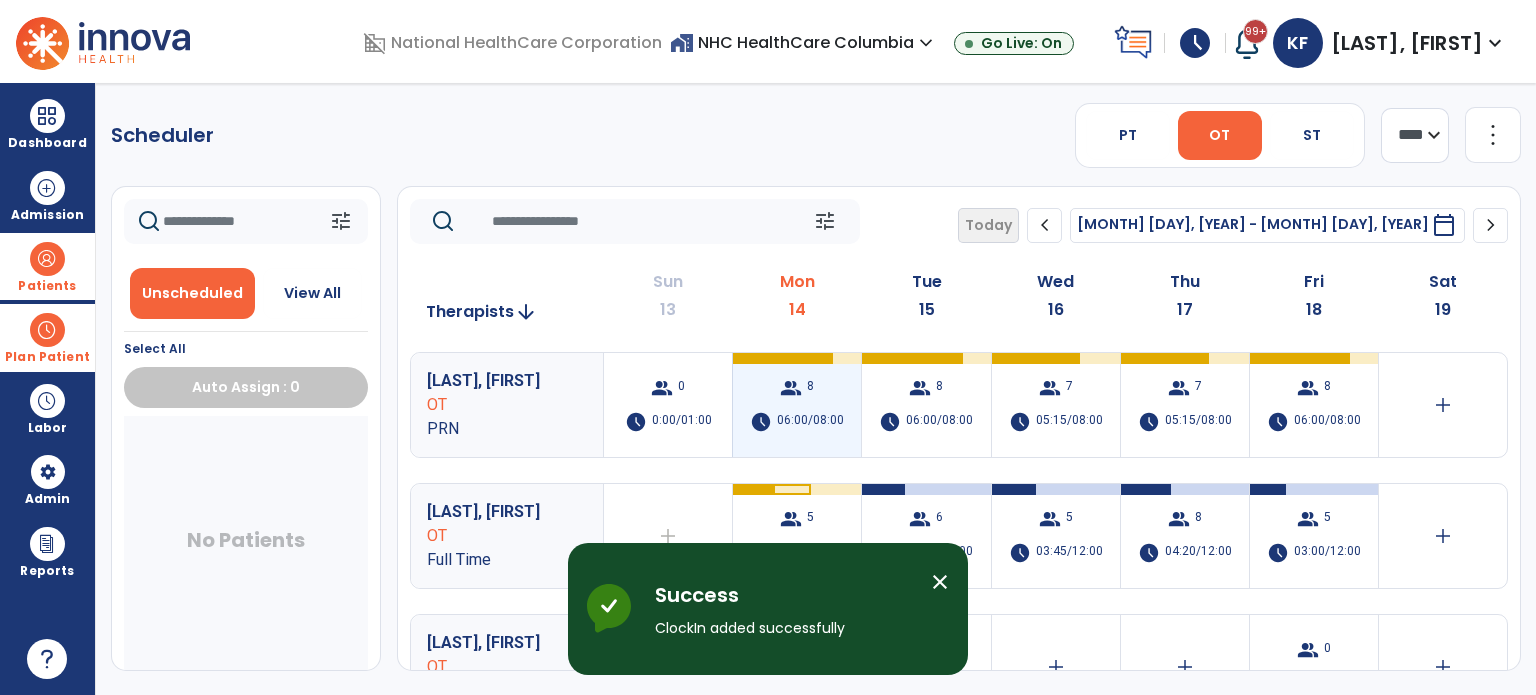 click on "06:00/08:00" at bounding box center (810, 422) 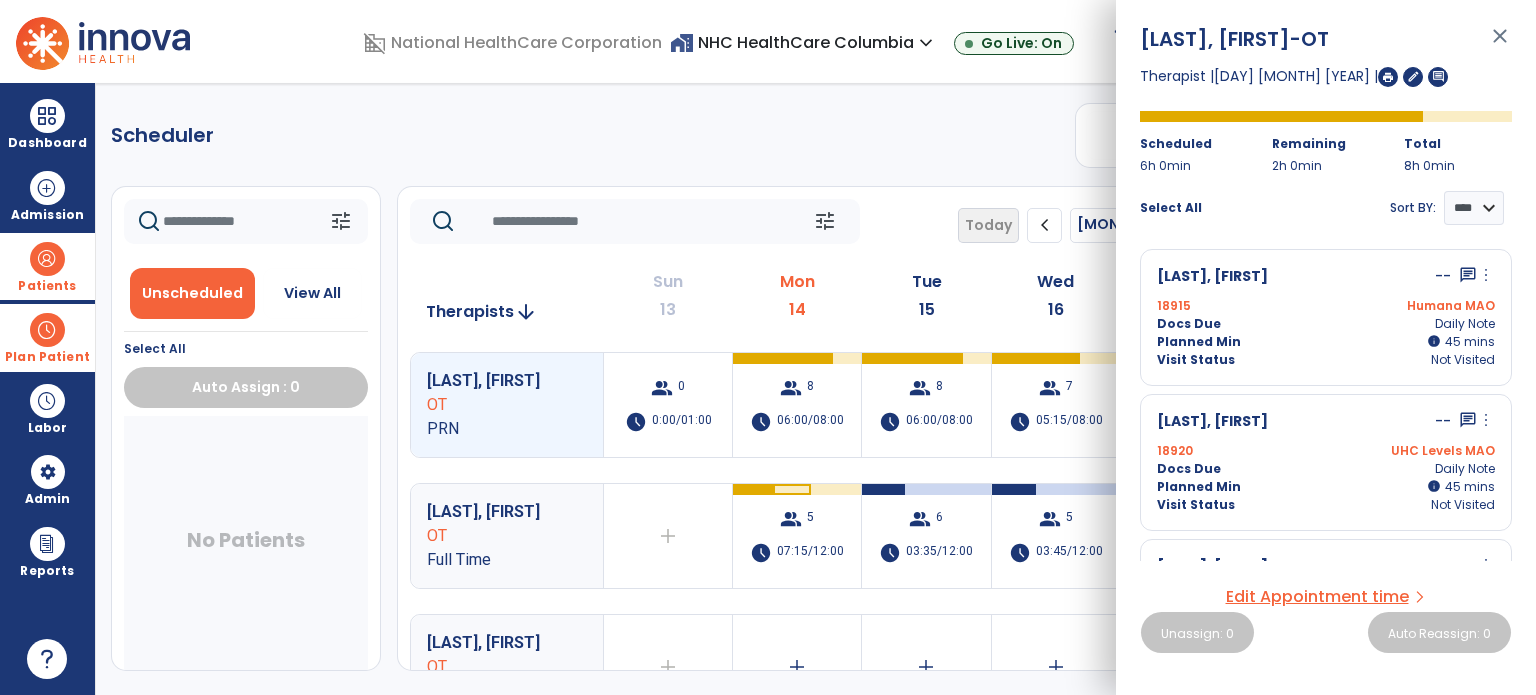 click on "close" at bounding box center [1500, 45] 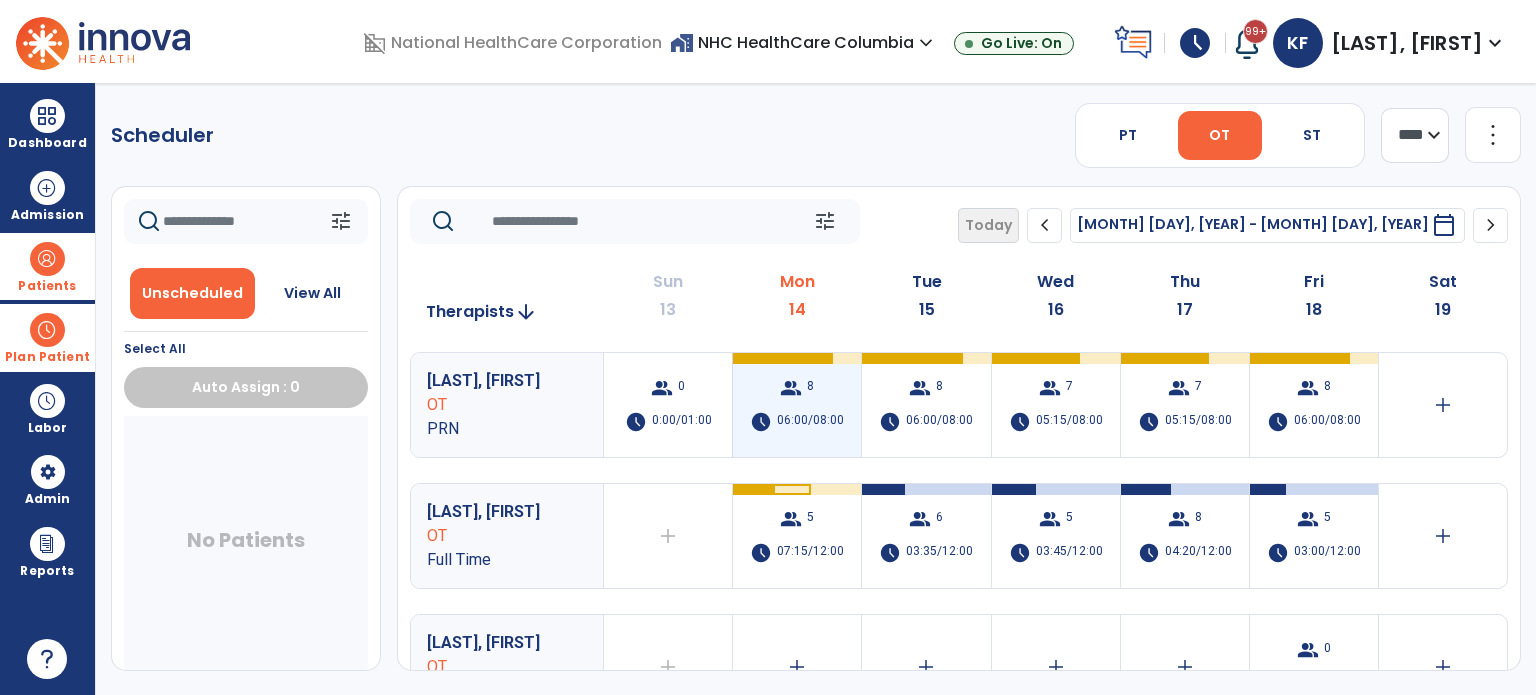 click on "06:00/08:00" at bounding box center (810, 422) 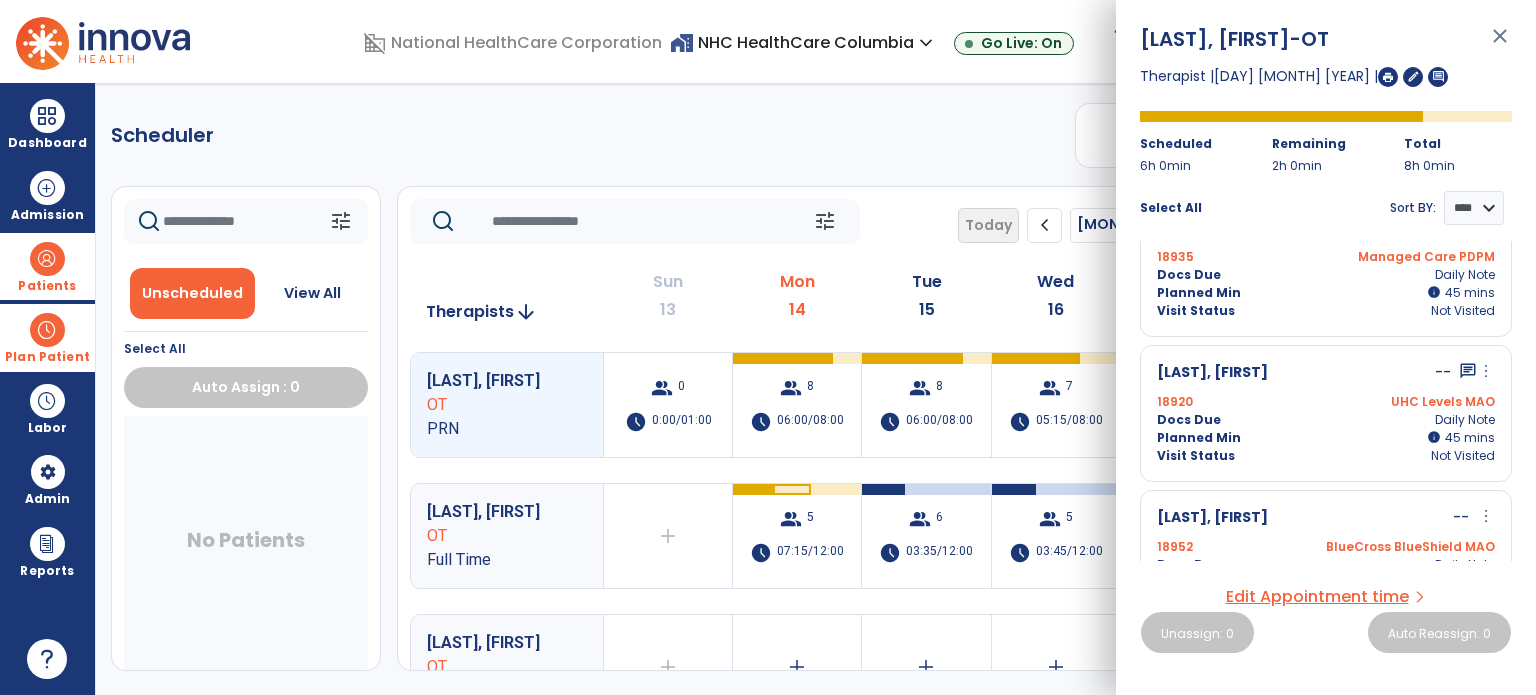 scroll, scrollTop: 609, scrollLeft: 0, axis: vertical 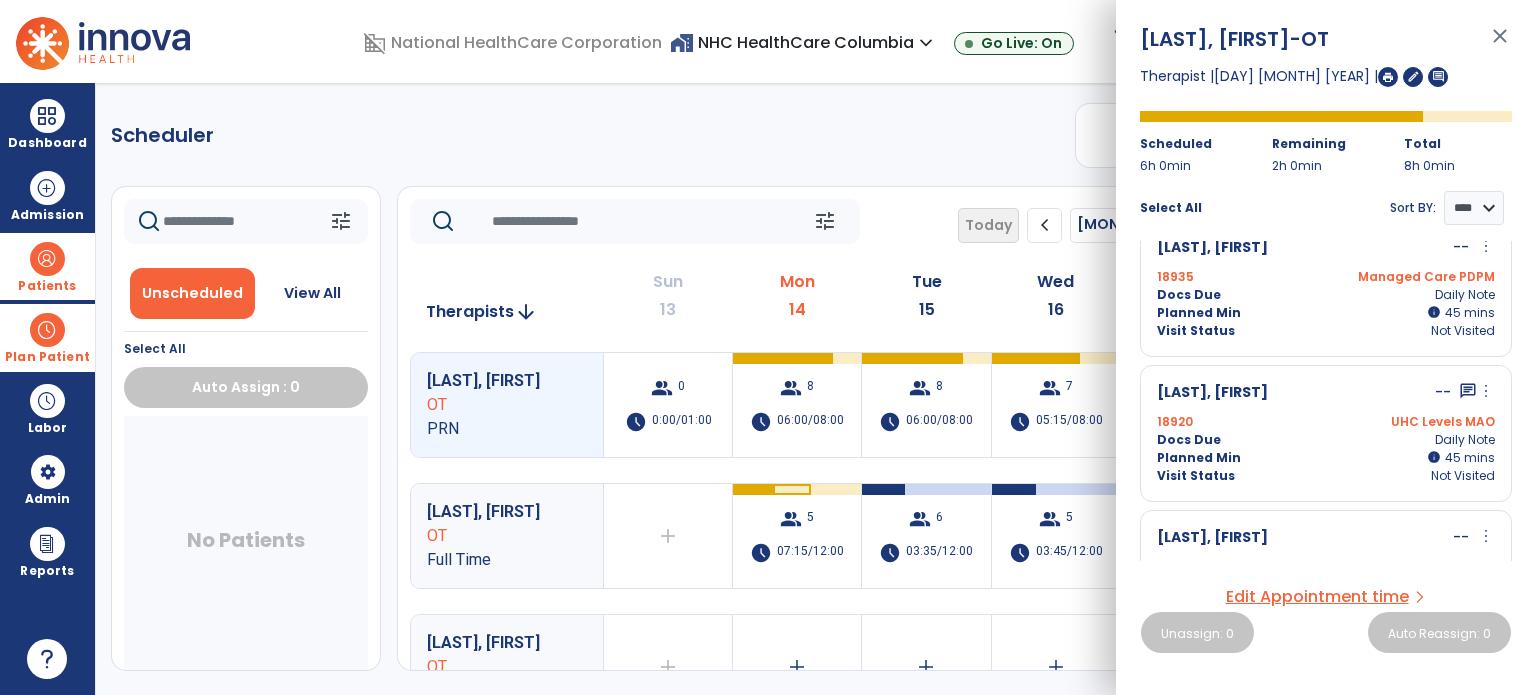 click on "Planned Min  info   45 I 45 mins" at bounding box center (1326, 458) 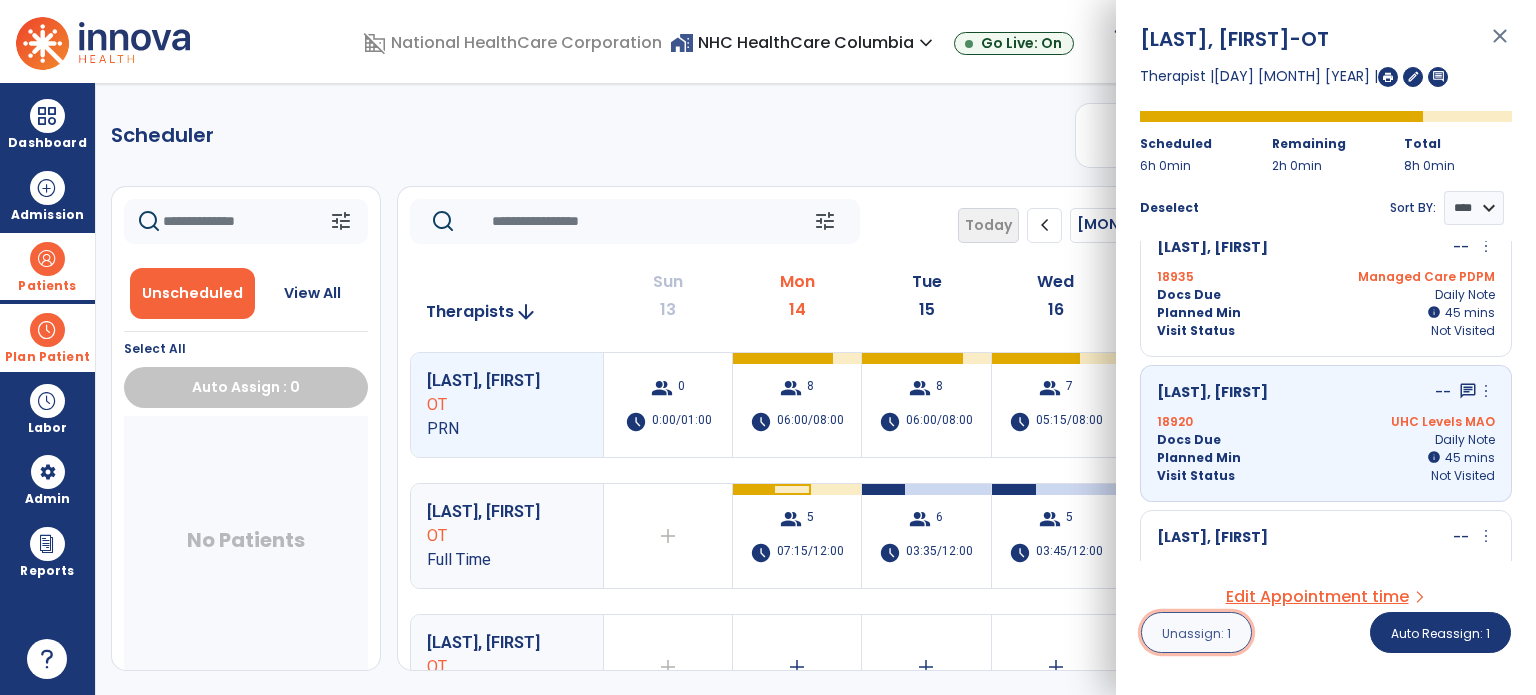 click on "Unassign: 1" at bounding box center (1196, 633) 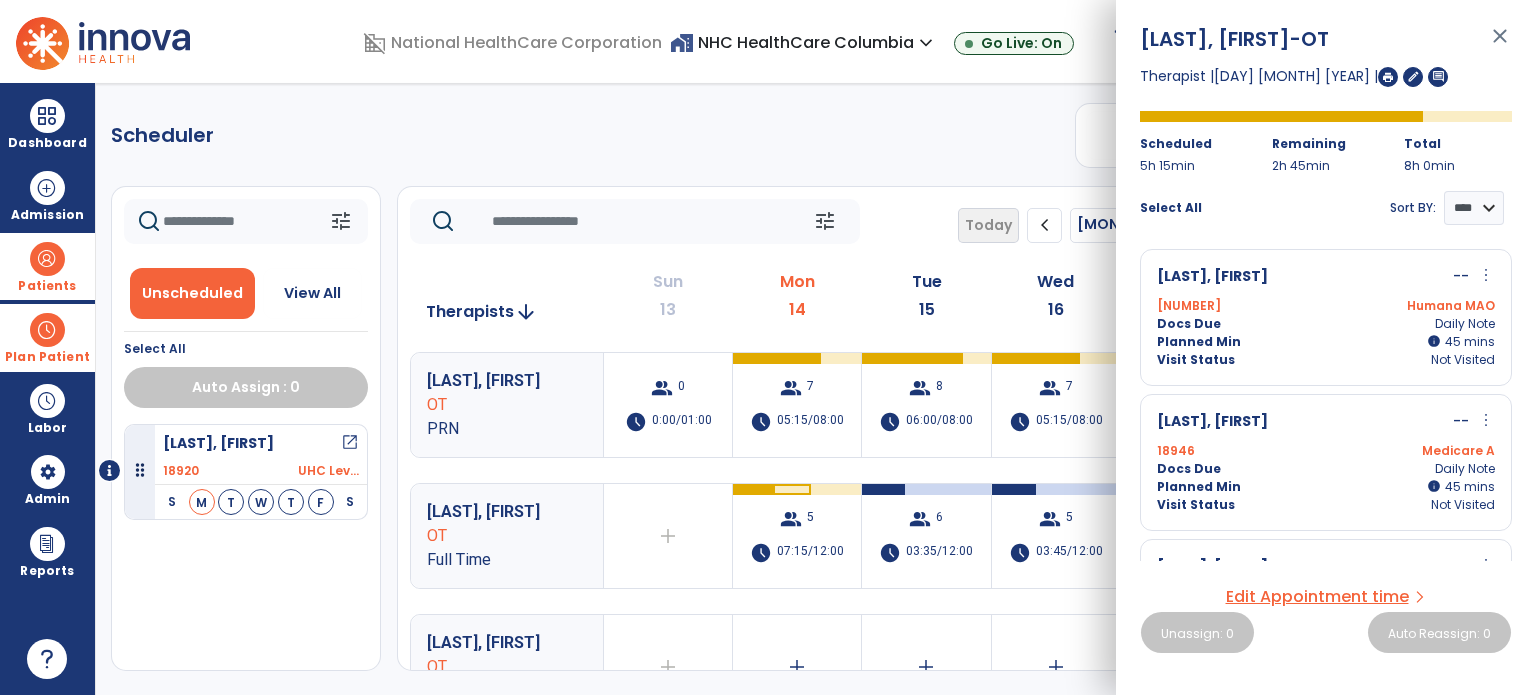 click on "close" at bounding box center (1500, 45) 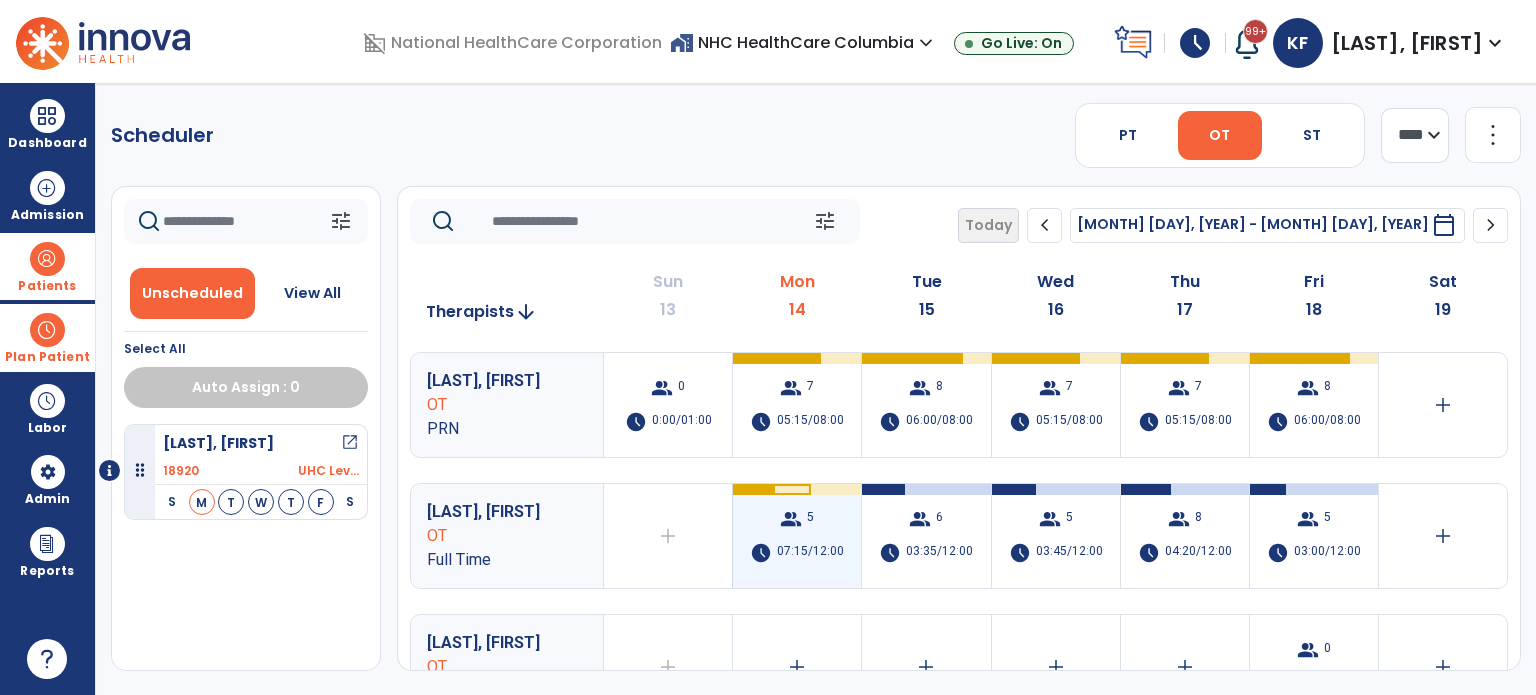 click on "group  5  schedule  07:15/12:00" at bounding box center [797, 536] 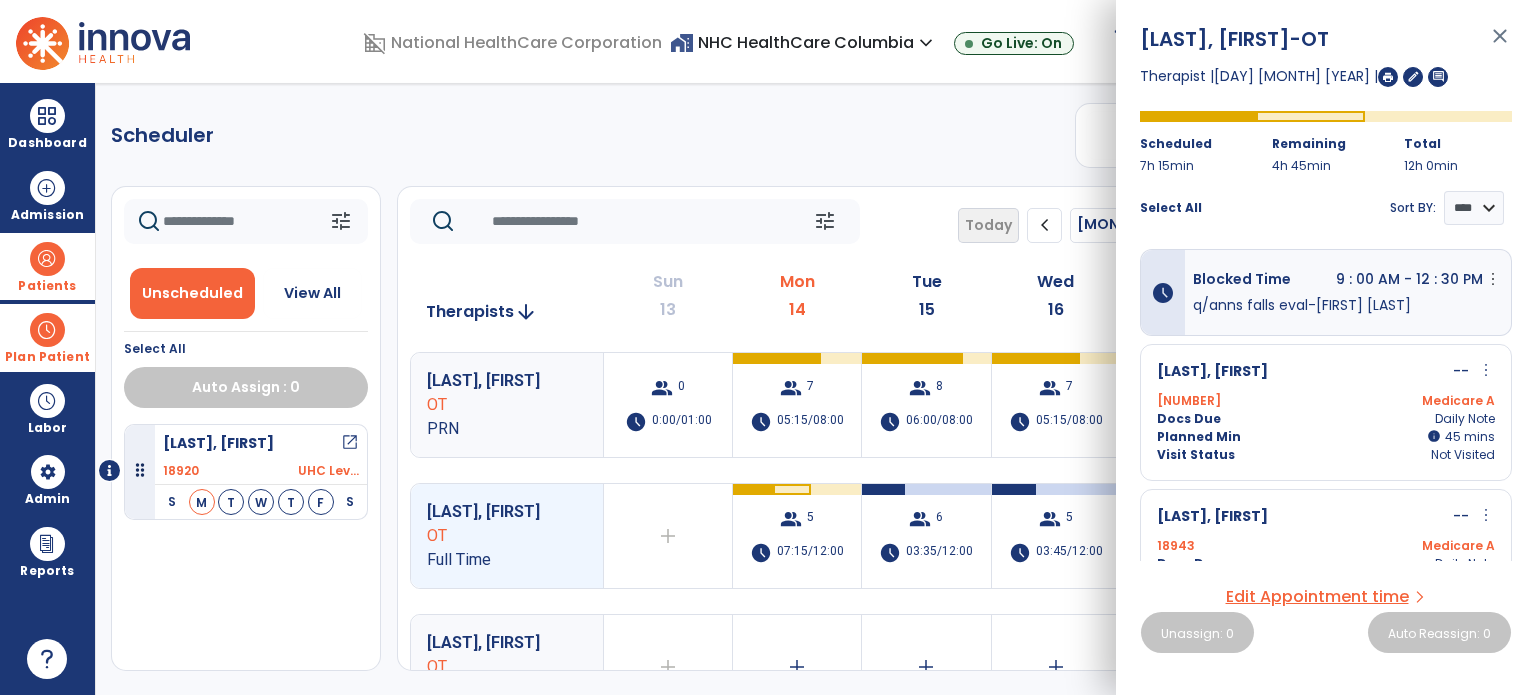 click on "[LAST], [FIRST] -- more_vert edit Edit Session alt_route Split Minutes" at bounding box center [1326, 517] 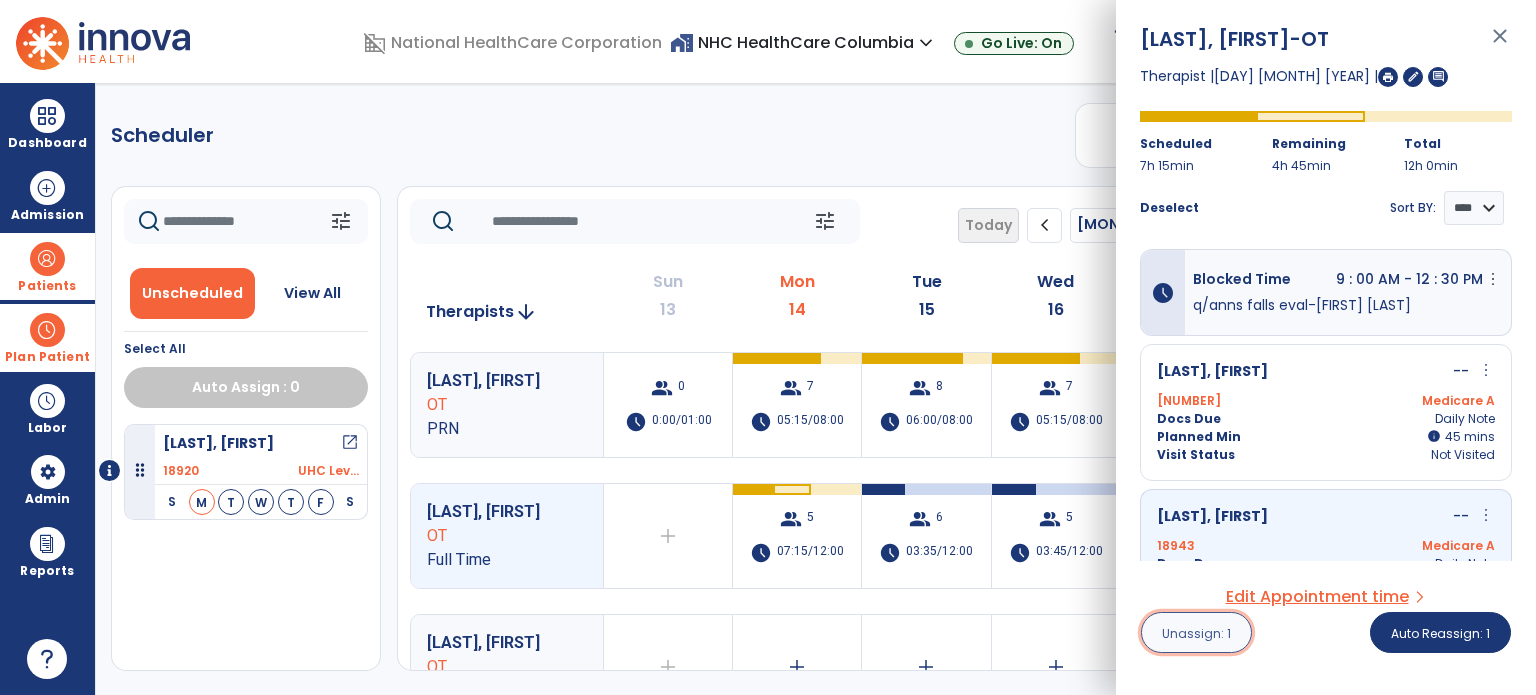 click on "Unassign: 1" at bounding box center [1196, 633] 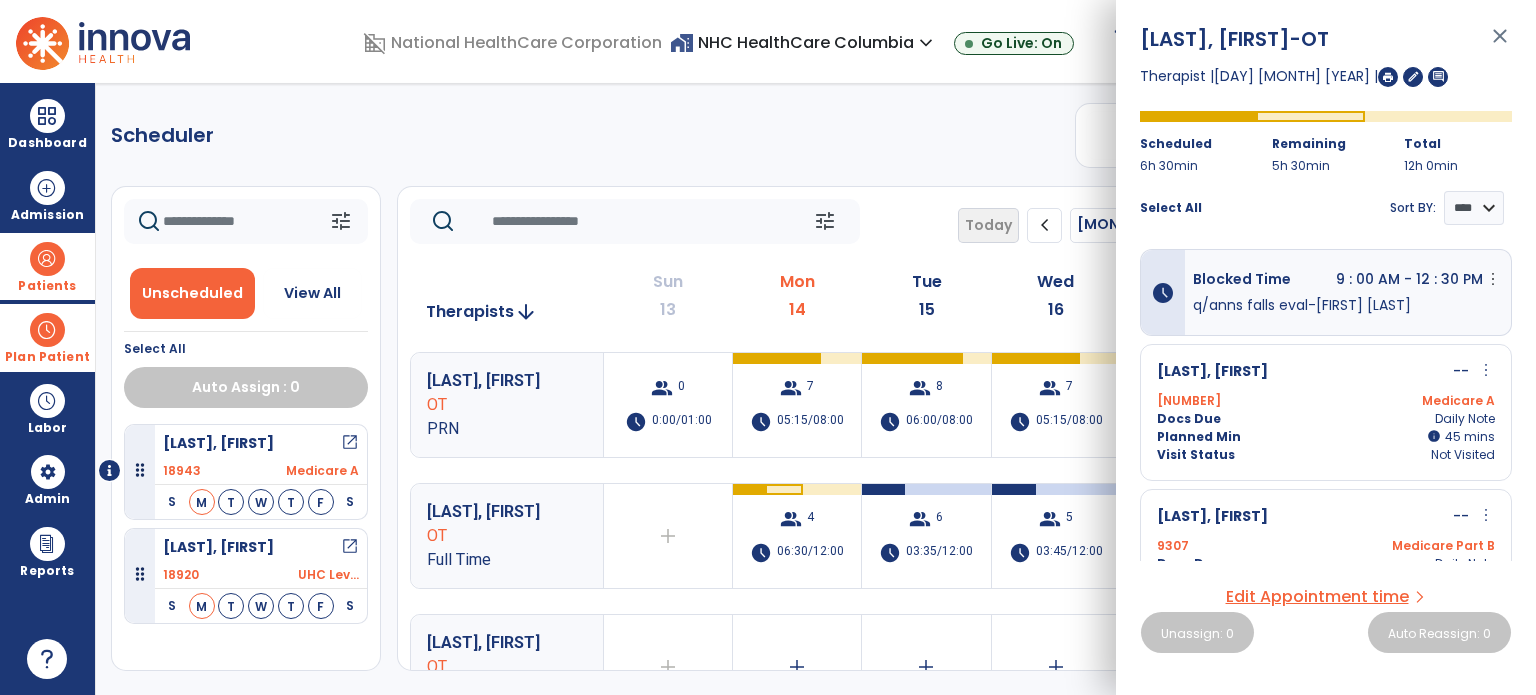 click on "close" at bounding box center (1500, 45) 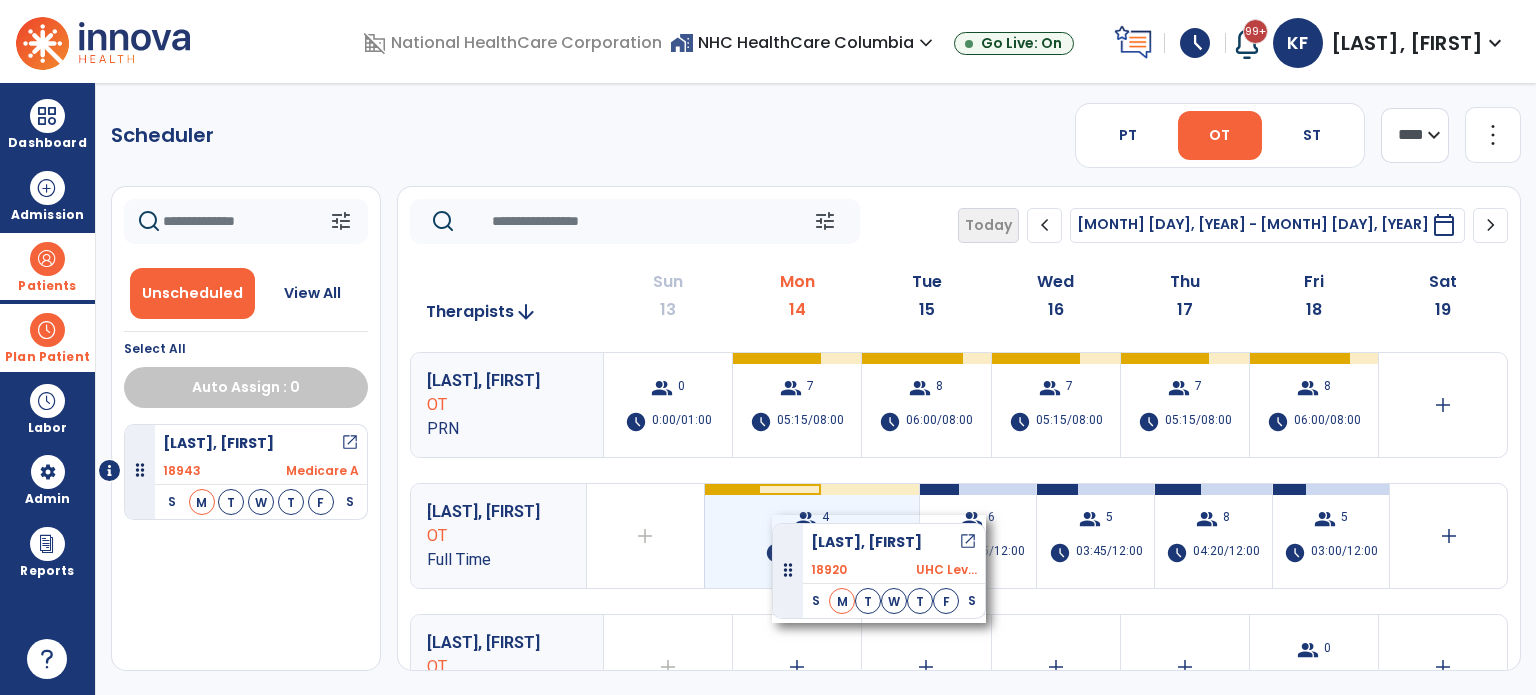 drag, startPoint x: 204, startPoint y: 563, endPoint x: 772, endPoint y: 511, distance: 570.3753 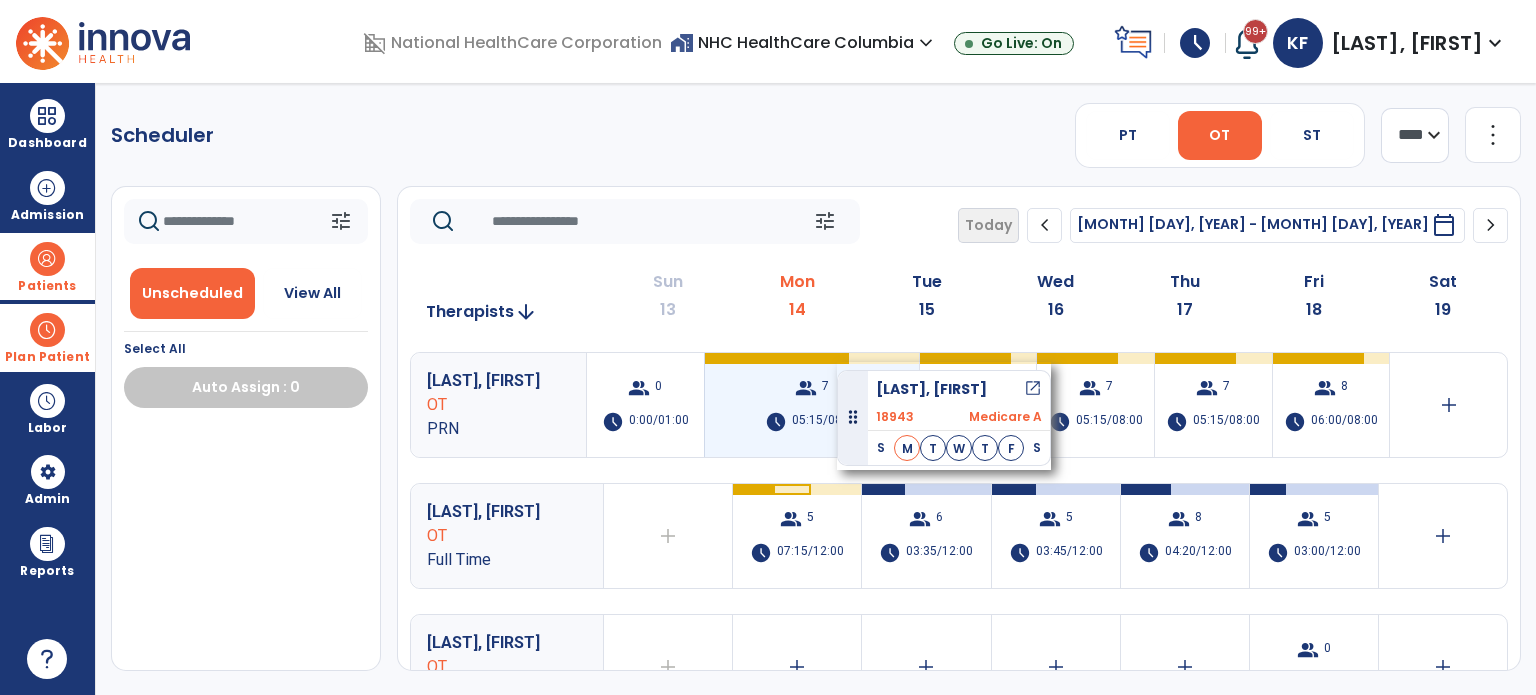drag, startPoint x: 257, startPoint y: 454, endPoint x: 837, endPoint y: 362, distance: 587.2512 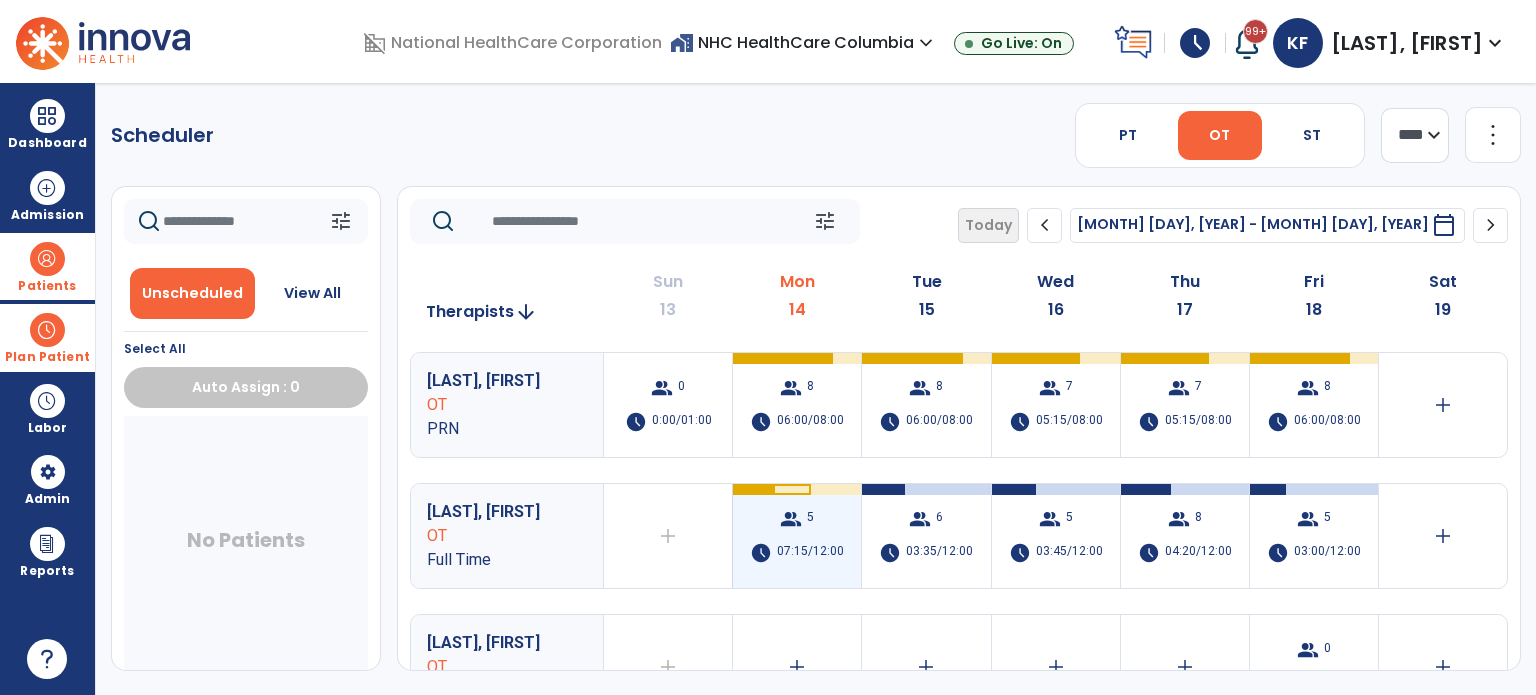 click on "group  5  schedule  07:15/12:00" at bounding box center [797, 536] 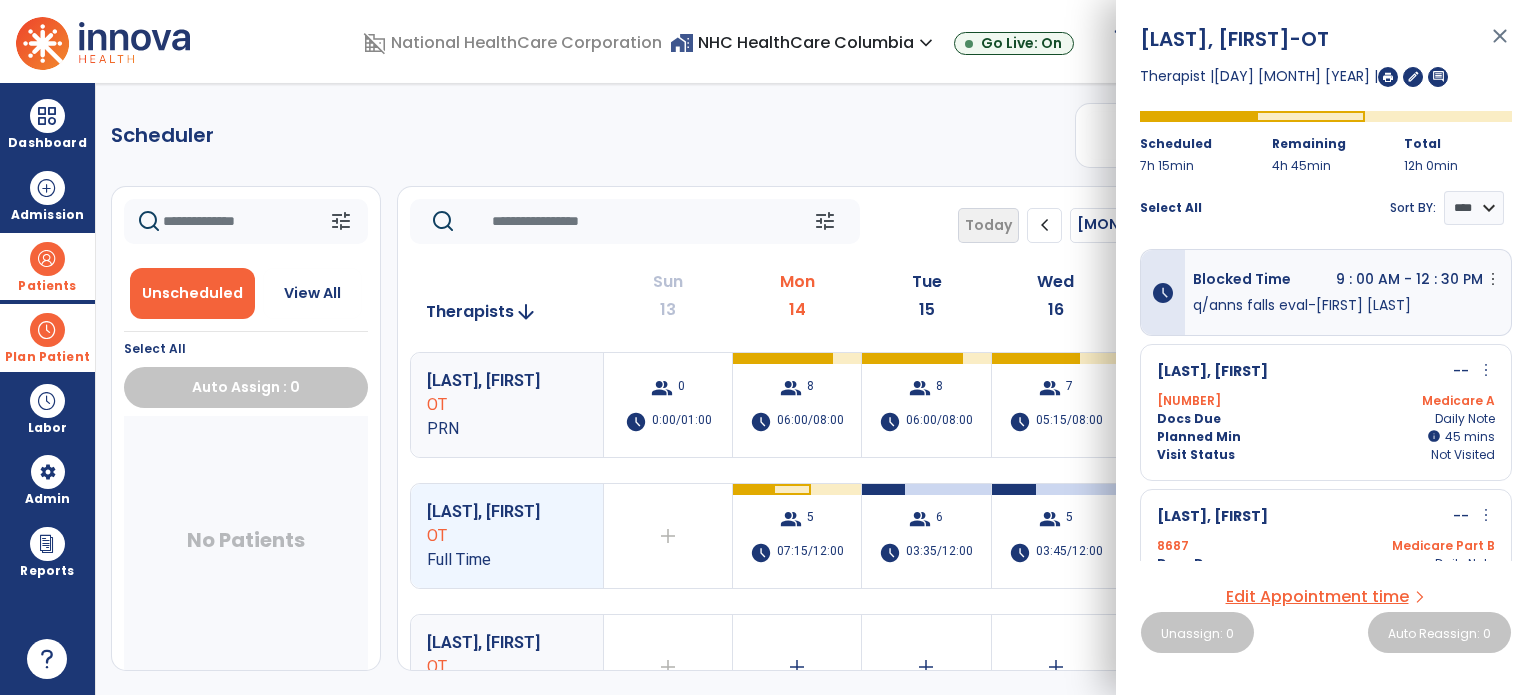 click at bounding box center (1388, 77) 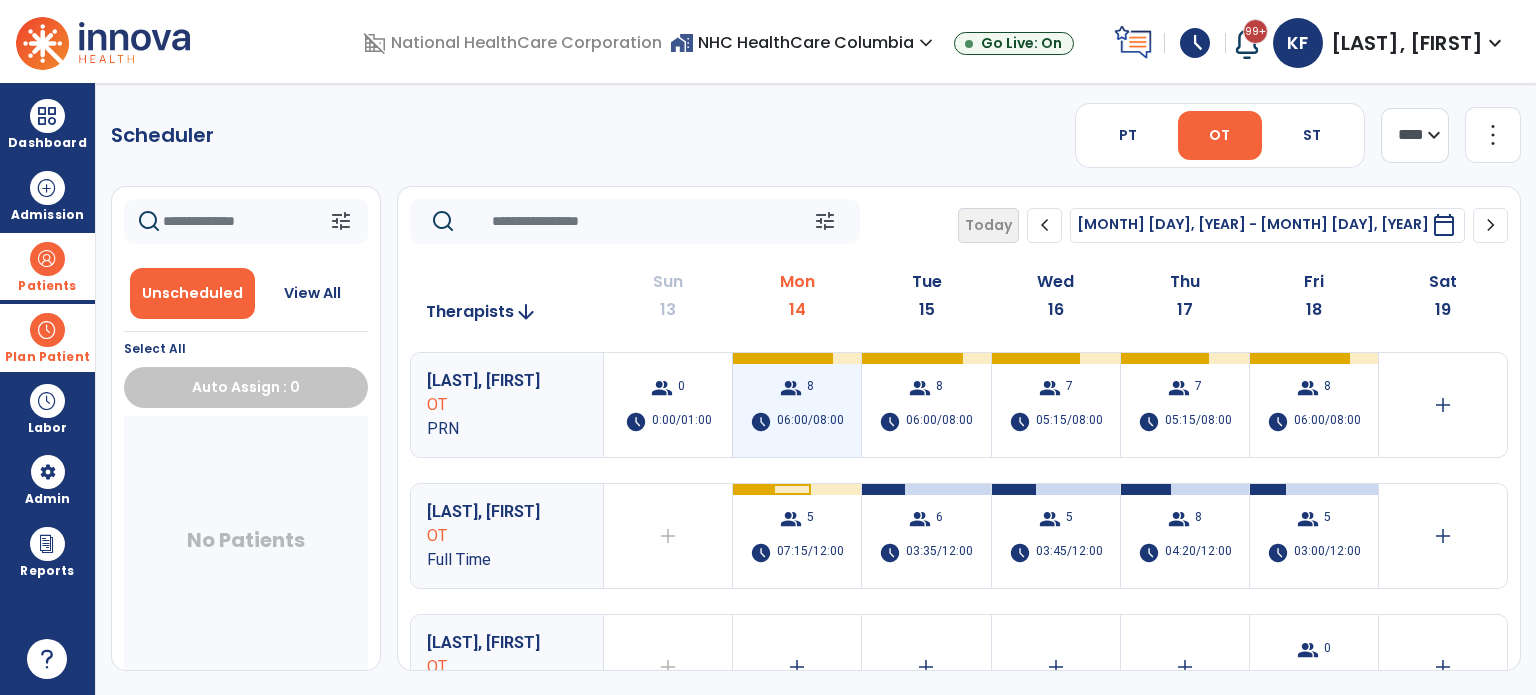 click on "group  8  schedule  06:00/08:00" at bounding box center (797, 405) 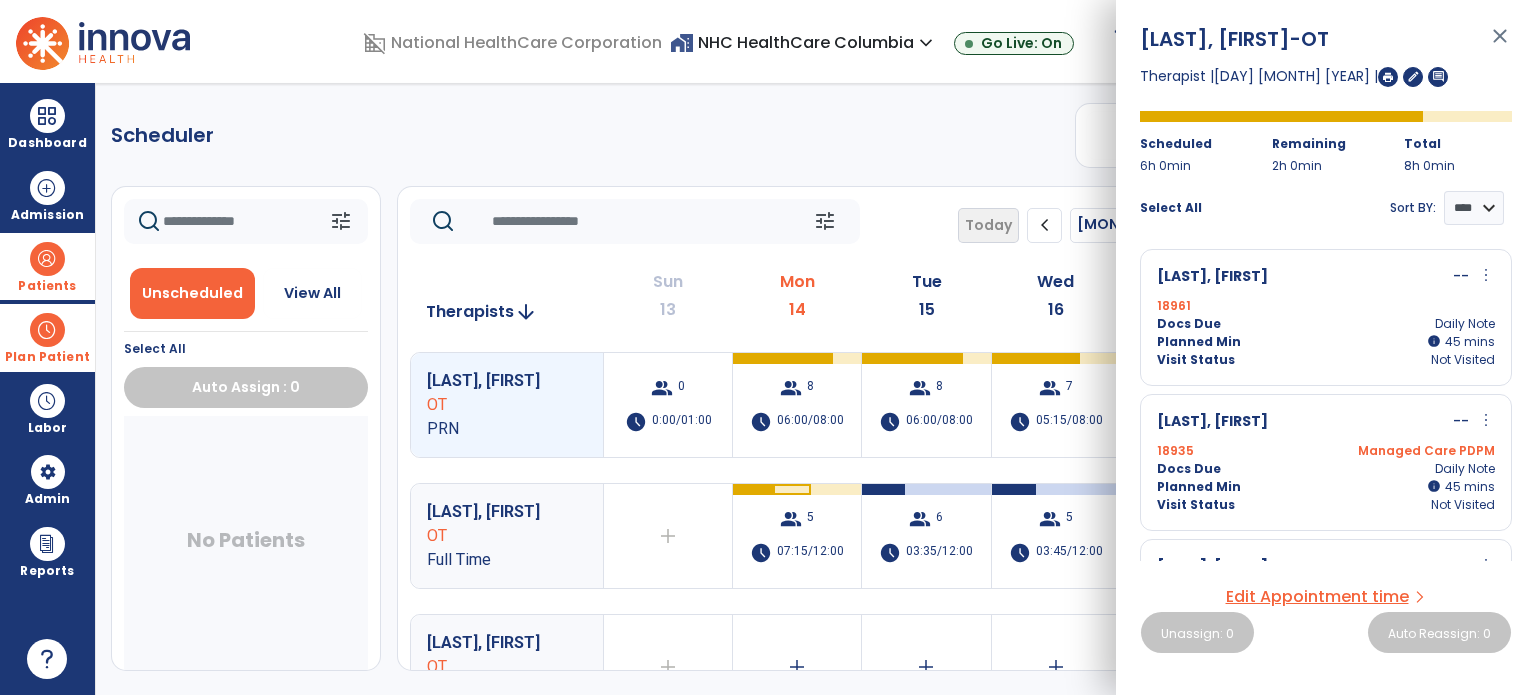 click at bounding box center (1388, 77) 